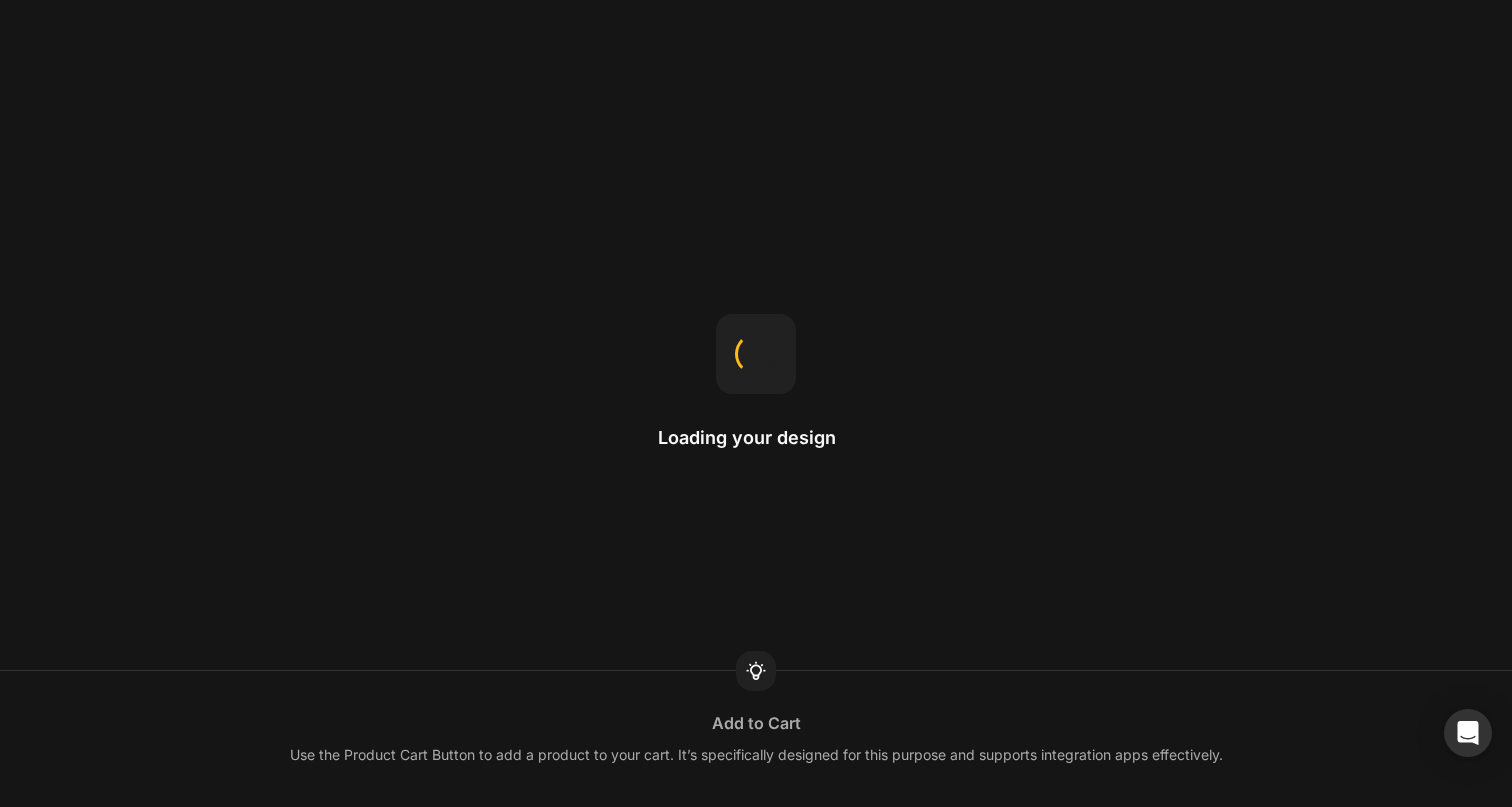scroll, scrollTop: 0, scrollLeft: 0, axis: both 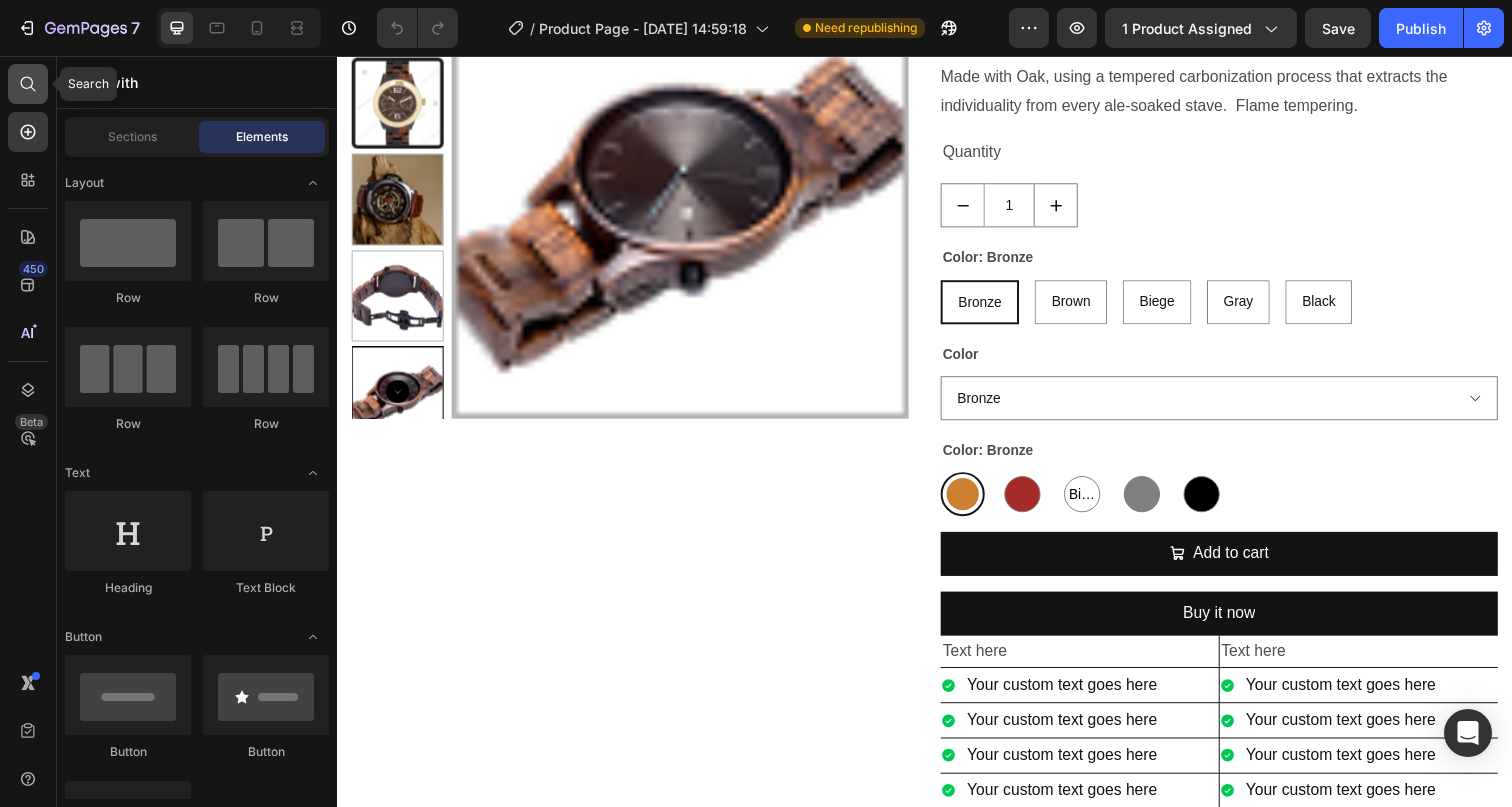 click 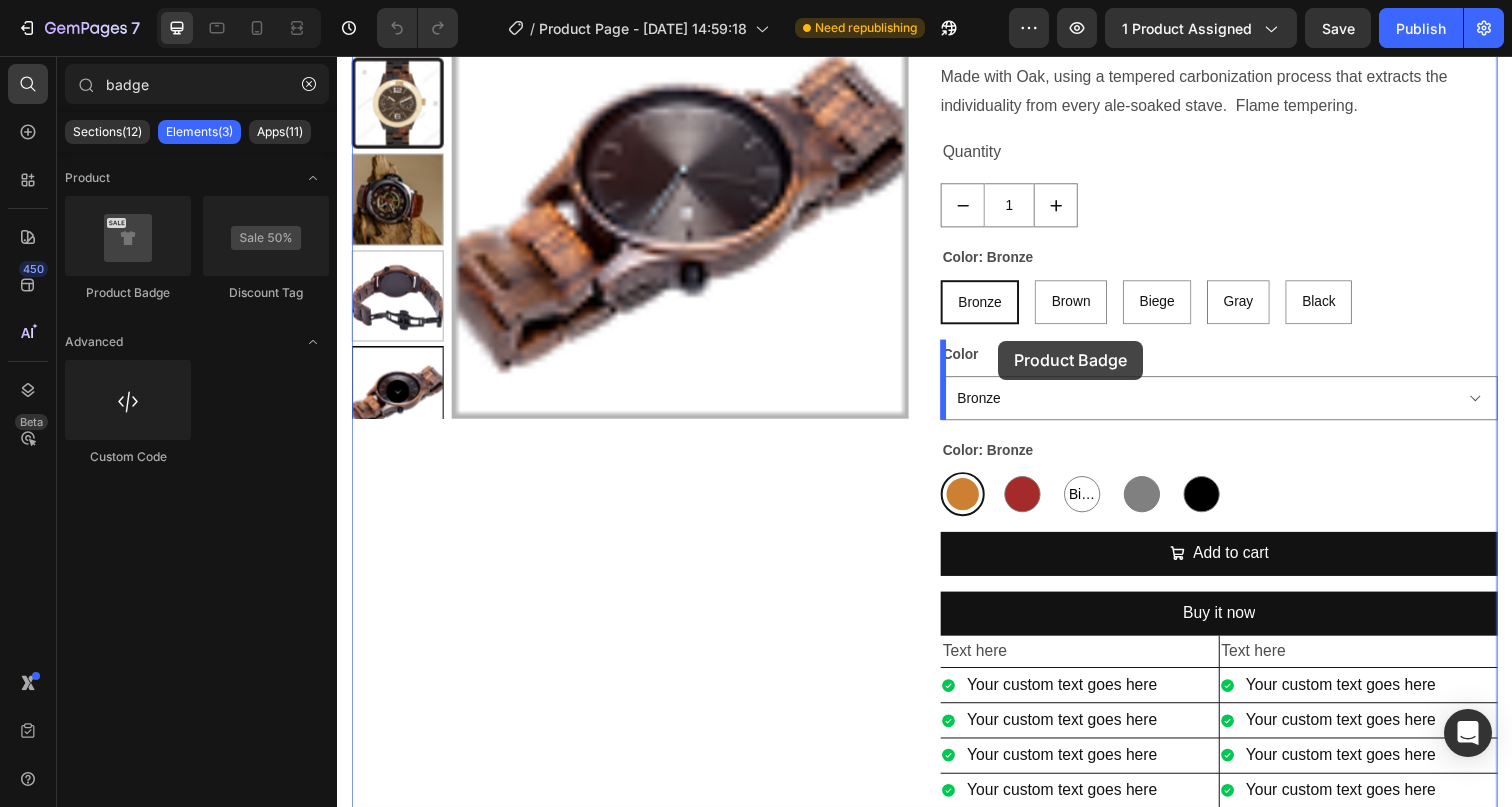 drag, startPoint x: 448, startPoint y: 318, endPoint x: 1012, endPoint y: 347, distance: 564.74506 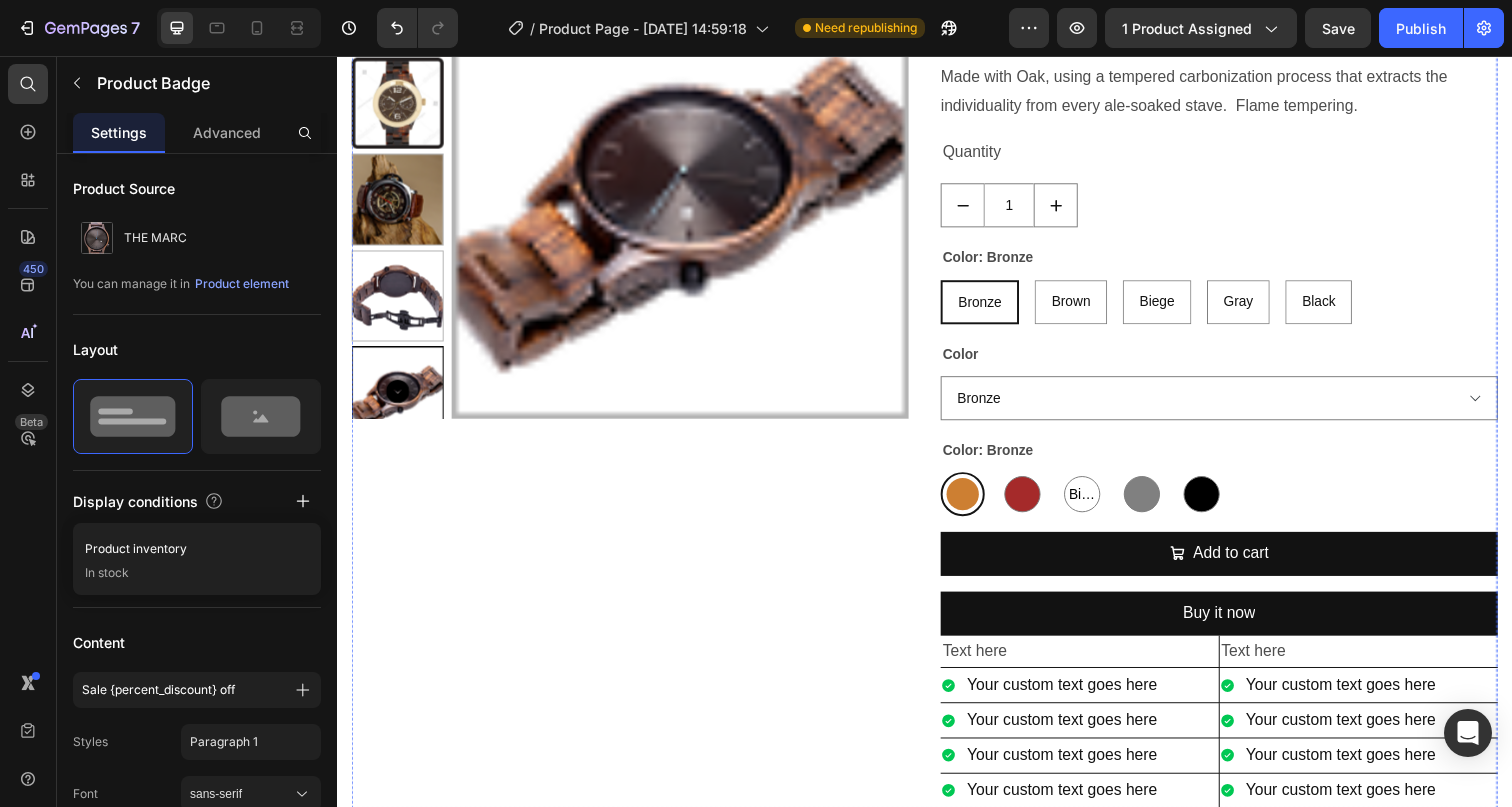 type on "badg" 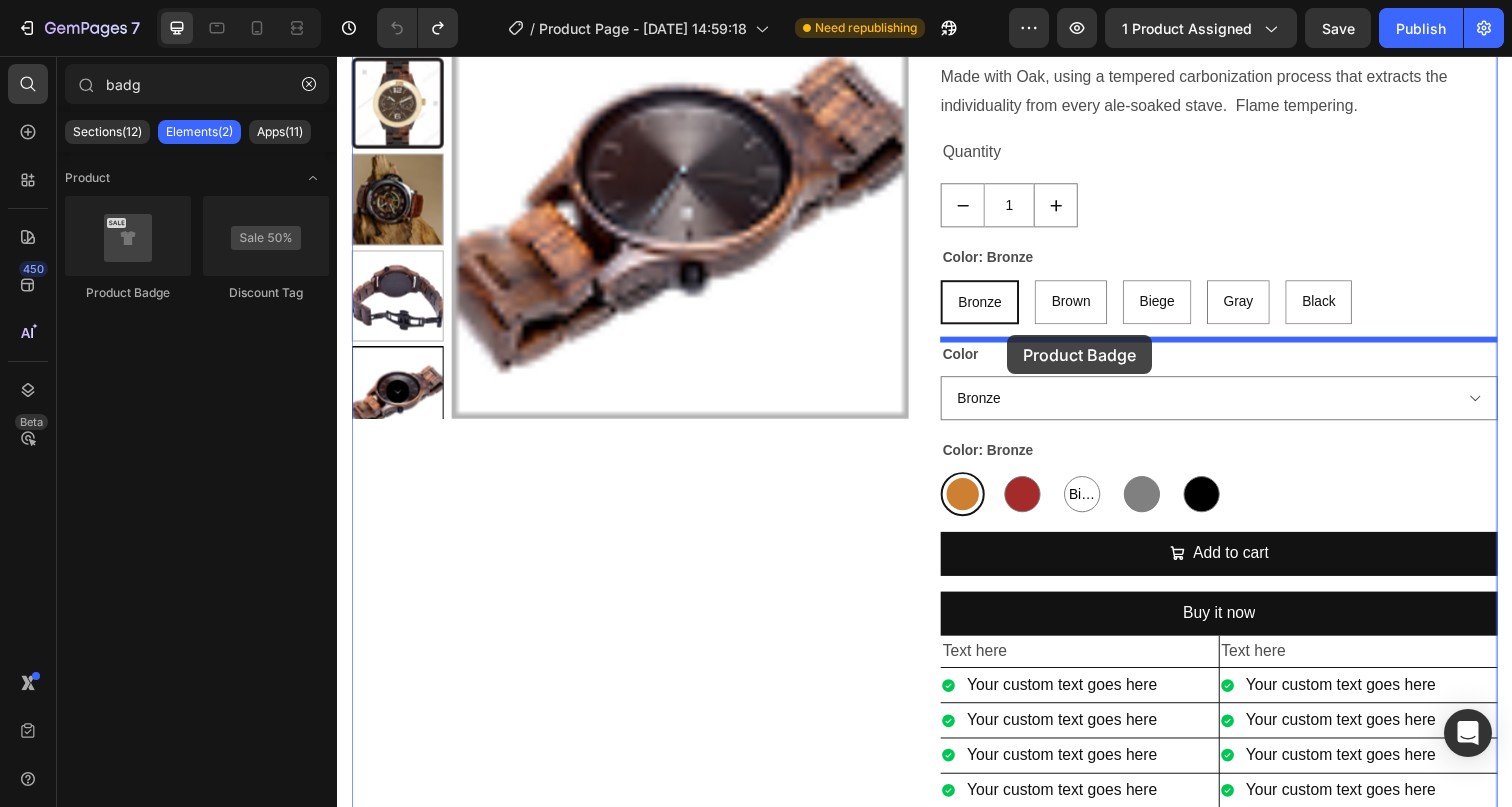 drag, startPoint x: 477, startPoint y: 326, endPoint x: 1021, endPoint y: 341, distance: 544.2068 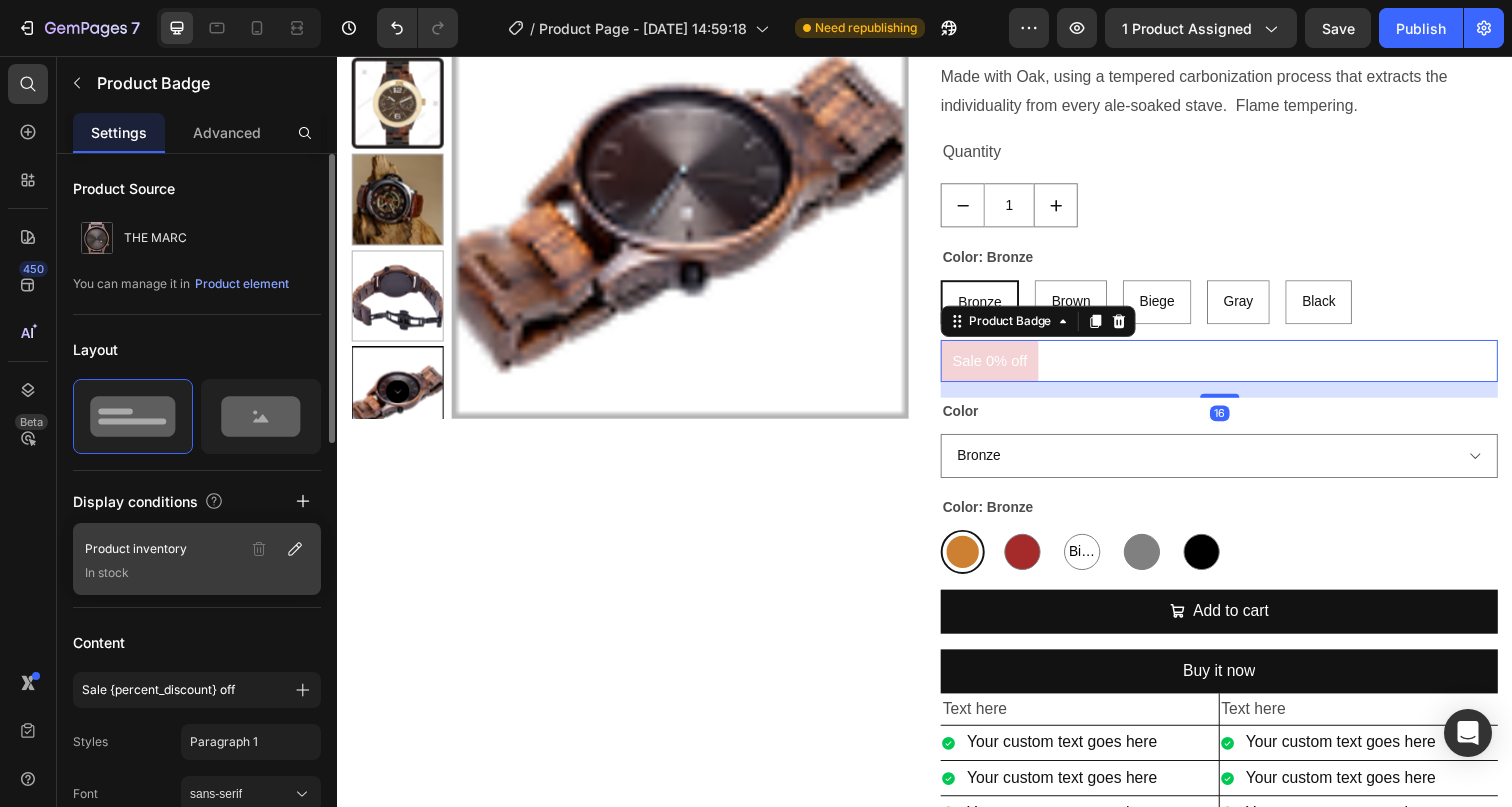 click on "In stock" at bounding box center (197, 573) 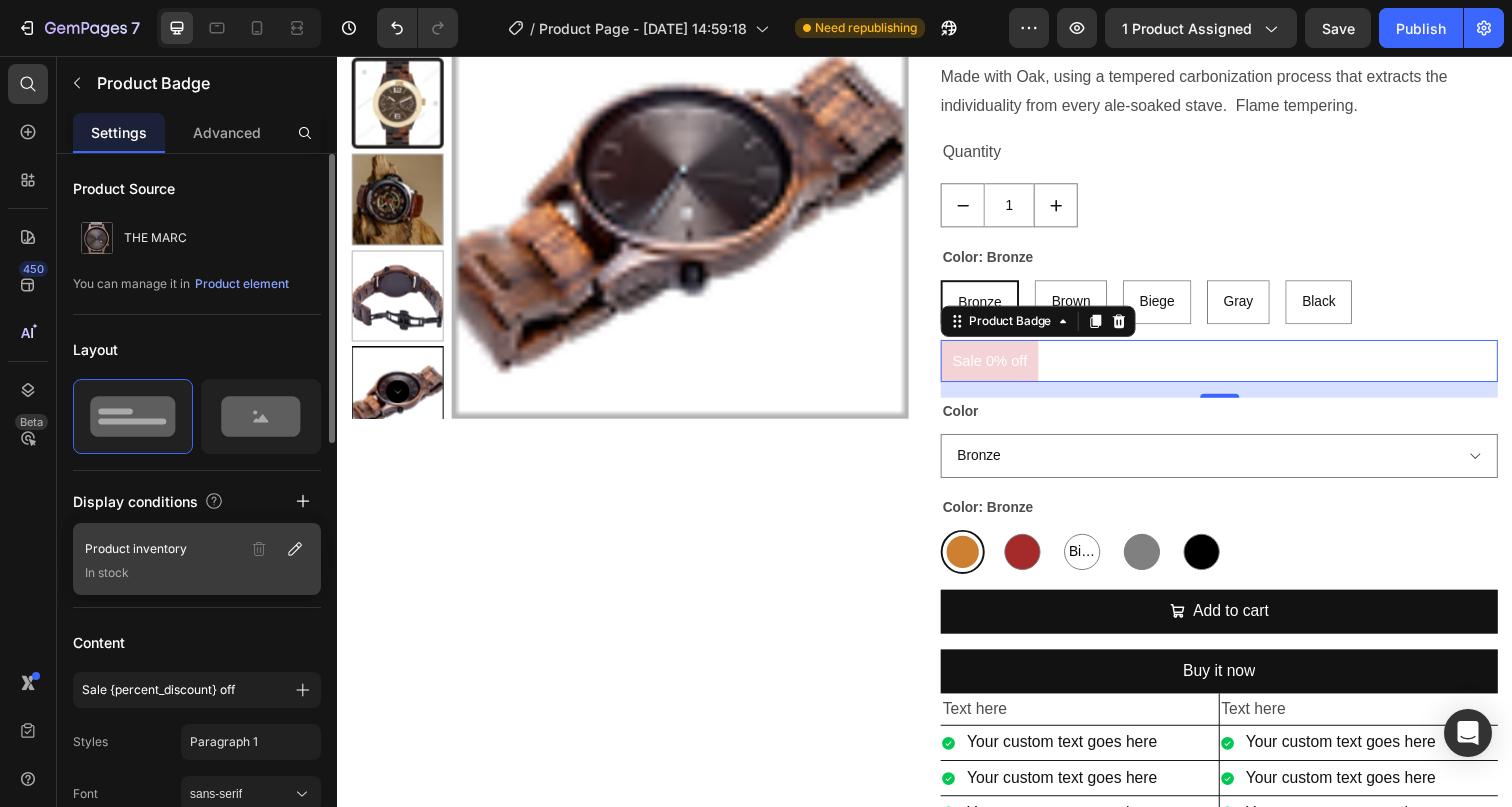click on "Product inventory" at bounding box center (163, 549) 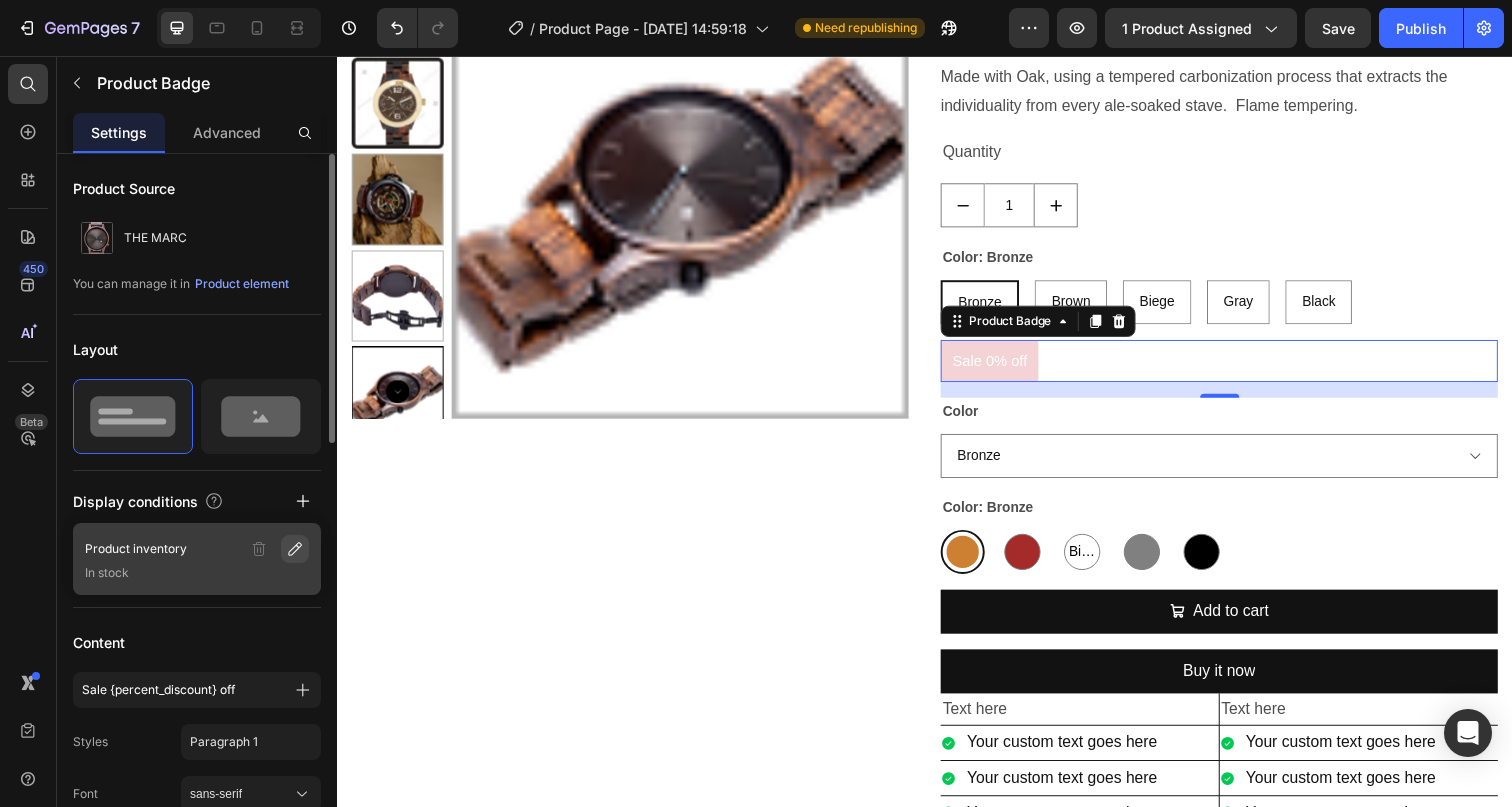 click 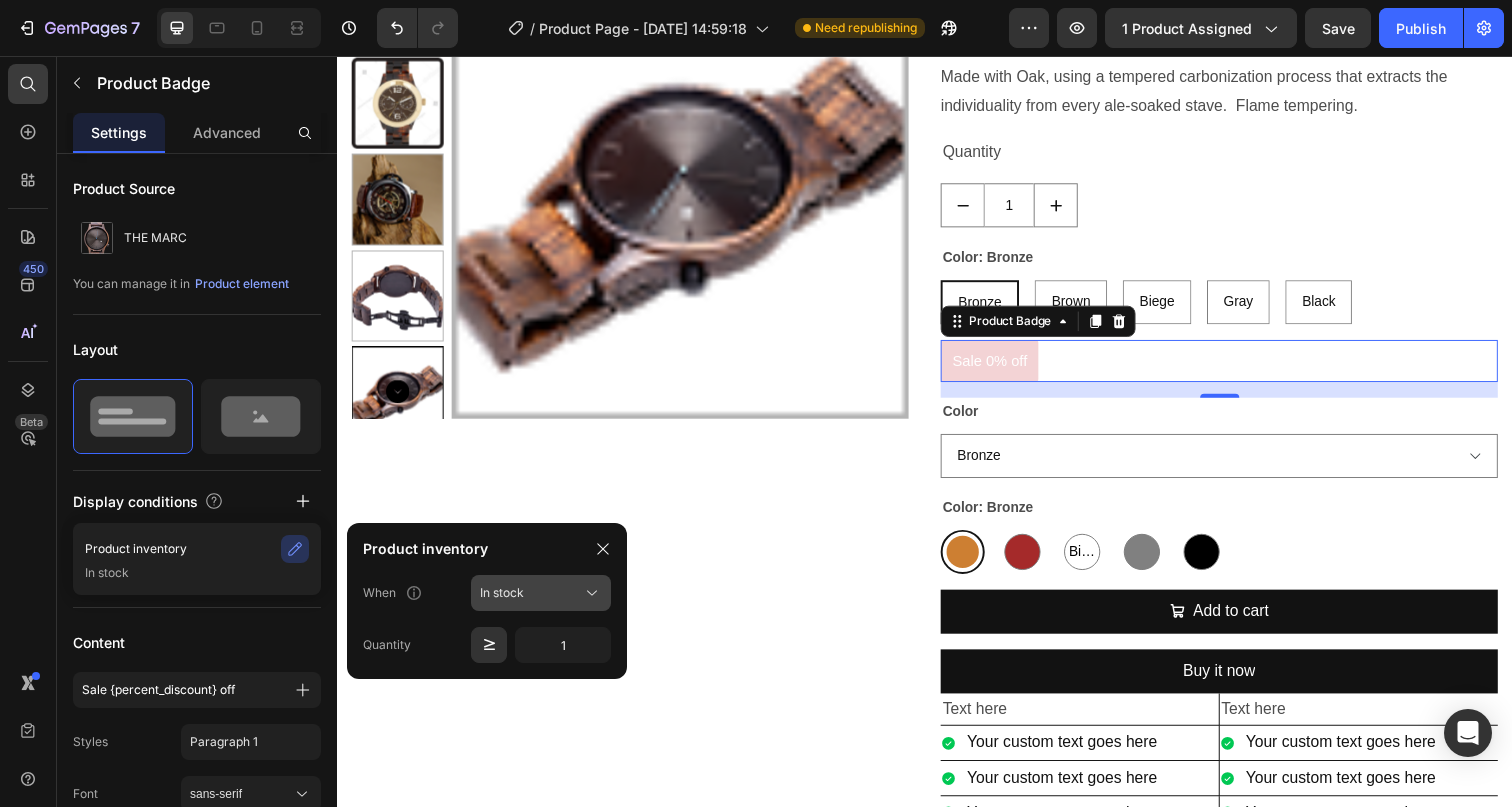 click on "In stock" at bounding box center [541, 593] 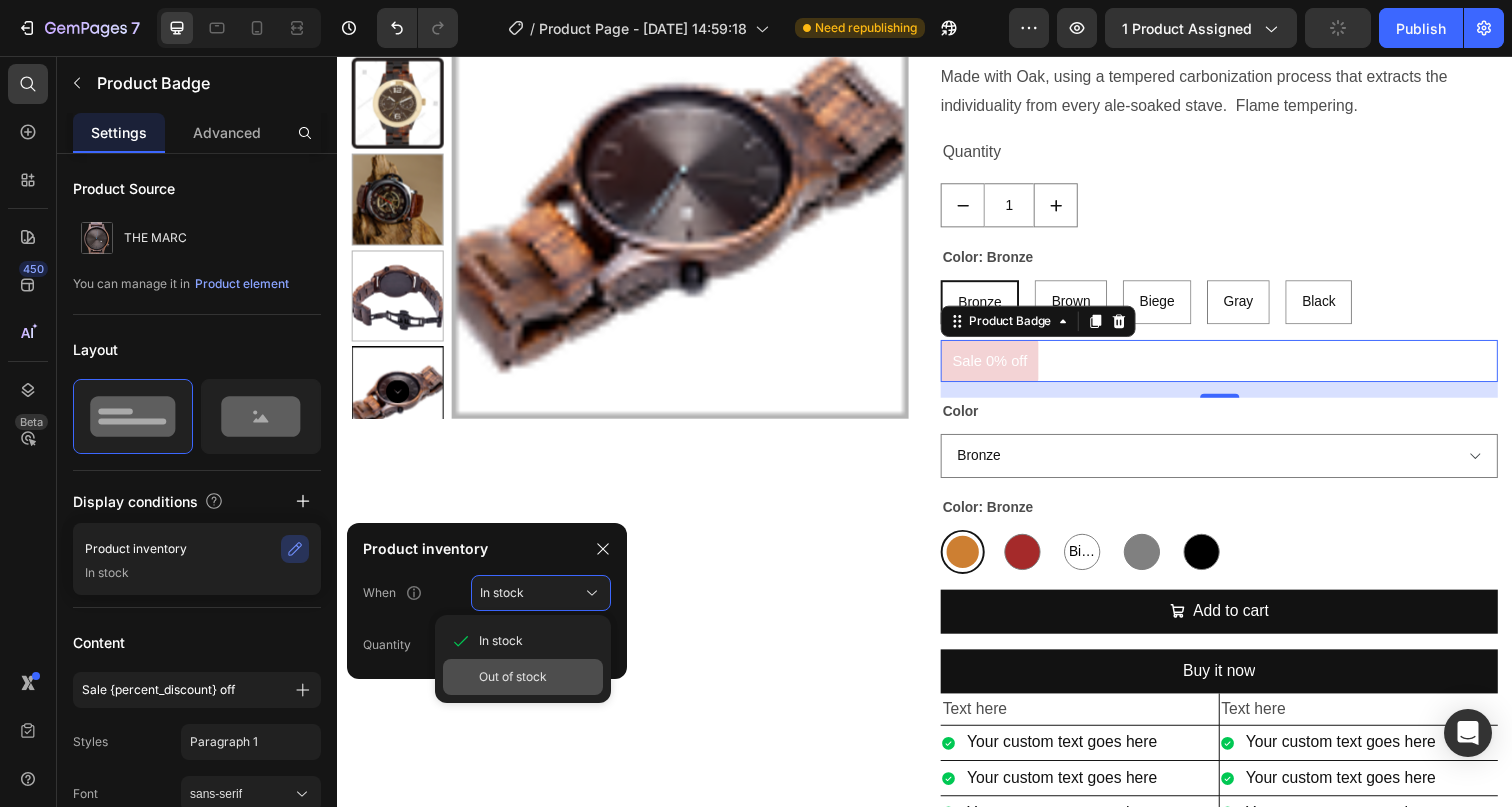 click on "Out of stock" at bounding box center (537, 677) 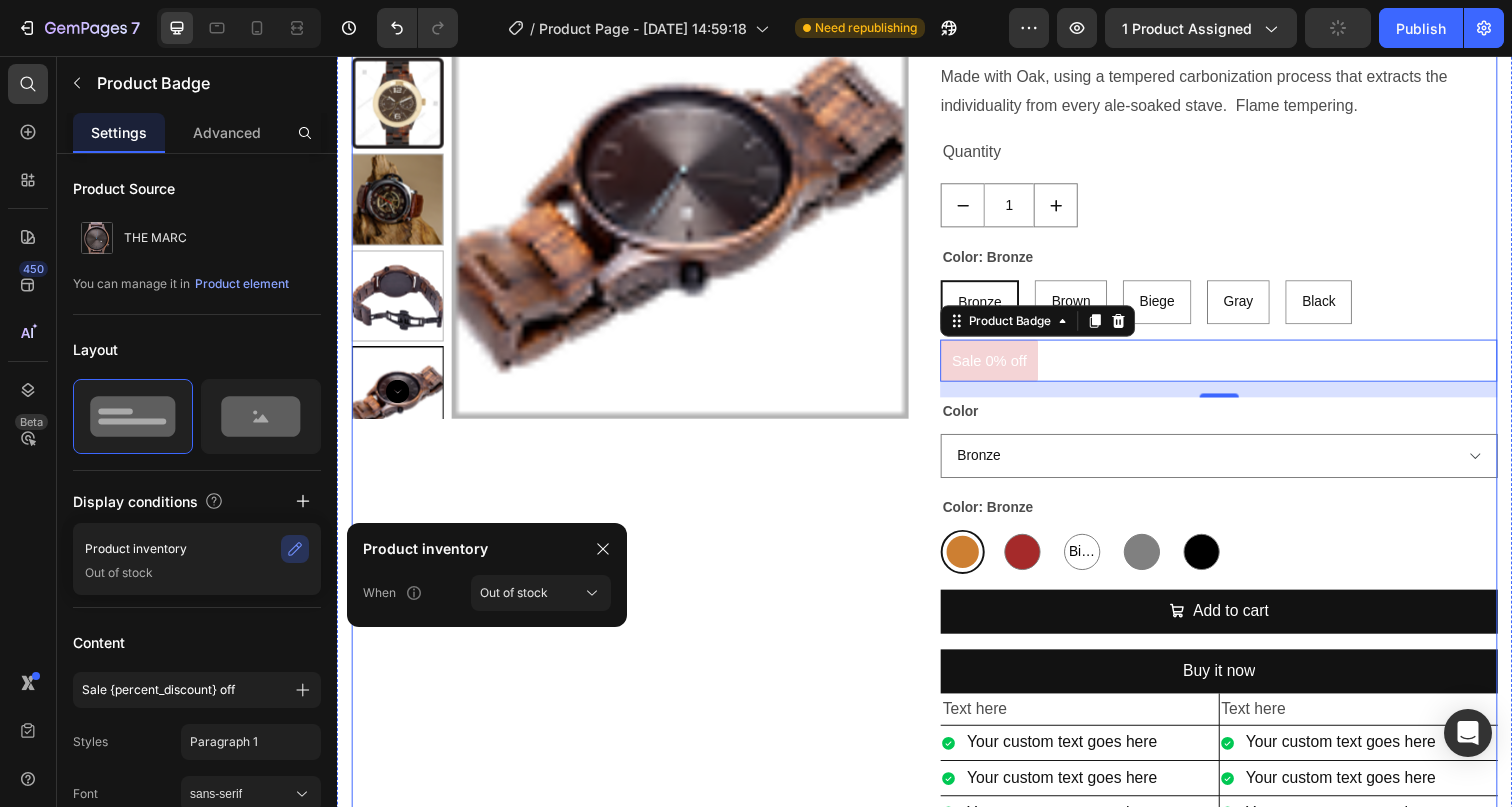 click on "Product Images" at bounding box center [636, 421] 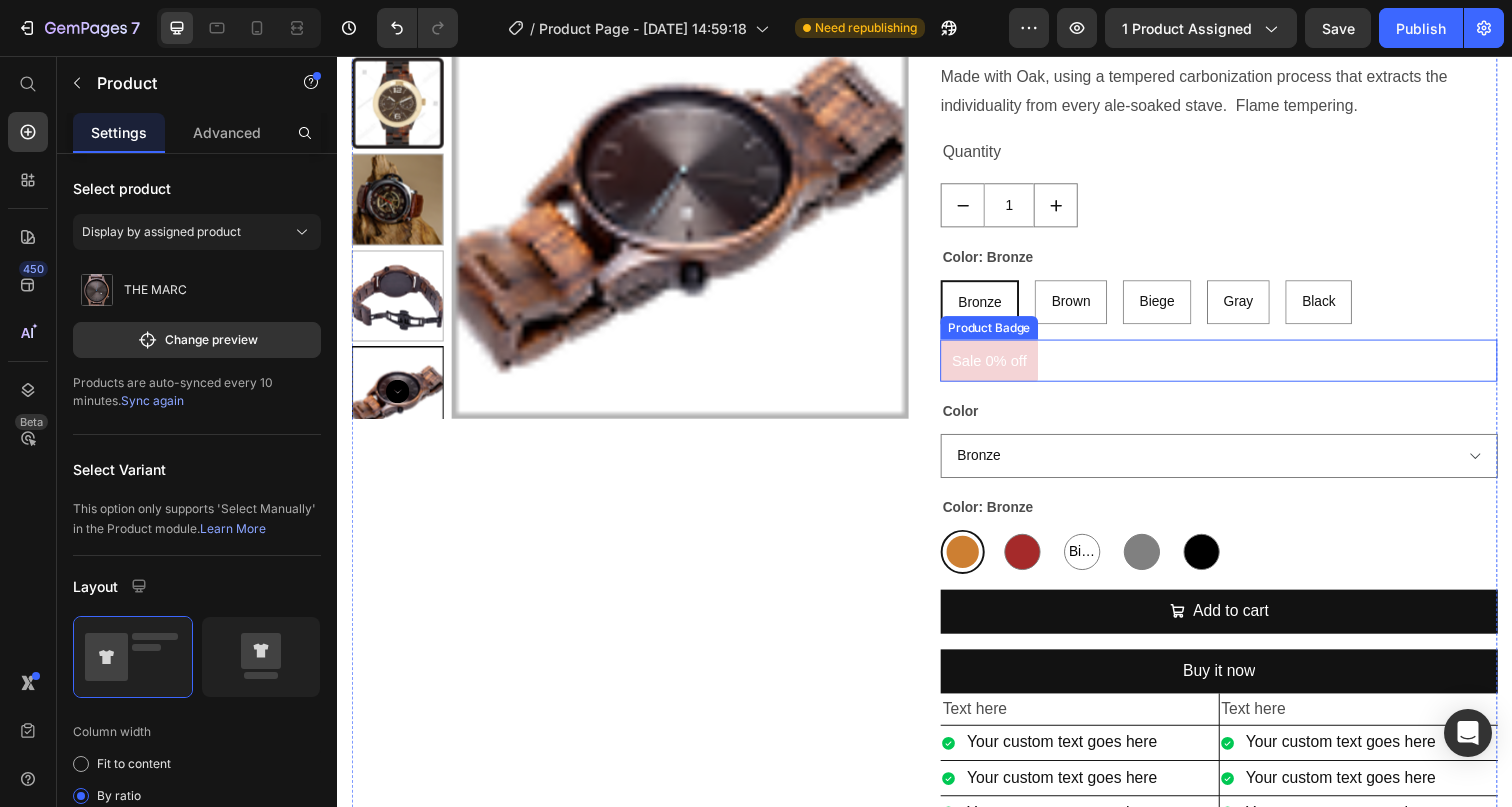 click on "Sale 0% off" at bounding box center [1003, 367] 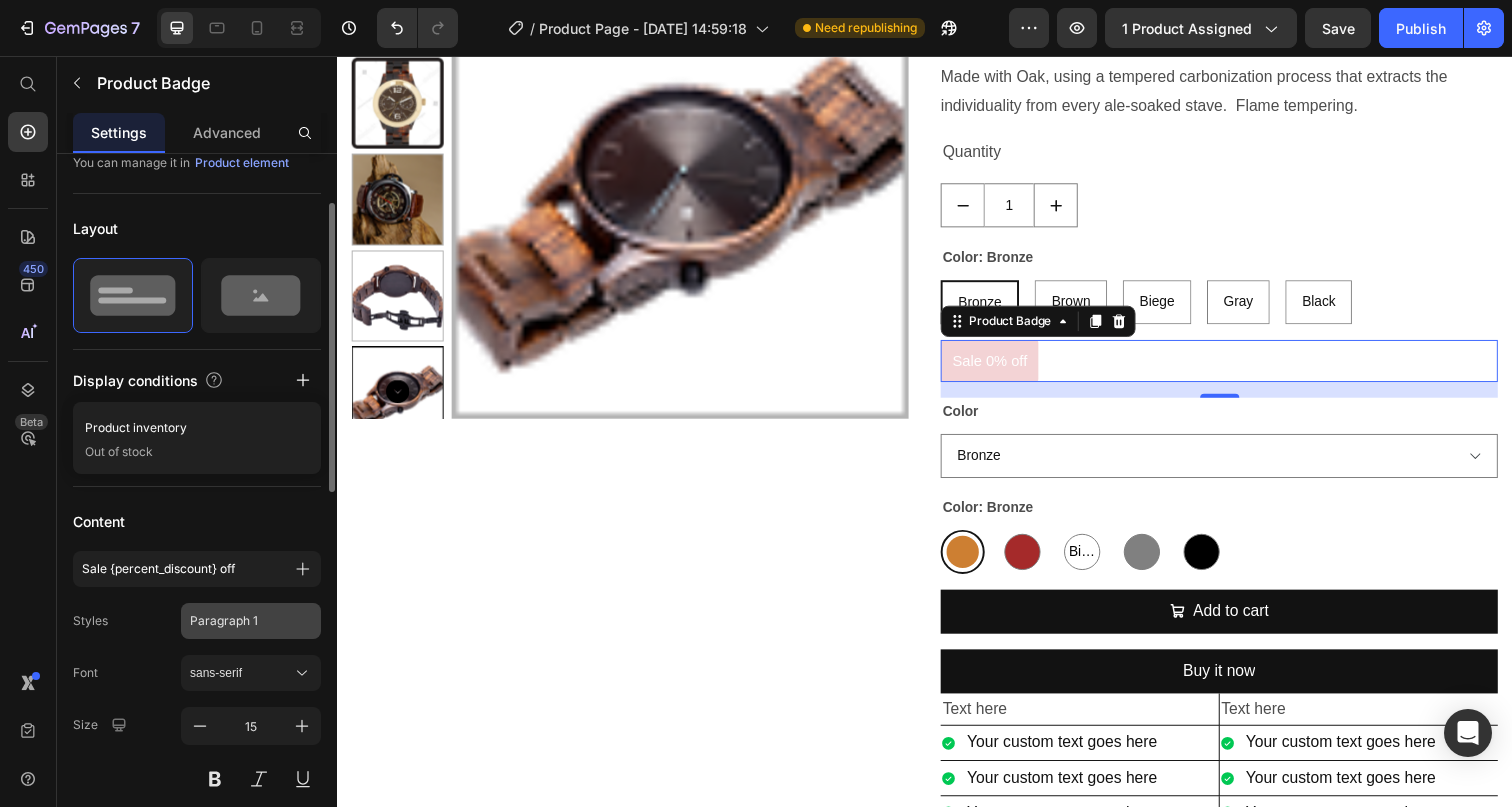 scroll, scrollTop: 126, scrollLeft: 0, axis: vertical 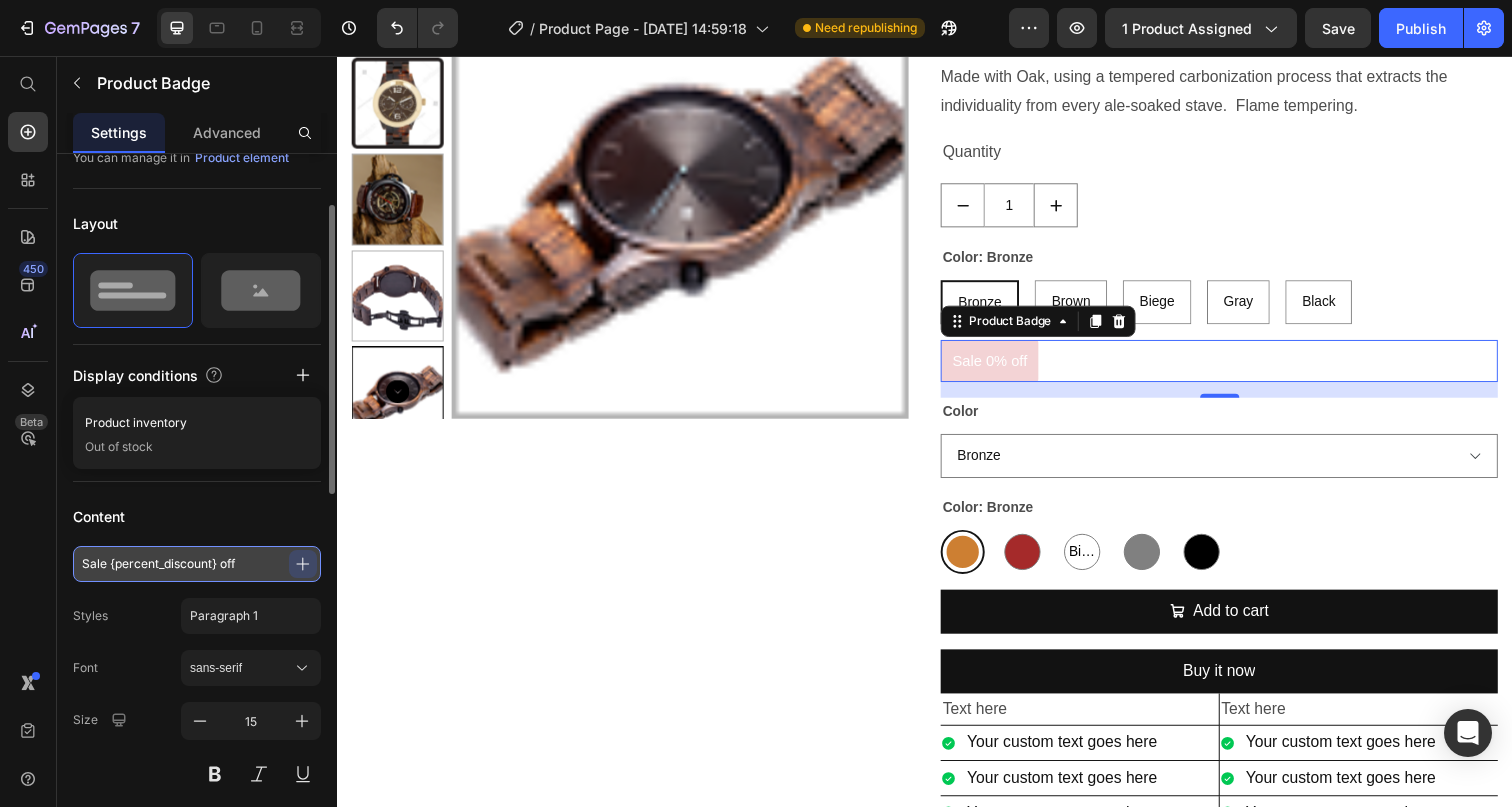click on "Sale {percent_discount} off" at bounding box center [197, 564] 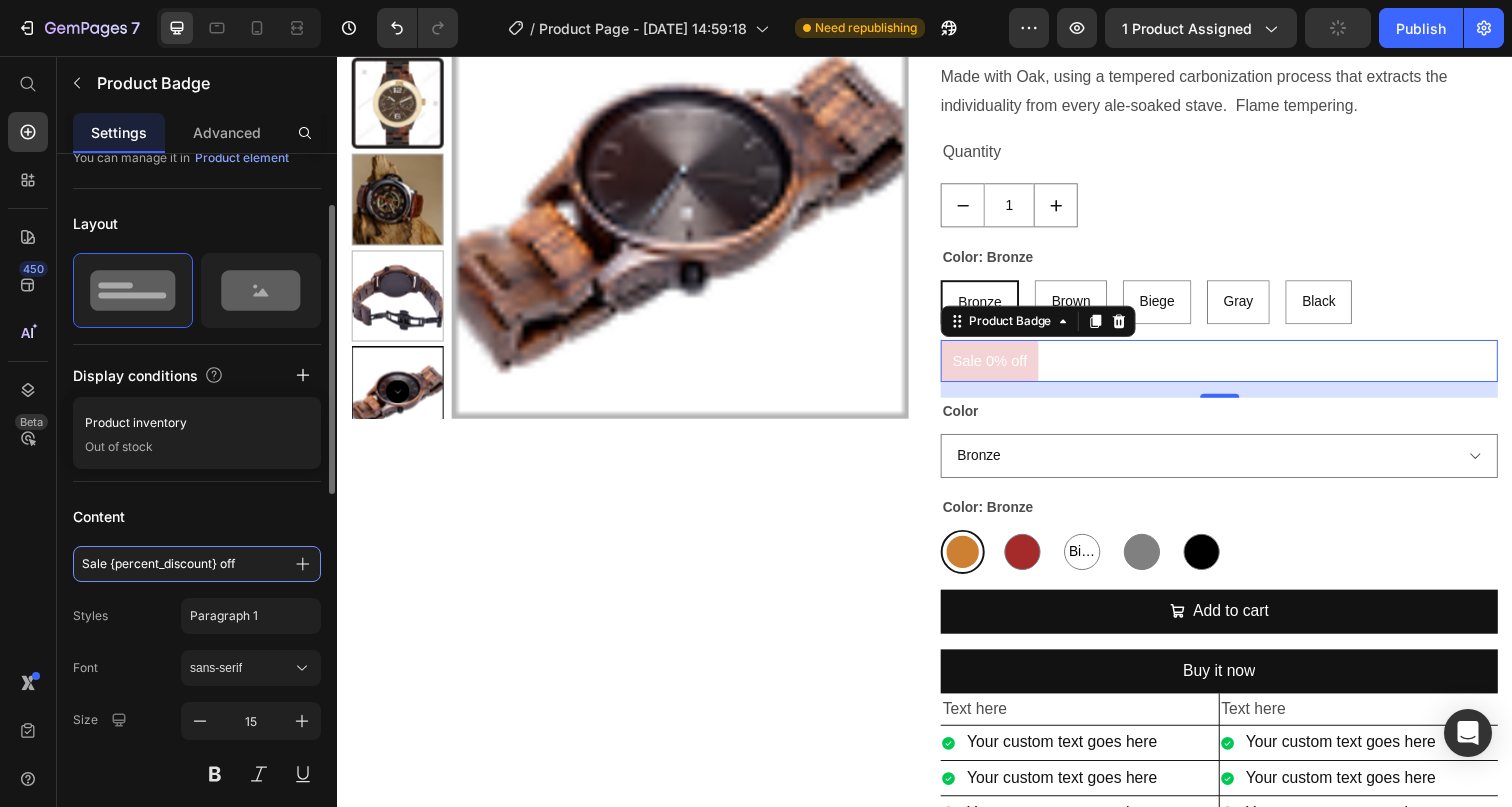 drag, startPoint x: 275, startPoint y: 566, endPoint x: 64, endPoint y: 574, distance: 211.15161 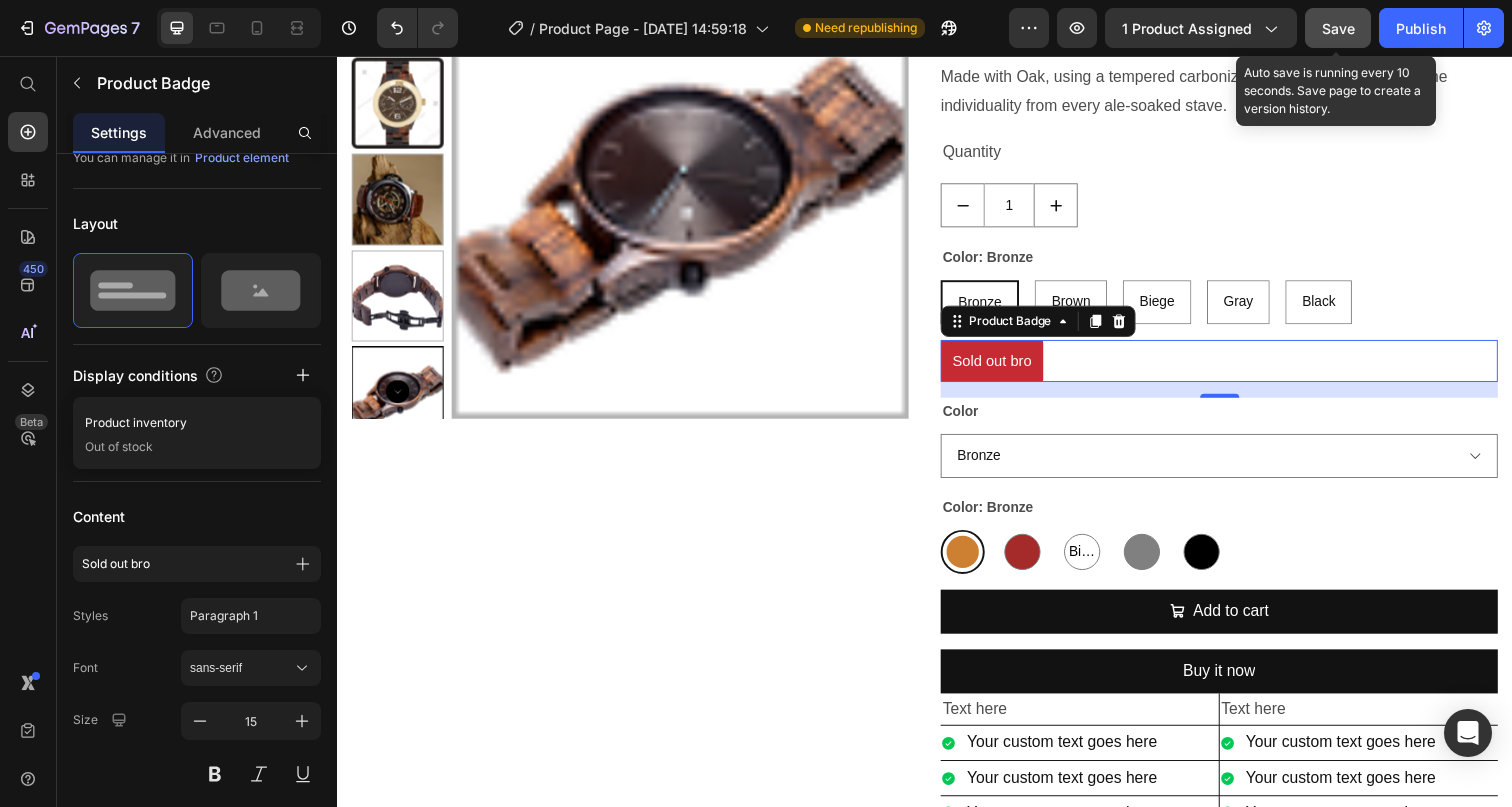 click on "Save" at bounding box center [1338, 28] 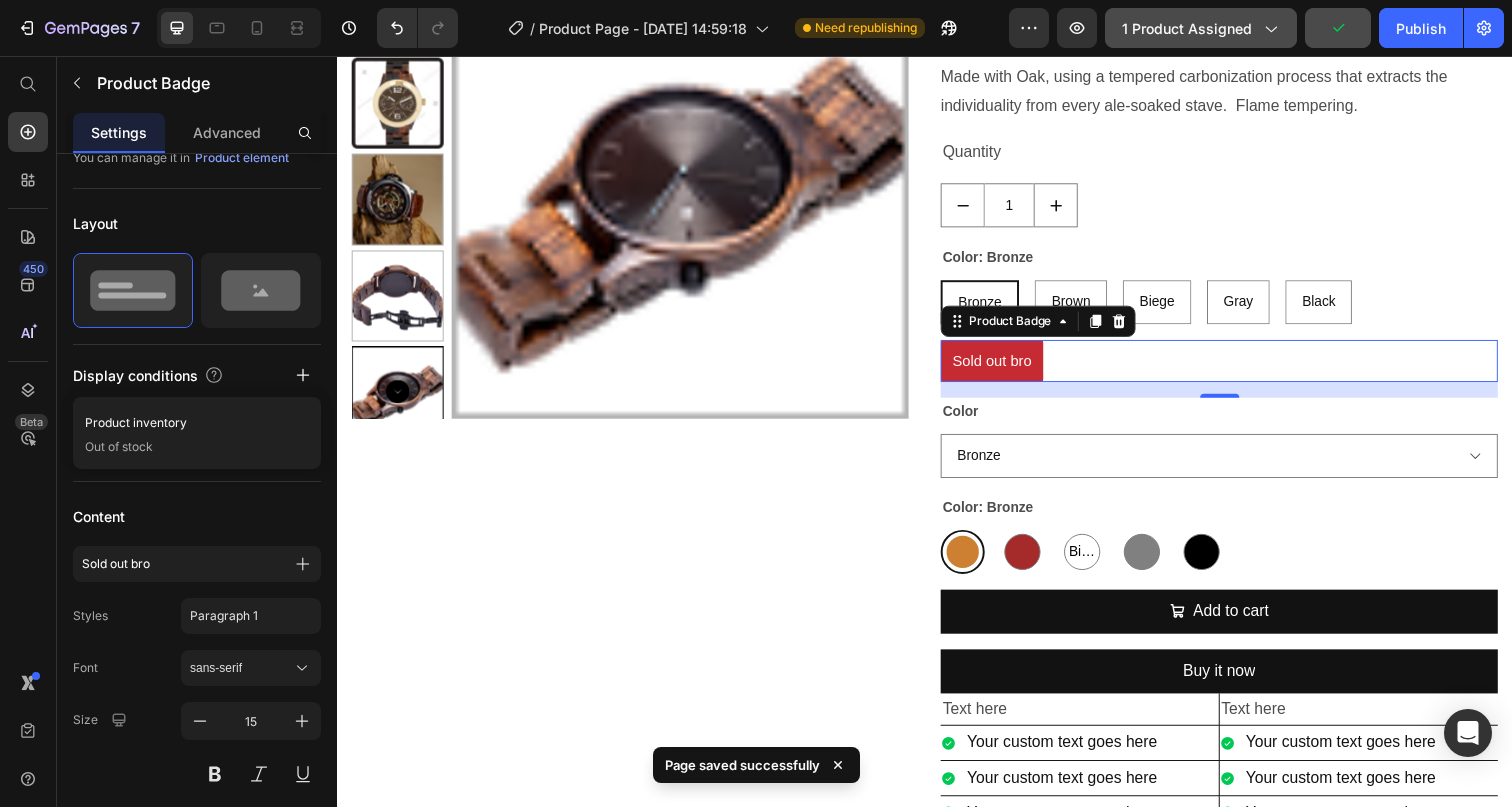 click on "1 product assigned" 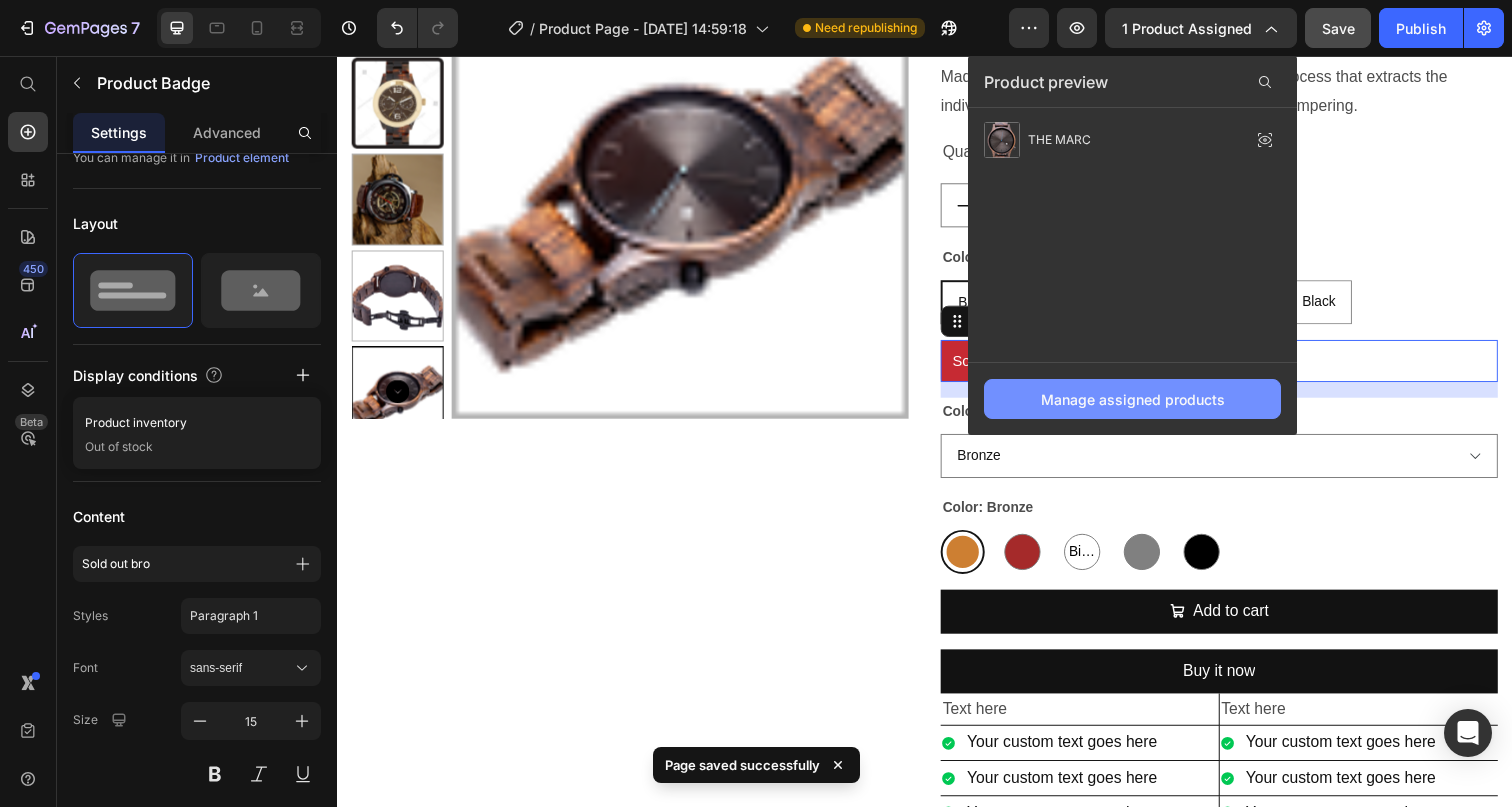click on "Manage assigned products" at bounding box center [1133, 399] 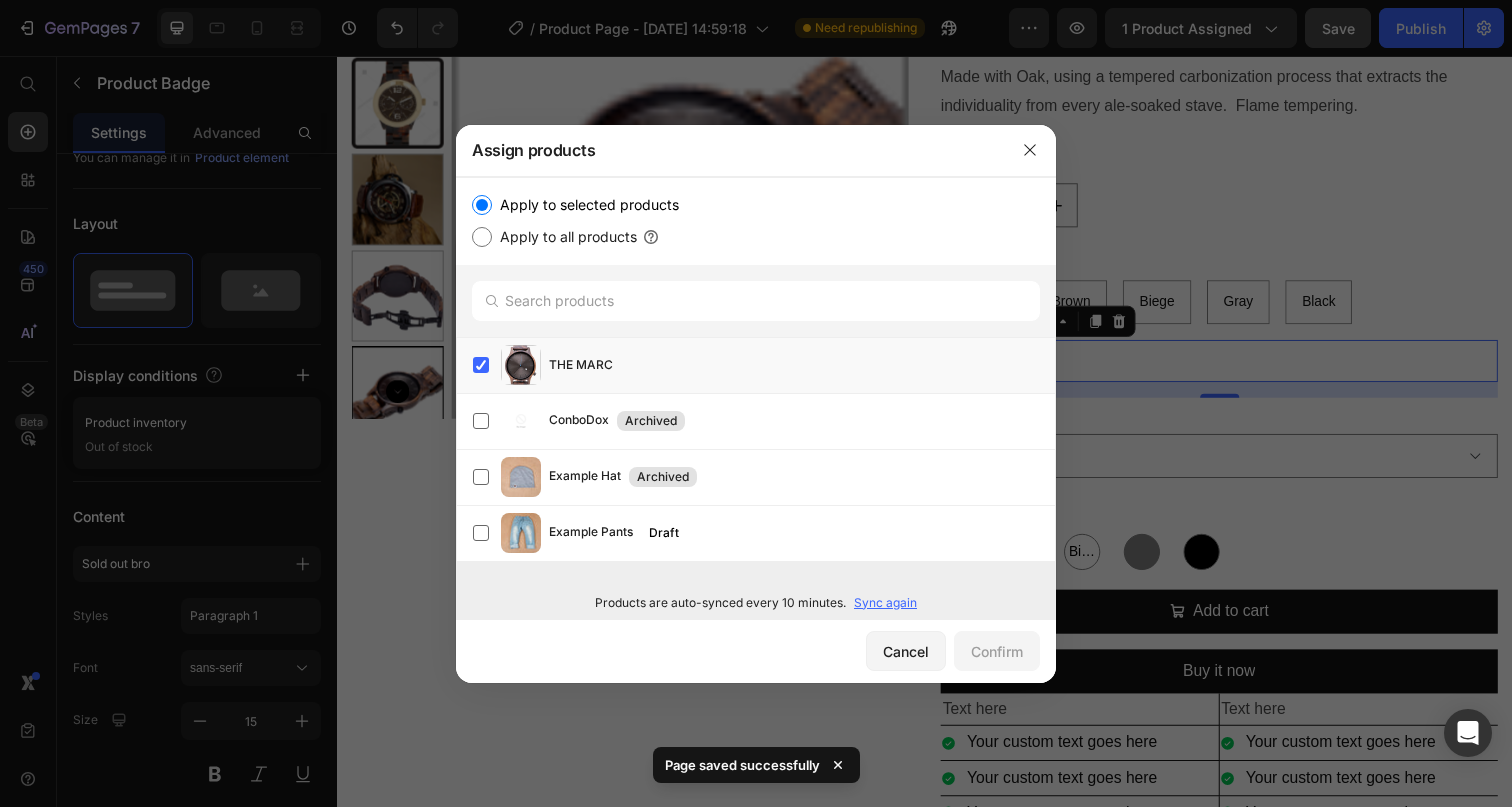 click on "Sync again" at bounding box center [885, 603] 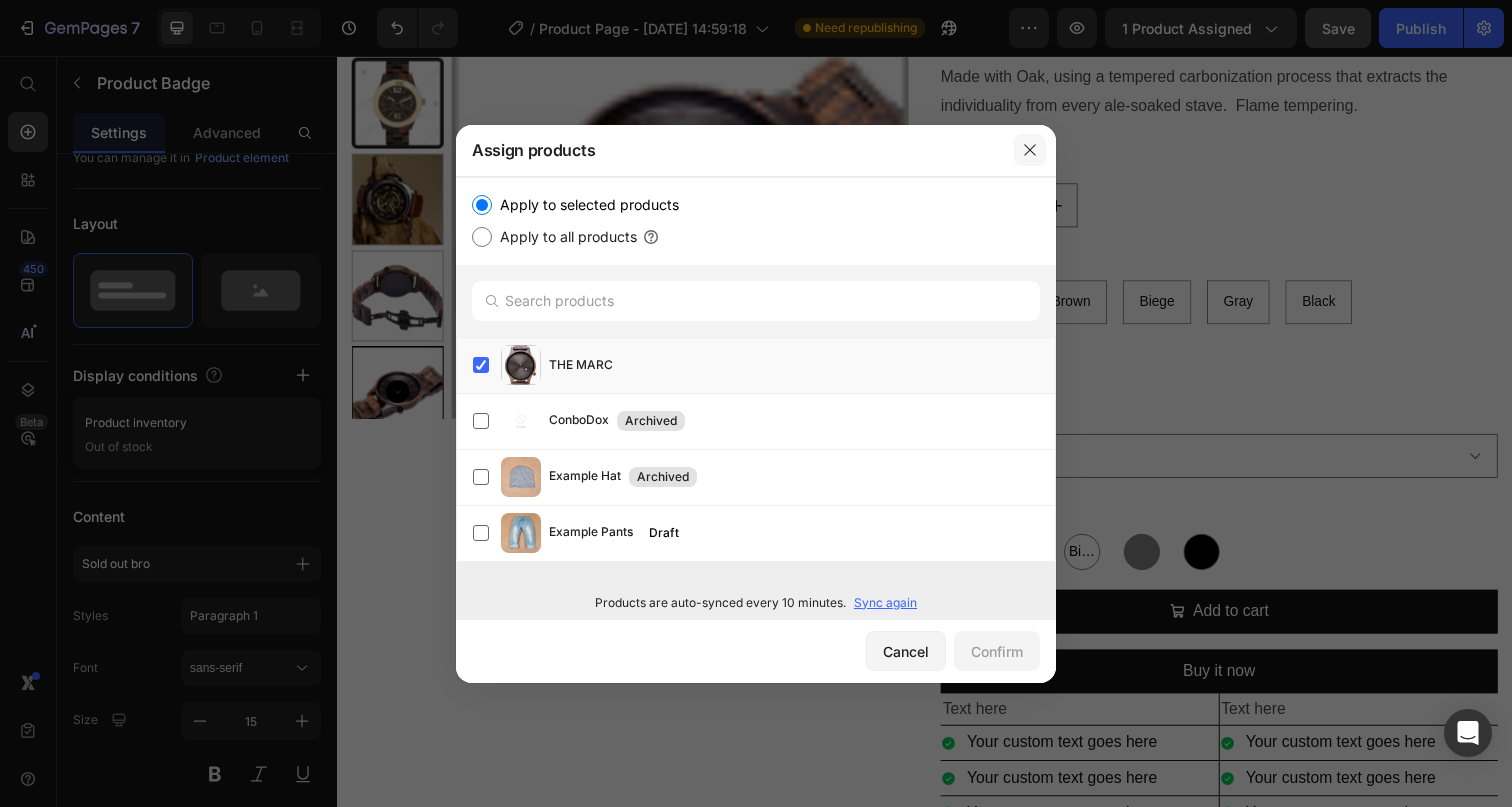 click 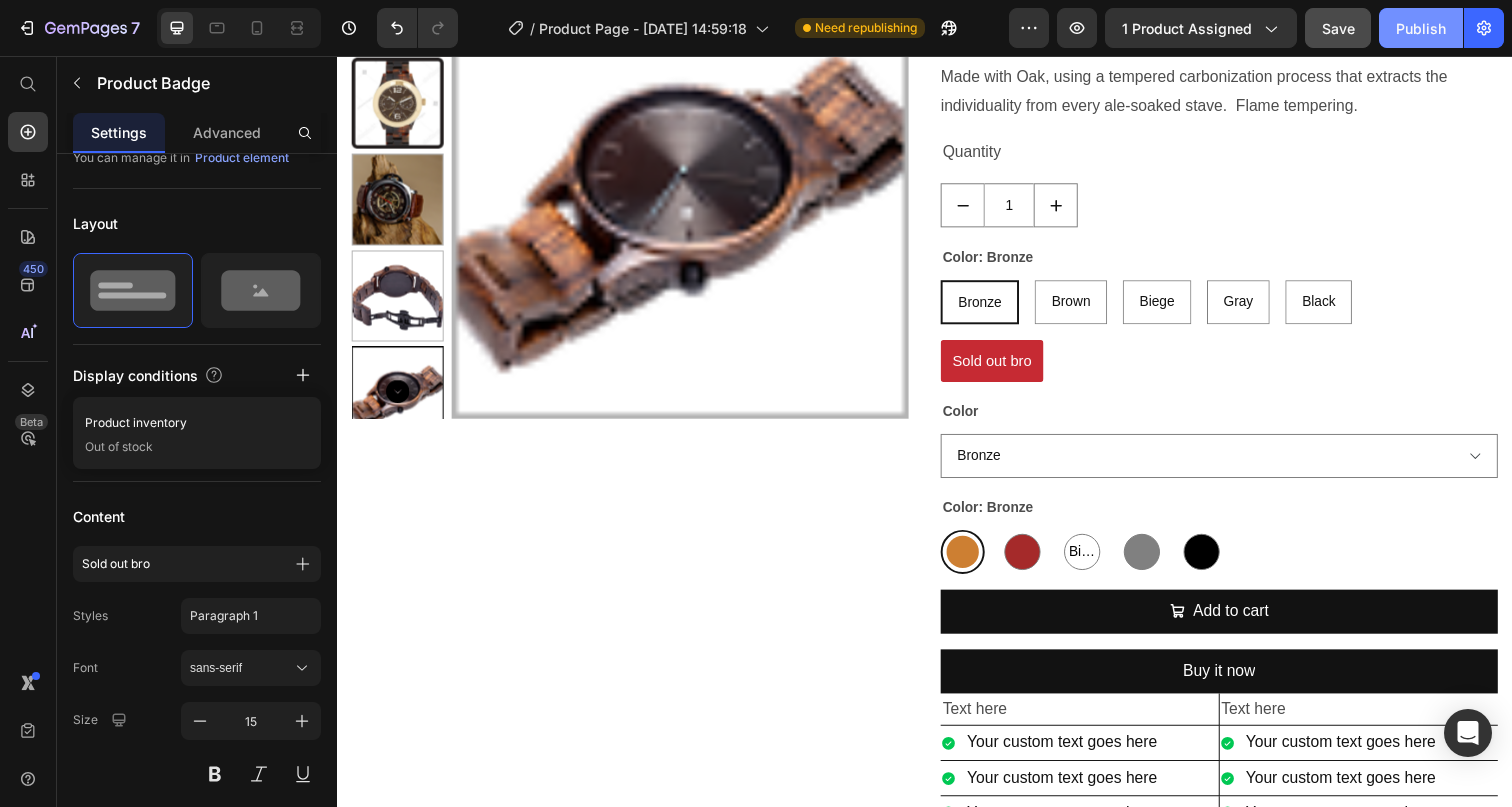 click on "Publish" at bounding box center (1421, 28) 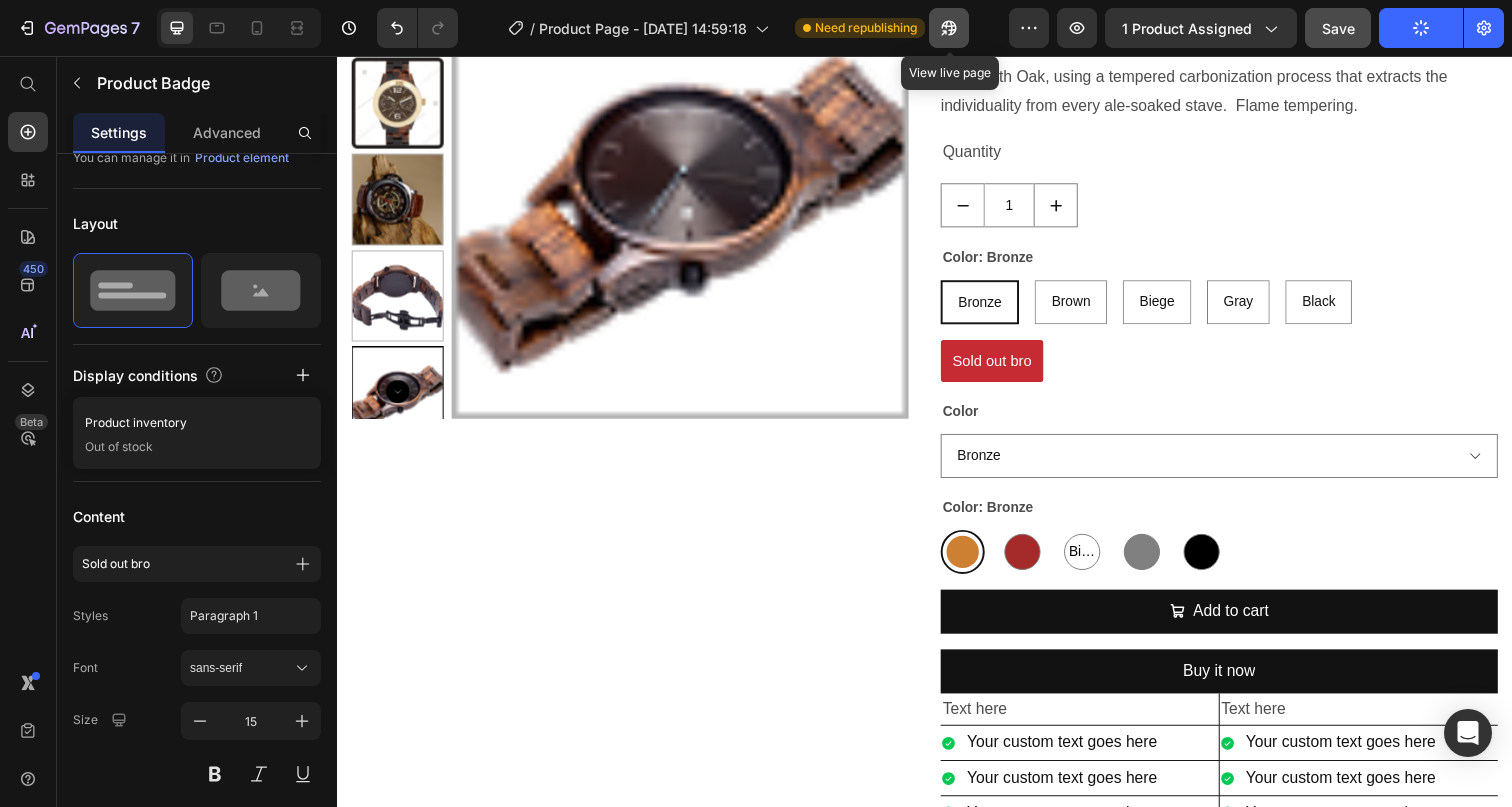 click 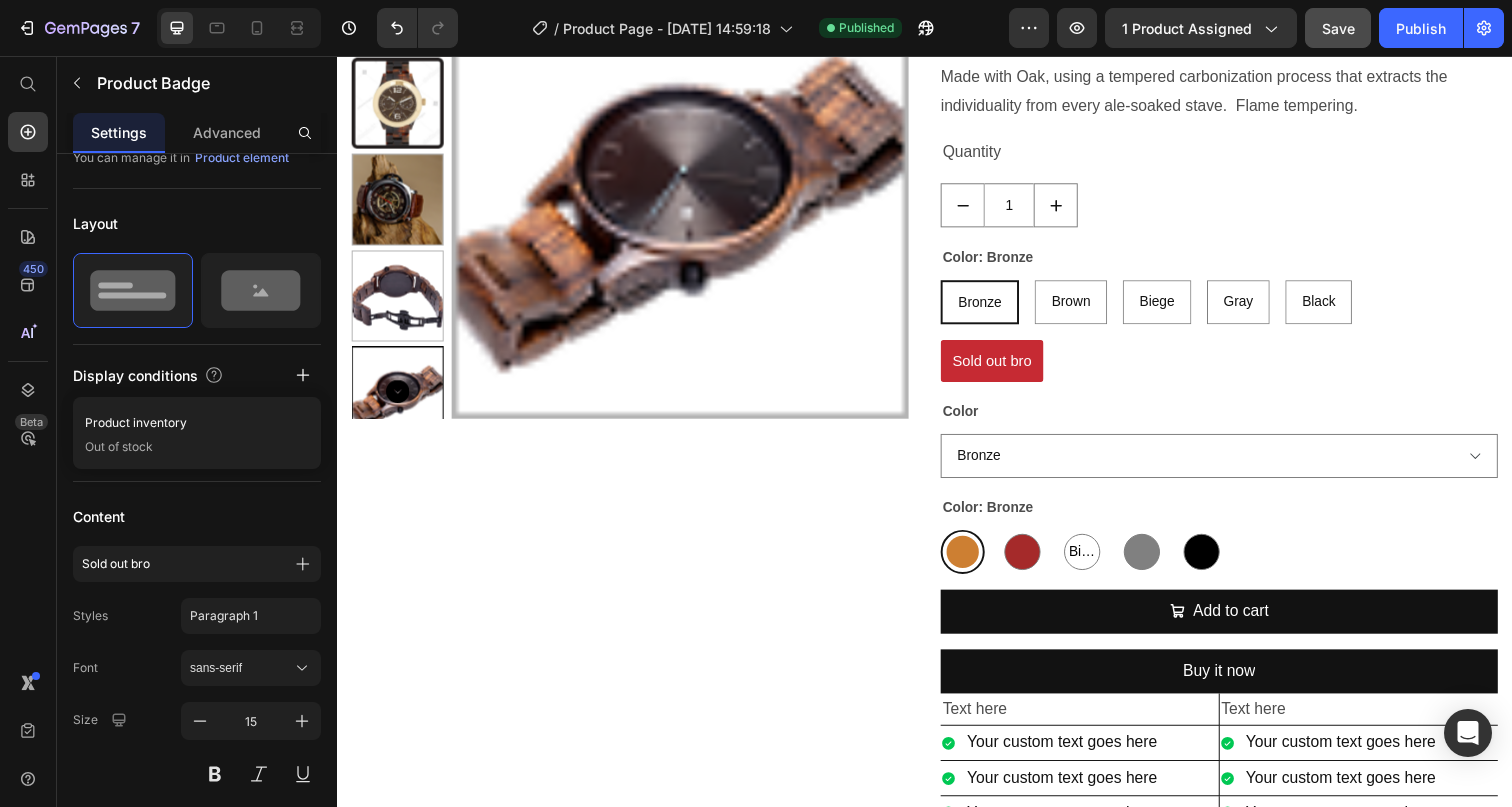 click on "Sold out bro" at bounding box center (1005, 367) 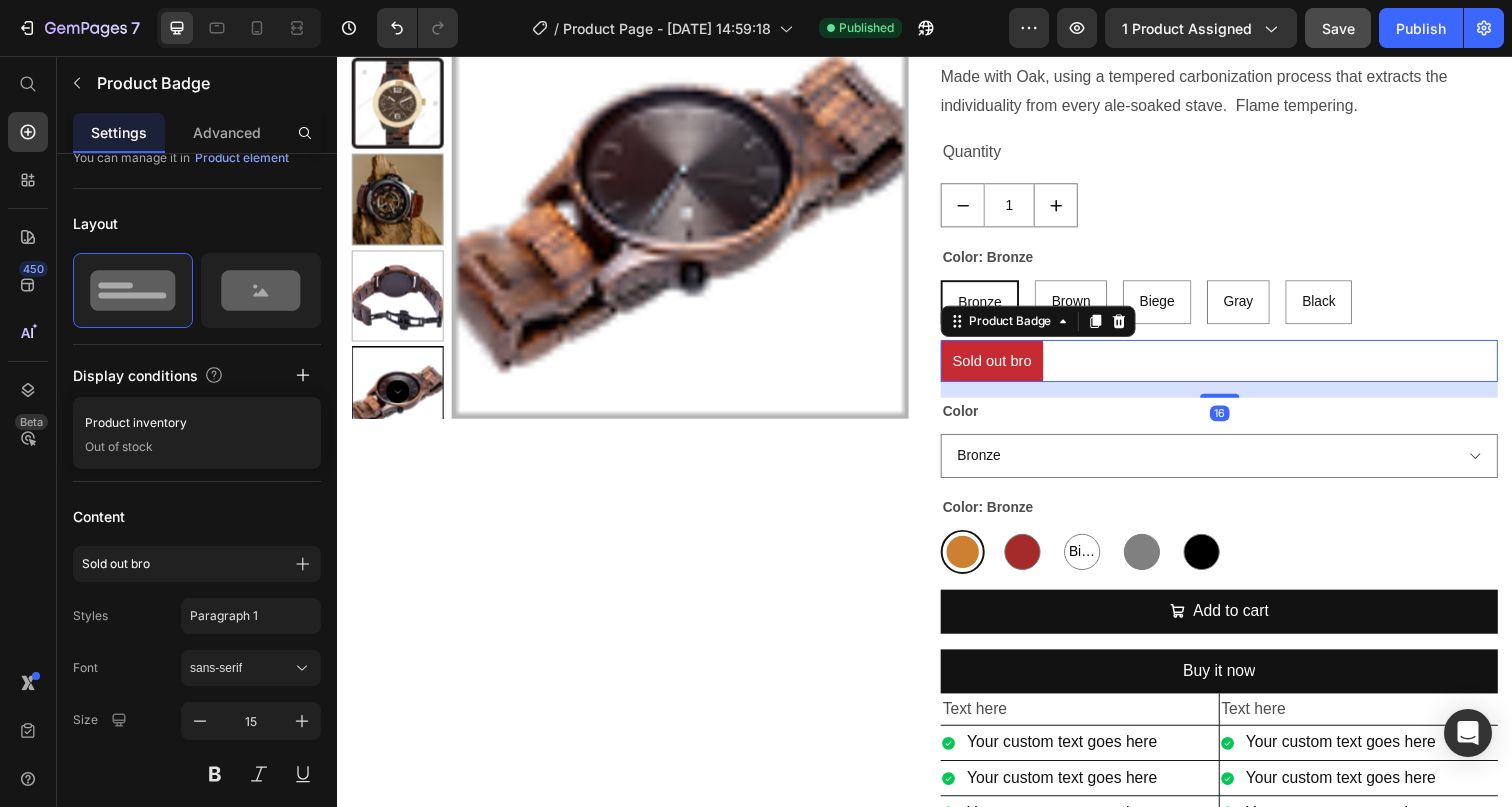 click on "Sold out bro" at bounding box center [1005, 367] 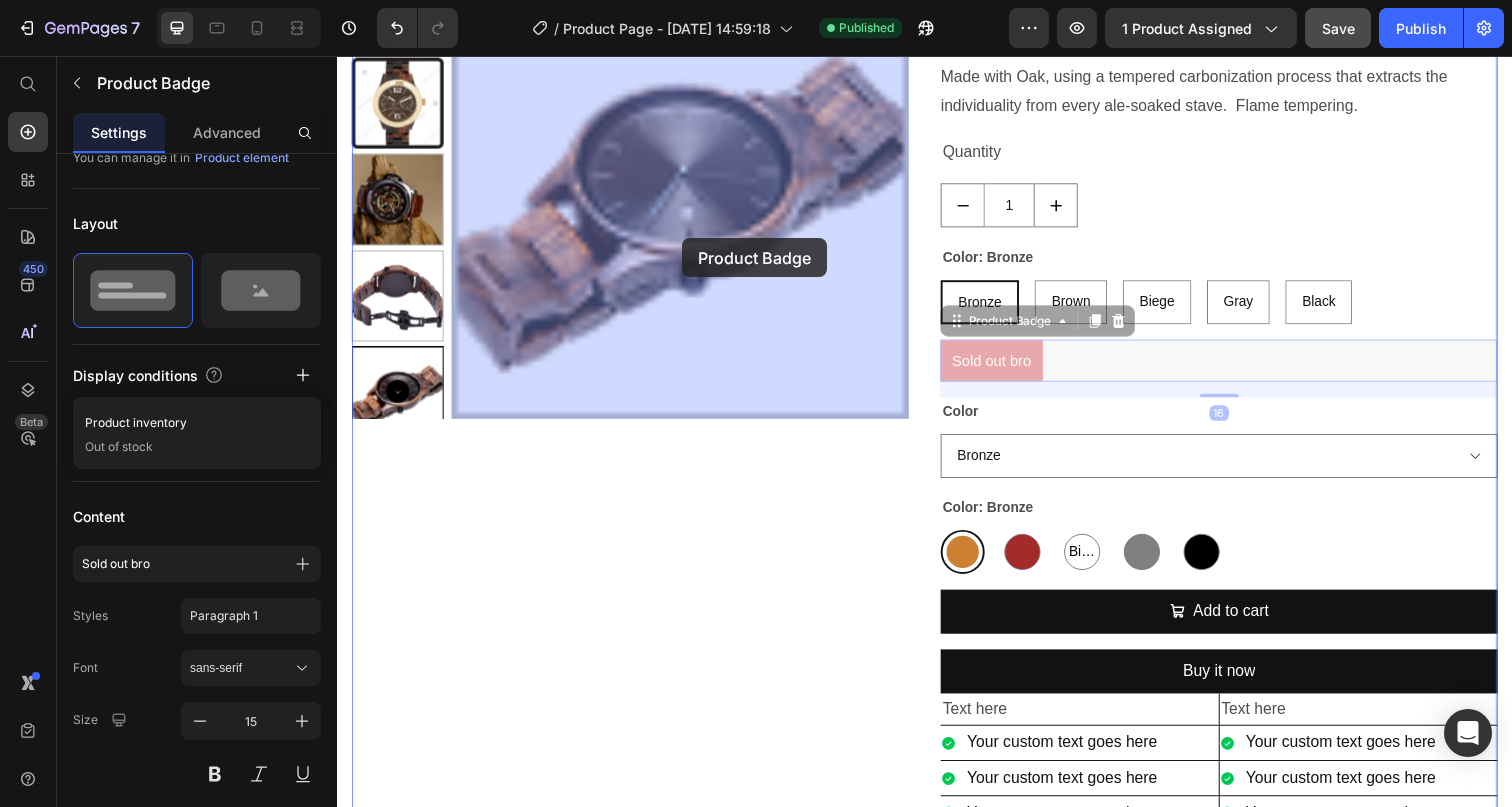 drag, startPoint x: 999, startPoint y: 328, endPoint x: 689, endPoint y: 242, distance: 321.70795 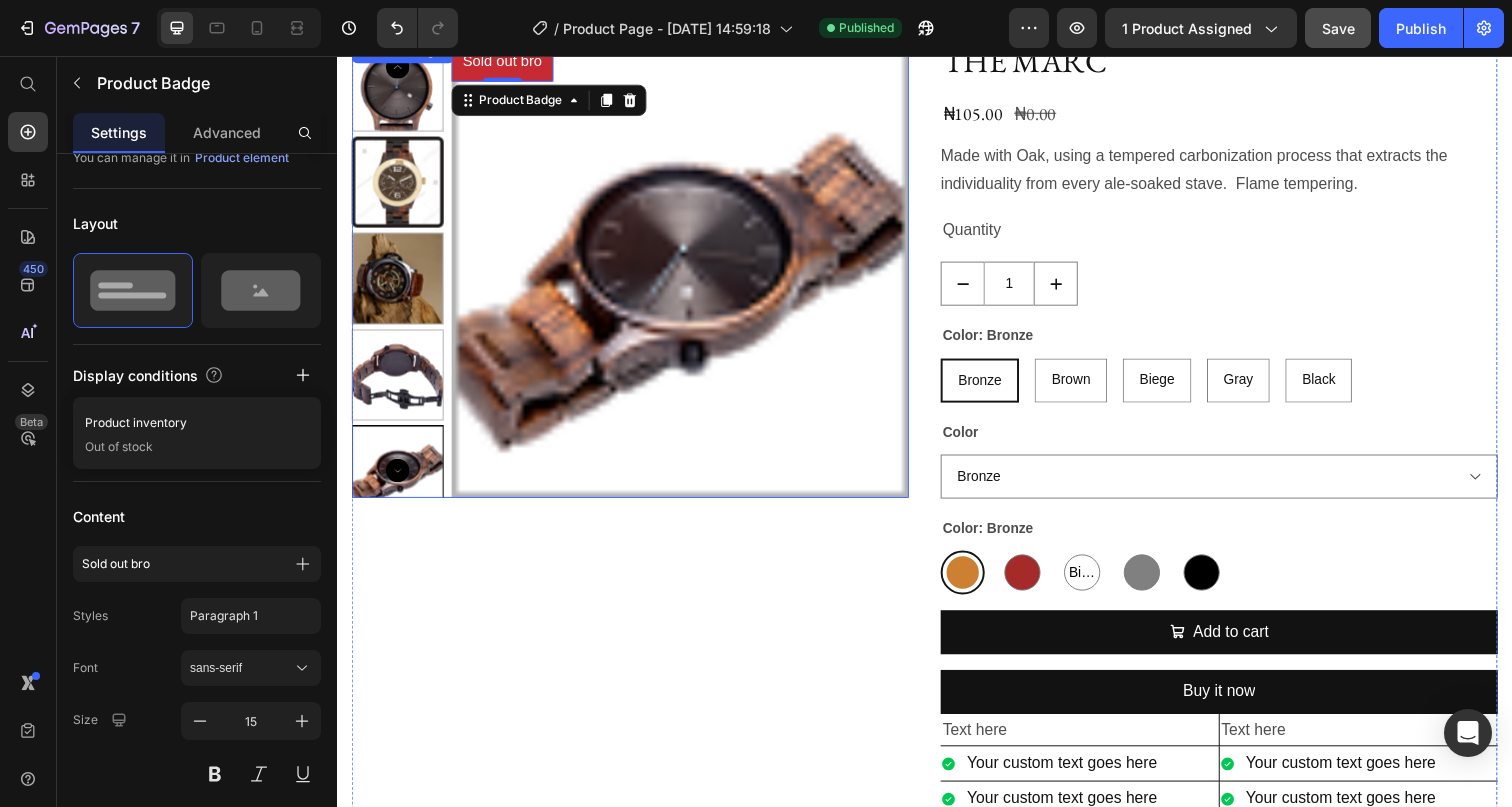 scroll, scrollTop: 0, scrollLeft: 0, axis: both 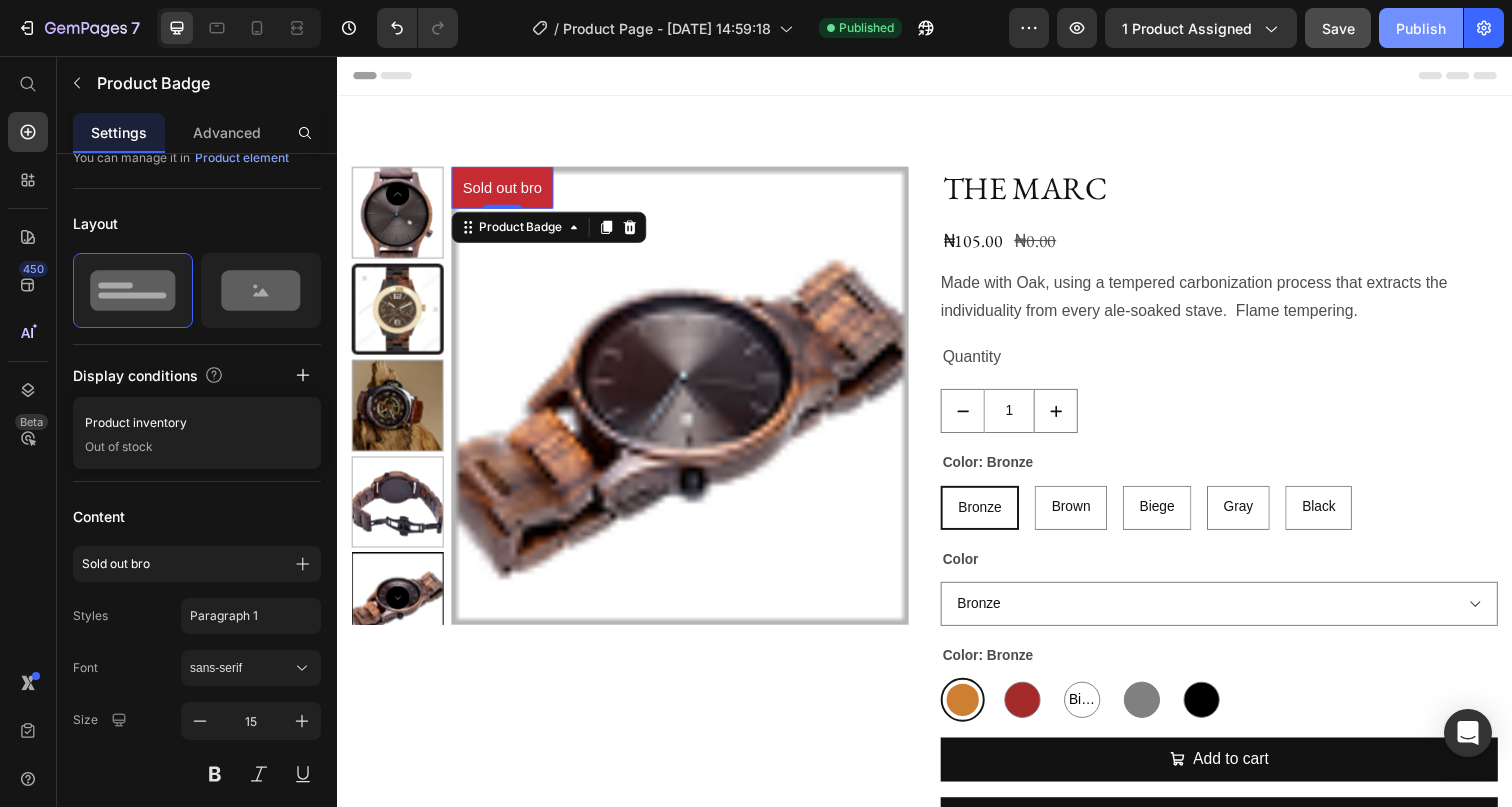 click on "Publish" at bounding box center [1421, 28] 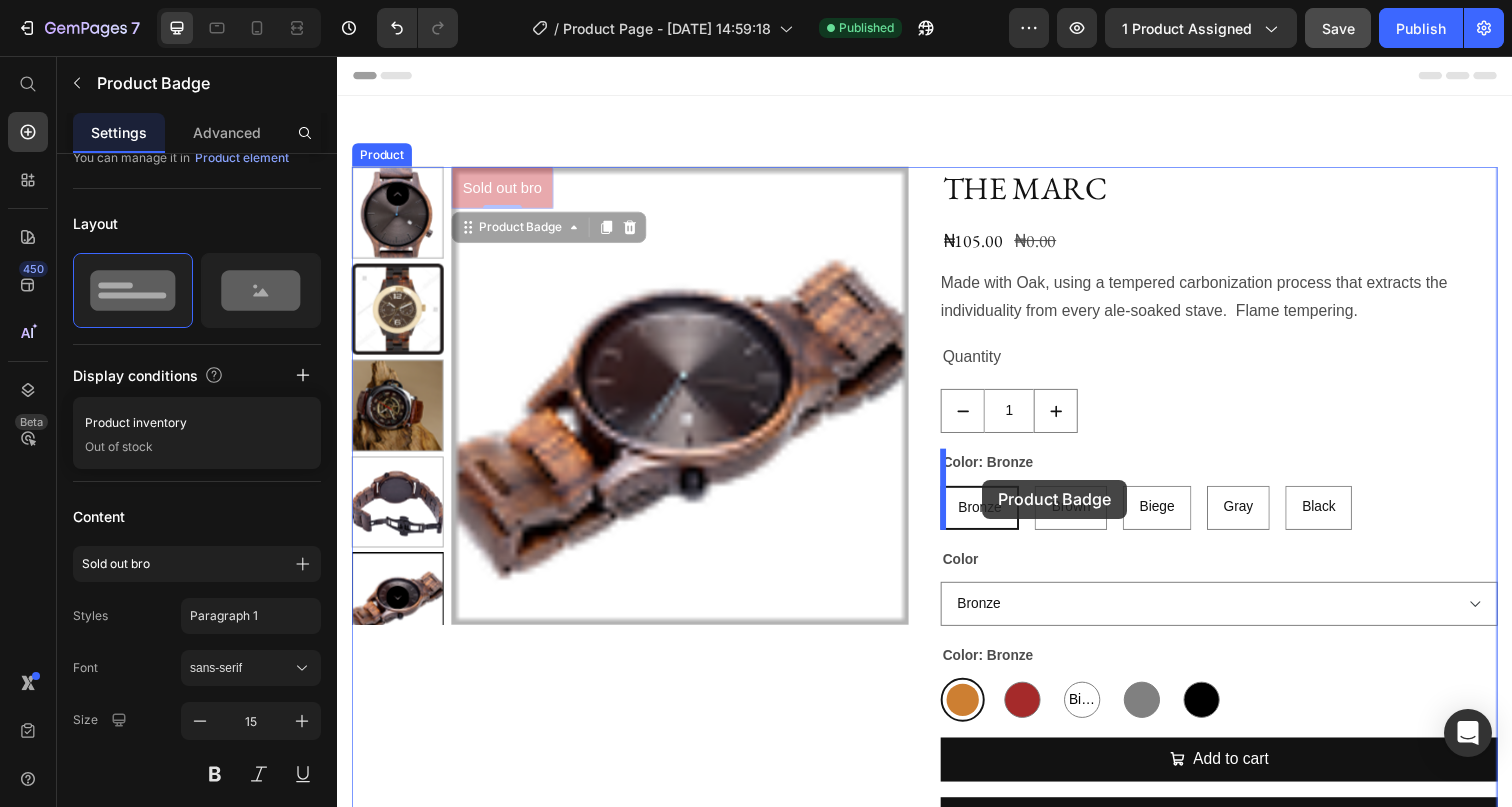 drag, startPoint x: 511, startPoint y: 190, endPoint x: 996, endPoint y: 489, distance: 569.7596 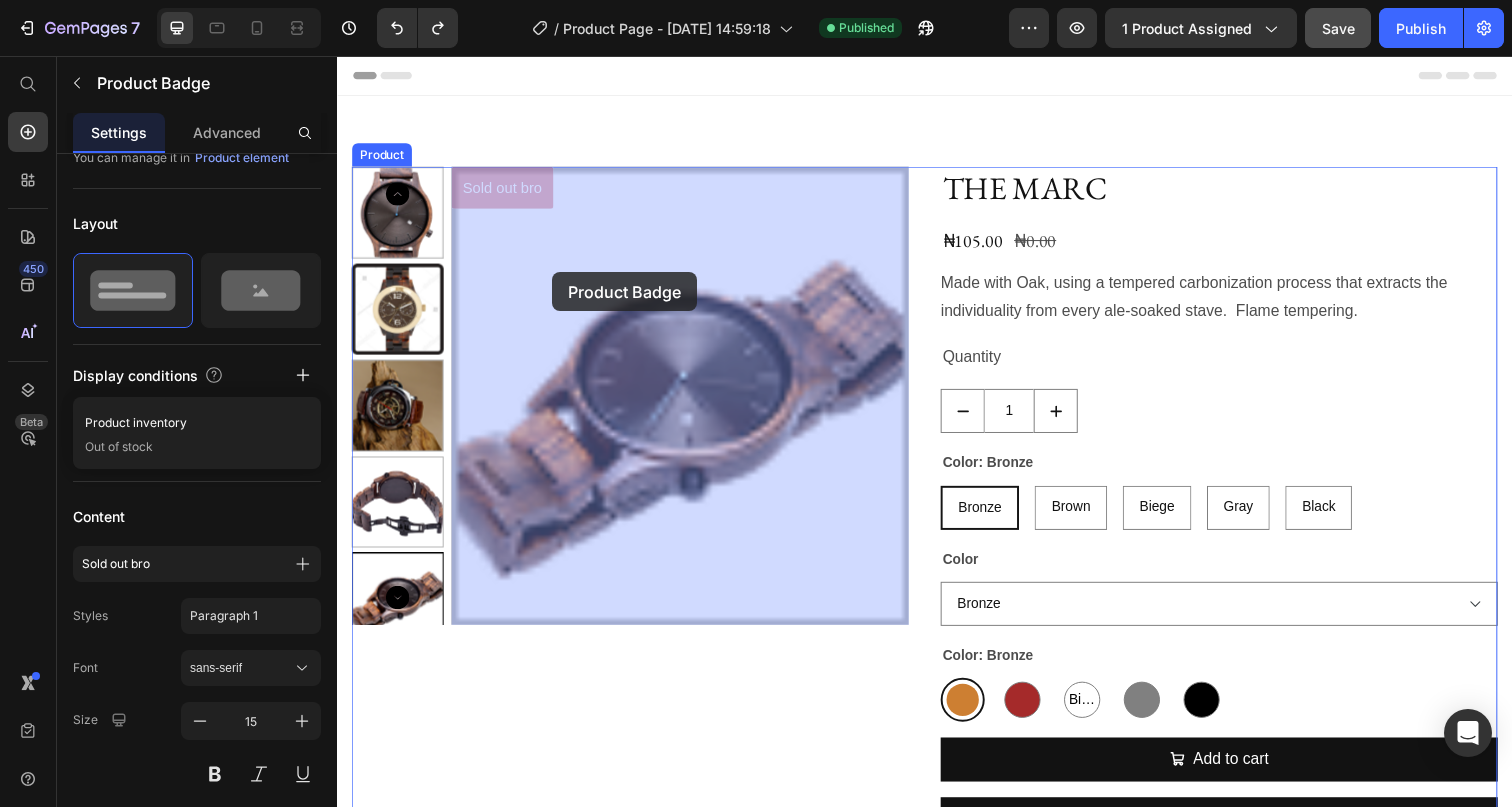 drag, startPoint x: 512, startPoint y: 193, endPoint x: 557, endPoint y: 277, distance: 95.29428 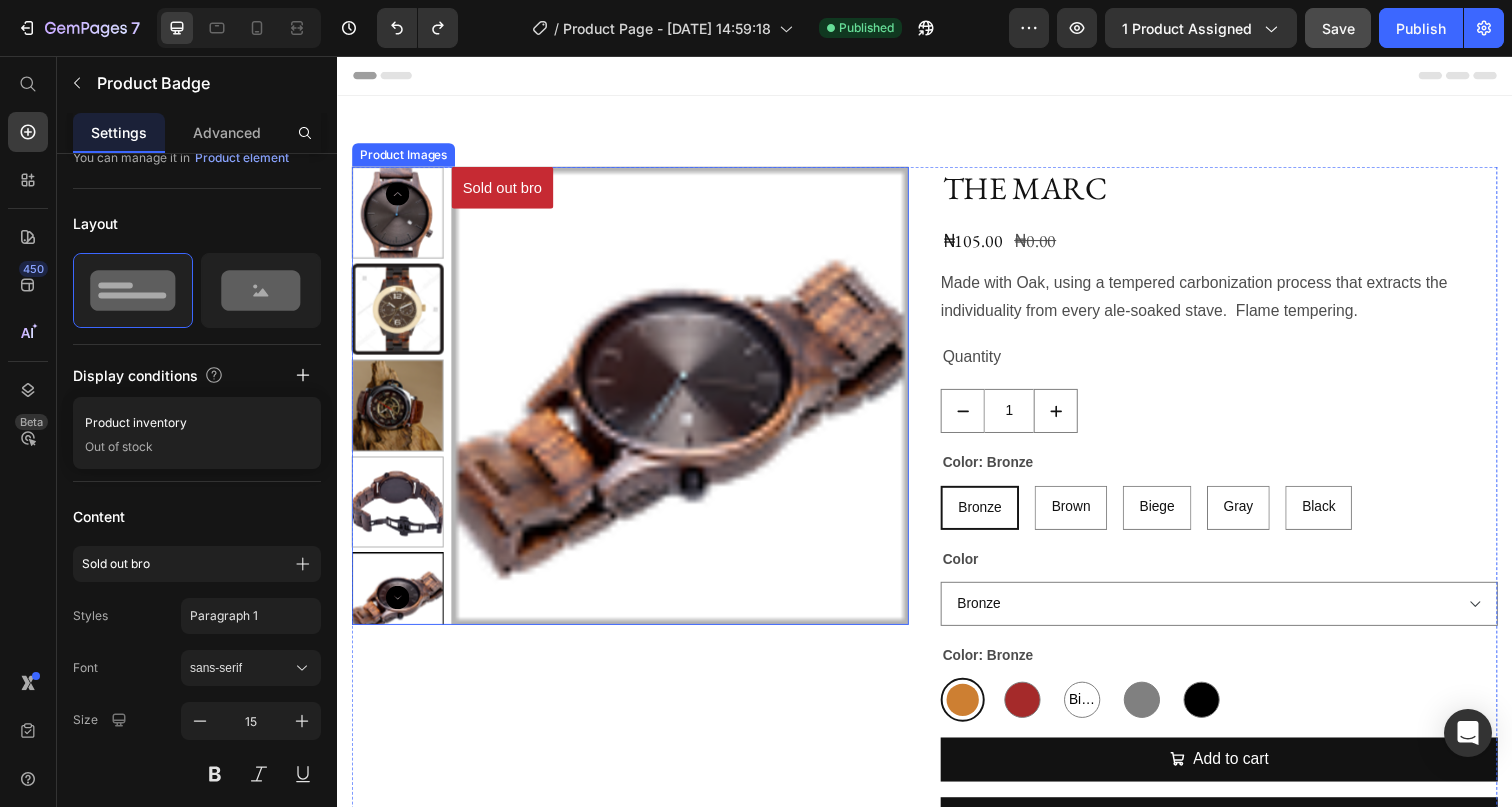 click on "Sold out bro" at bounding box center [506, 190] 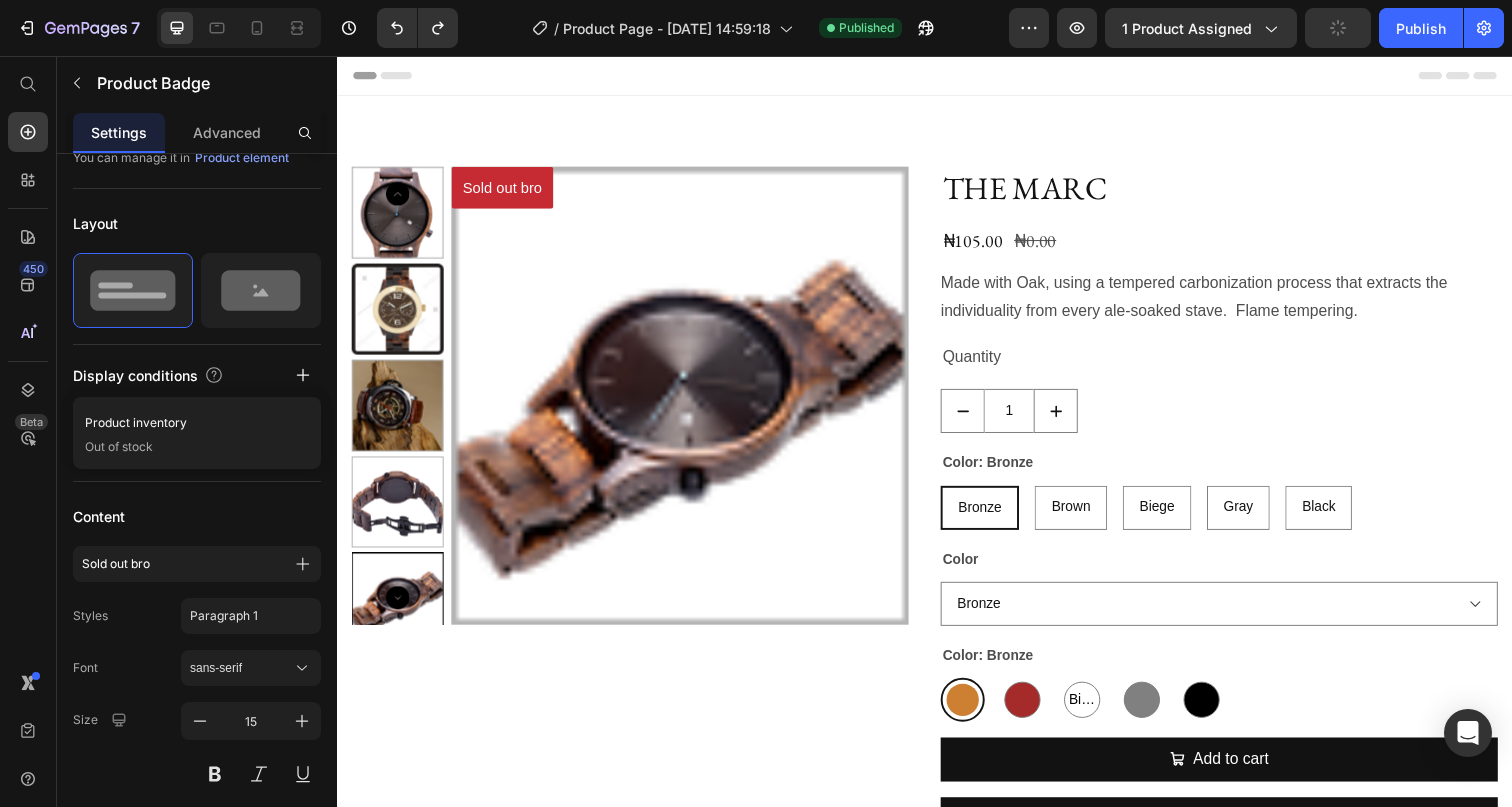 click on "Sold out bro" at bounding box center (506, 190) 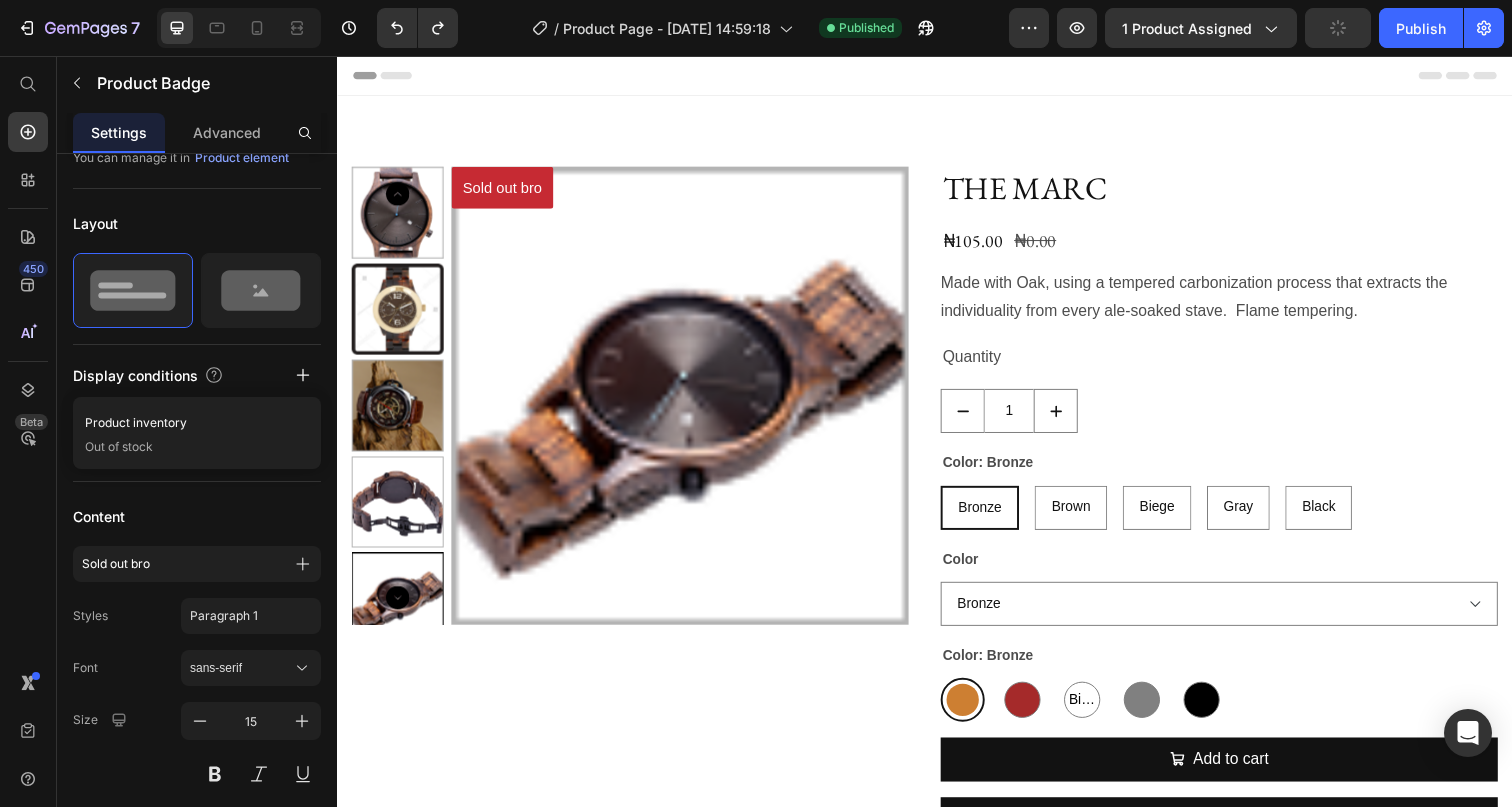 click on "Sold out bro" at bounding box center (506, 190) 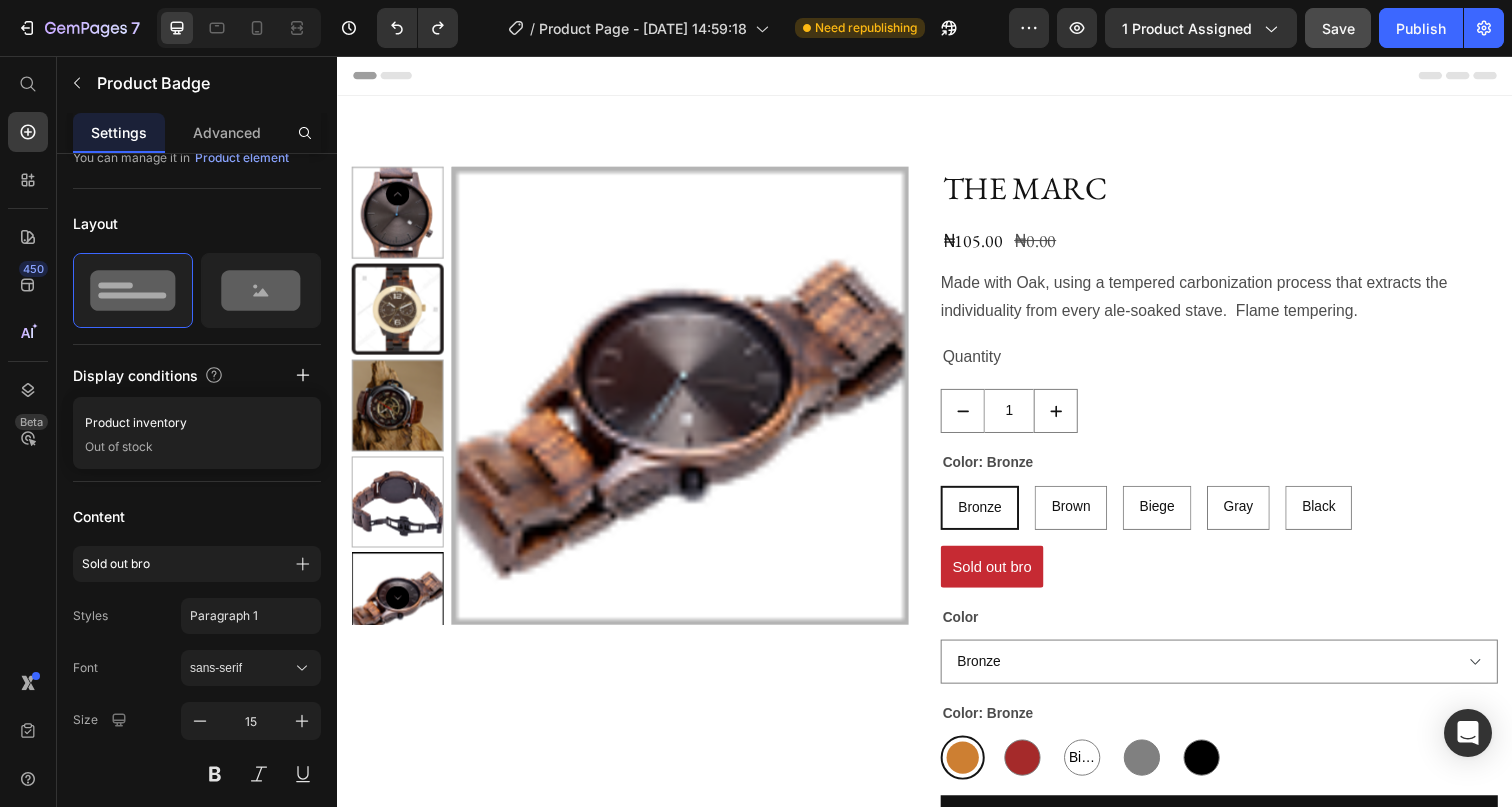 click on "Sold out bro" at bounding box center [1005, 577] 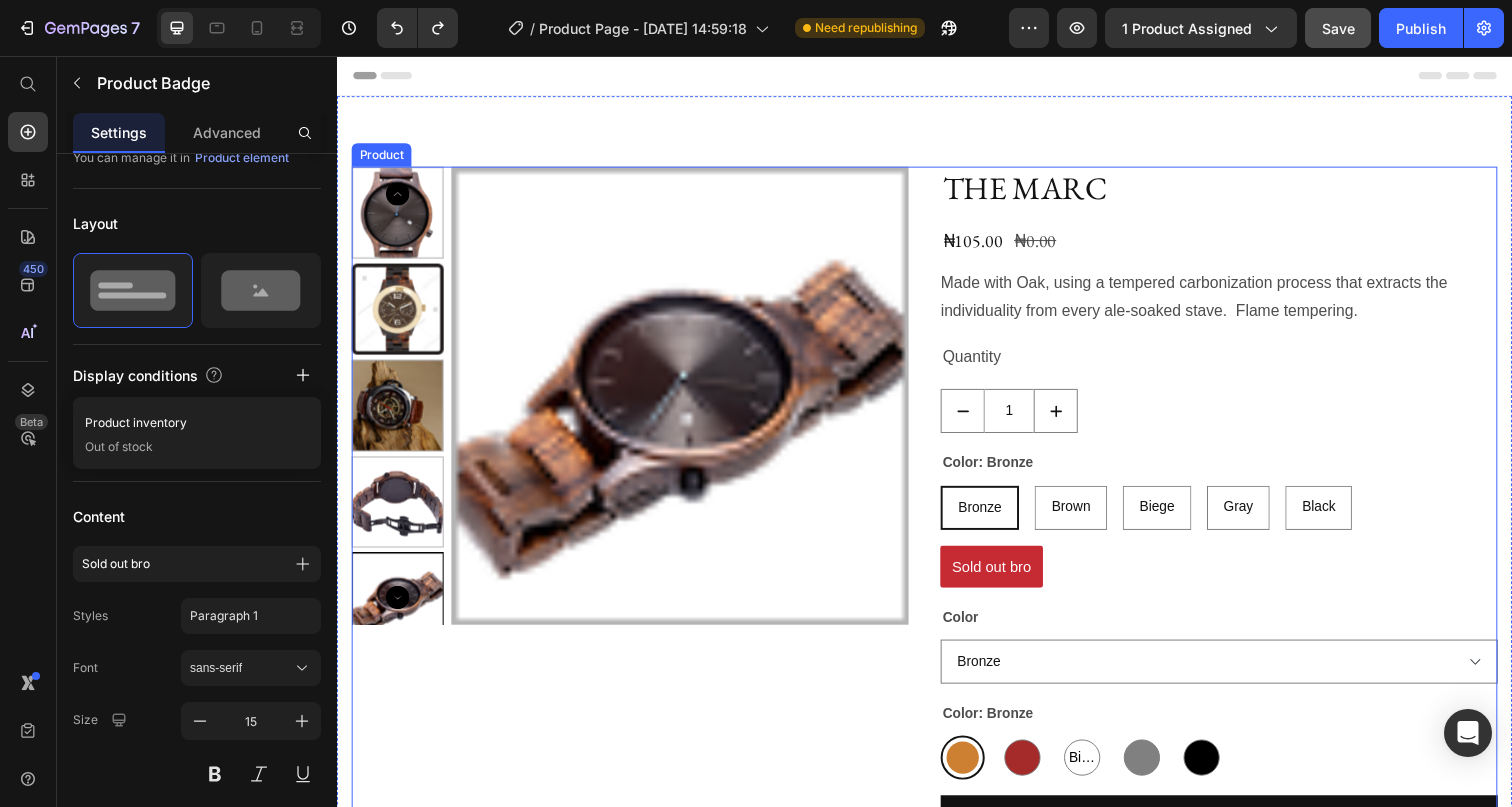 type on "Sale {percent_discount} off" 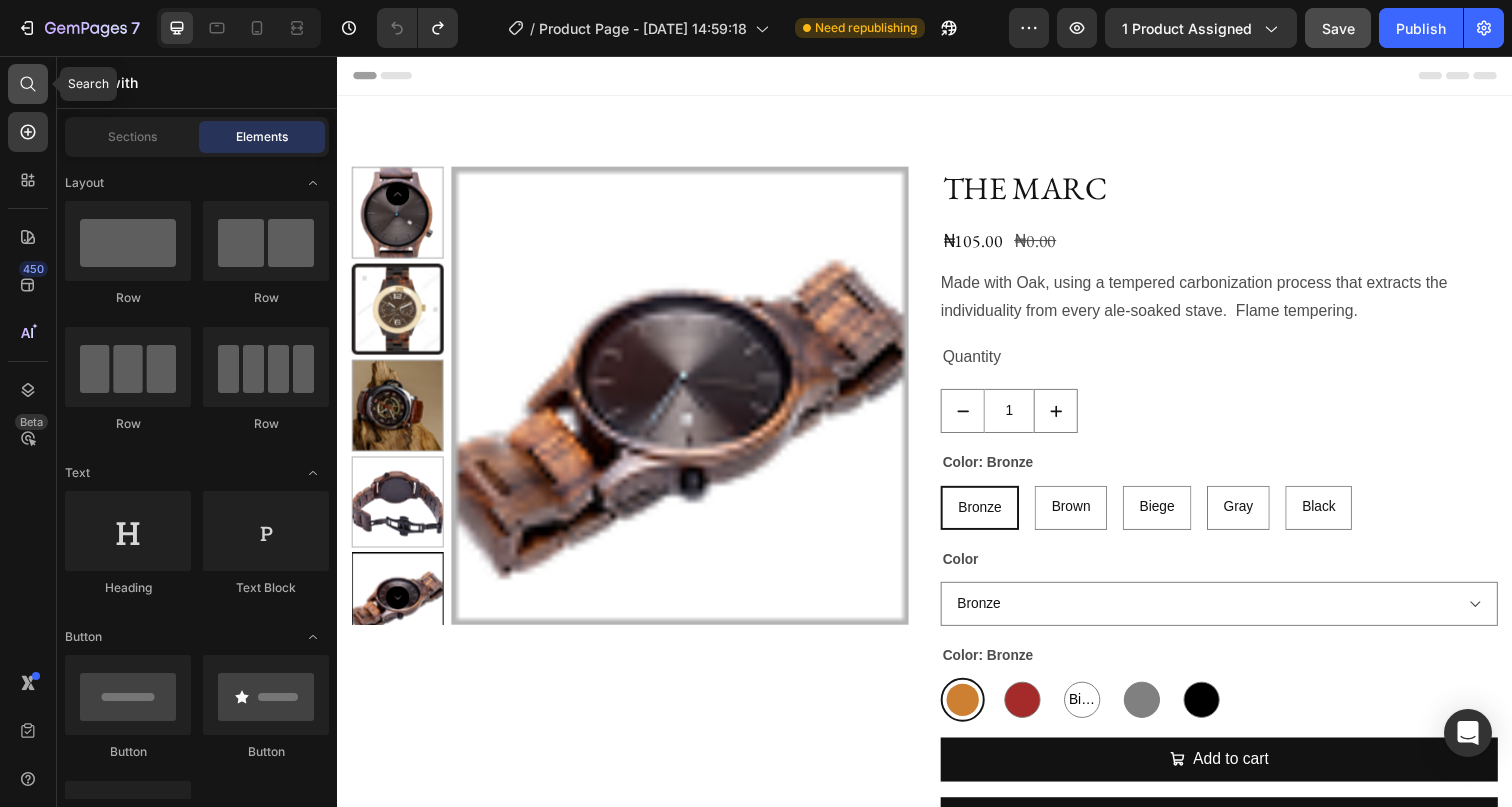 click 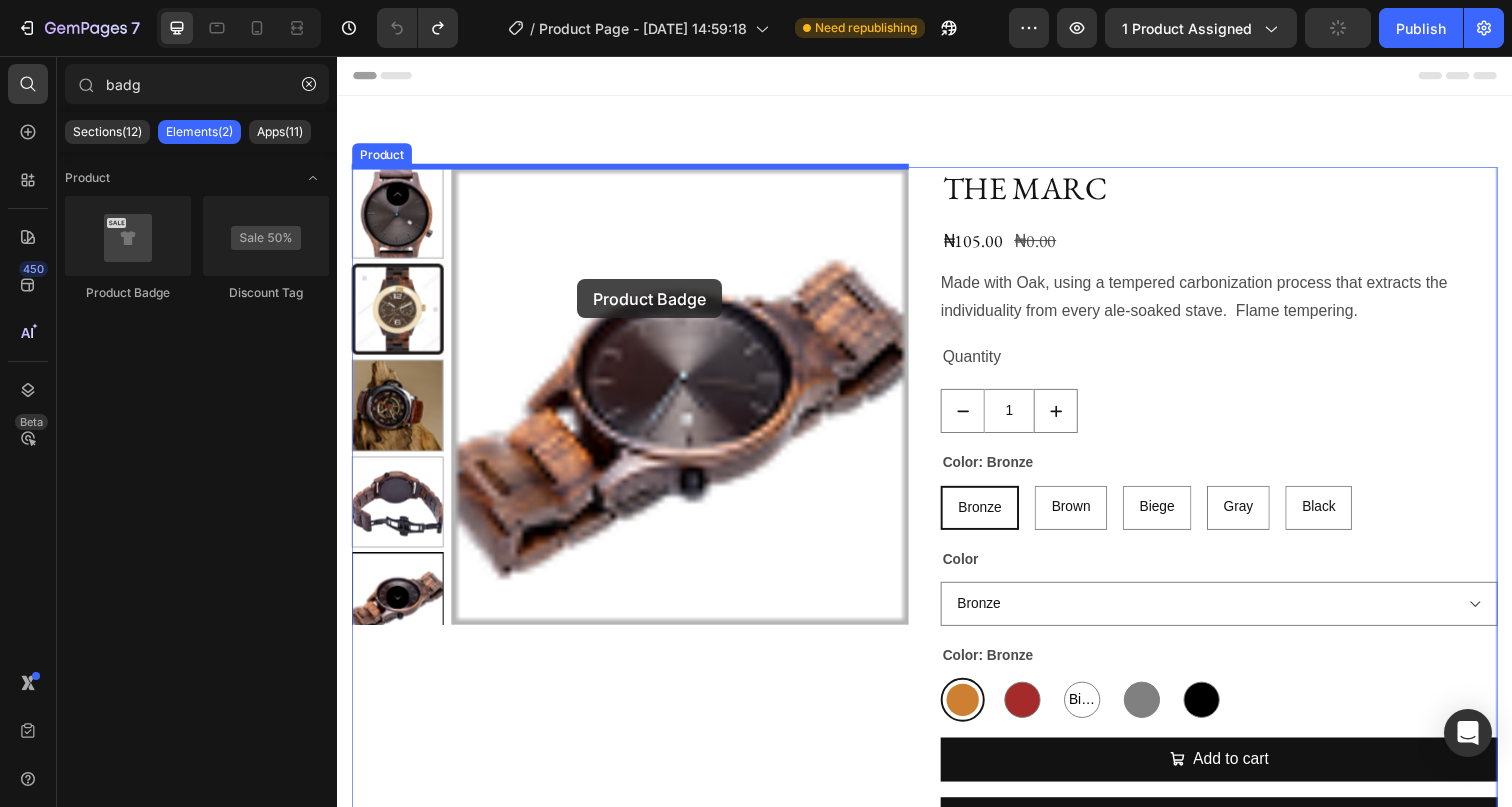 drag, startPoint x: 456, startPoint y: 297, endPoint x: 582, endPoint y: 284, distance: 126.66886 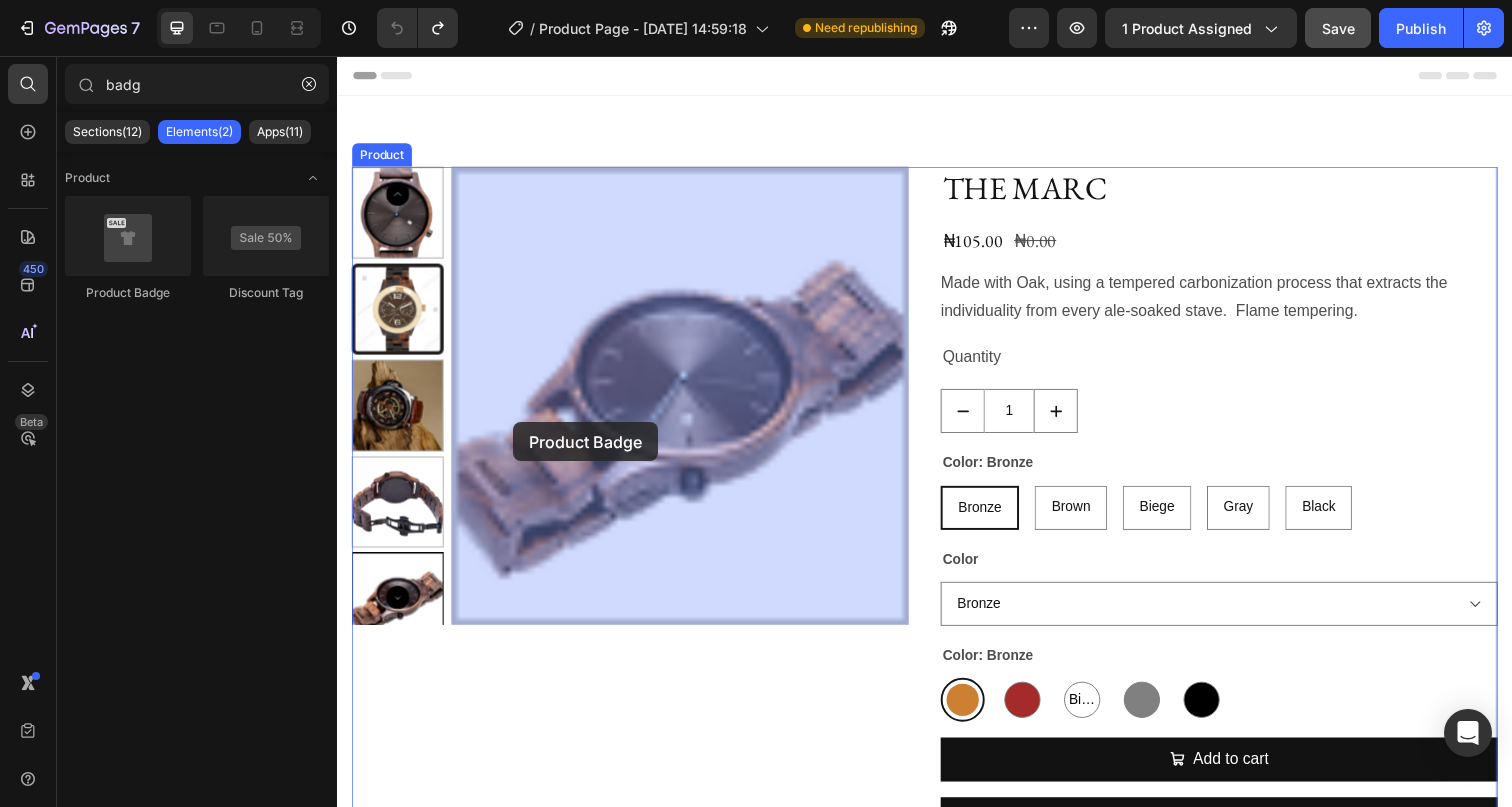 drag, startPoint x: 454, startPoint y: 294, endPoint x: 517, endPoint y: 430, distance: 149.88329 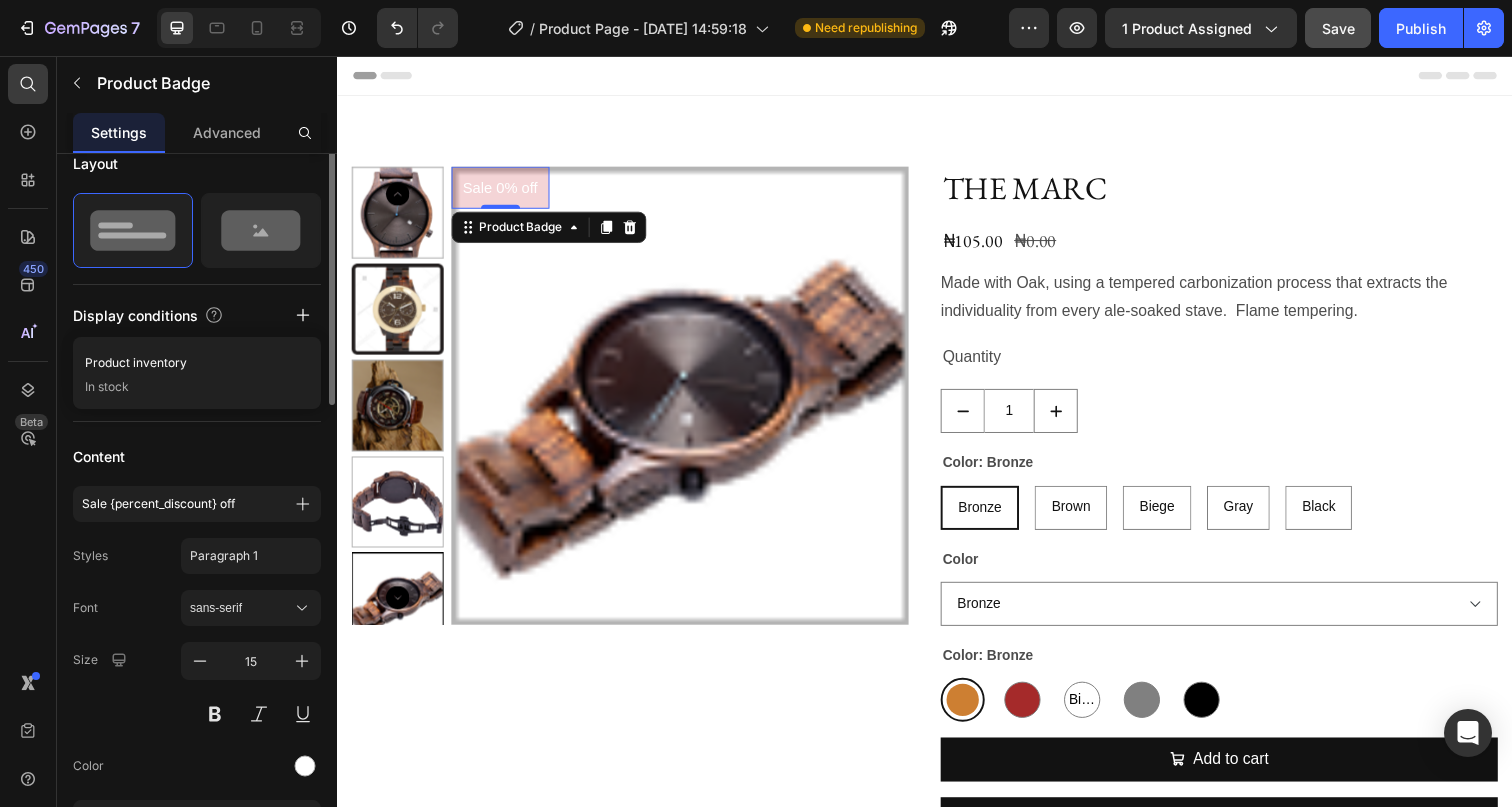 scroll, scrollTop: 201, scrollLeft: 0, axis: vertical 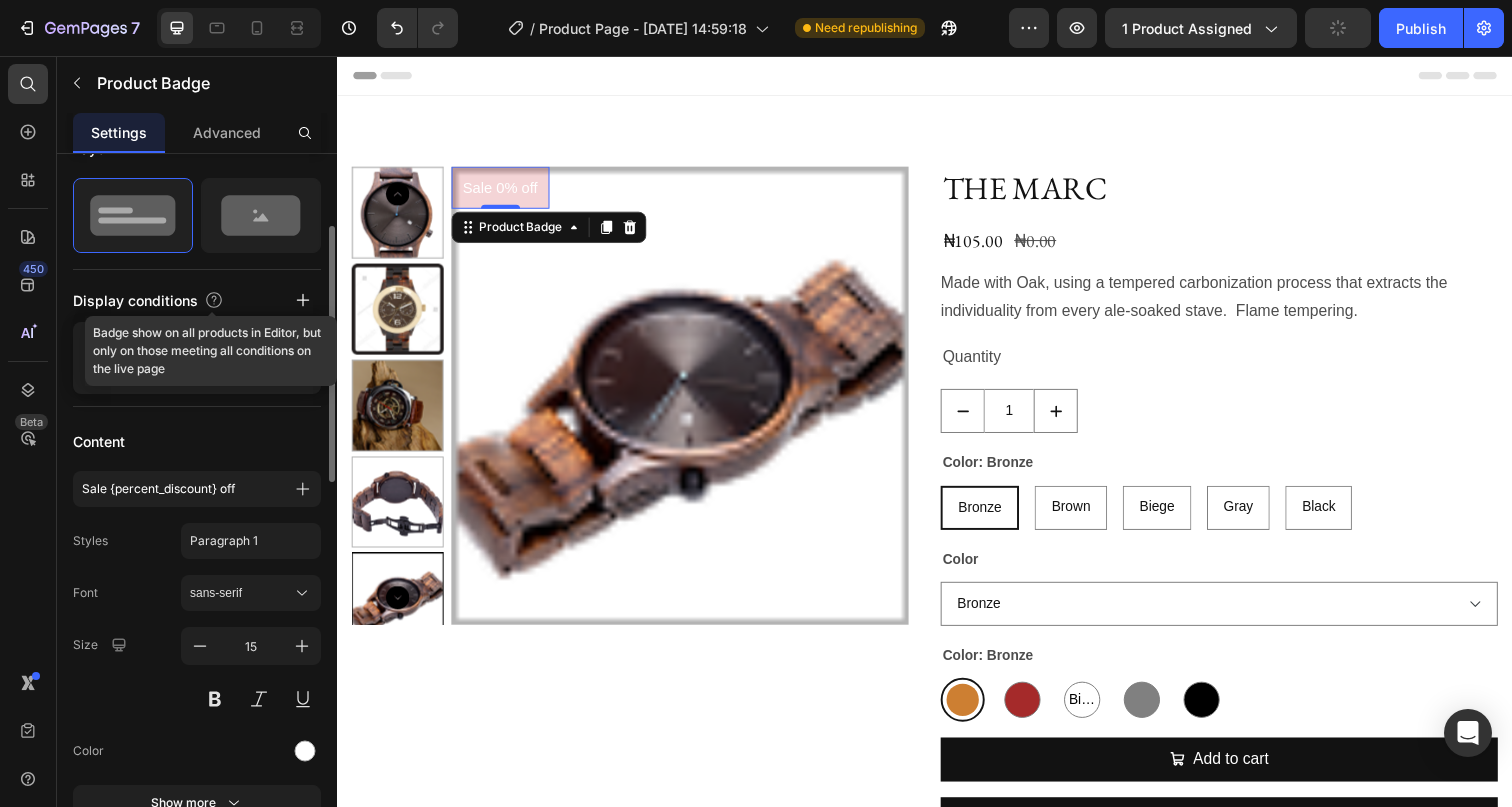 click 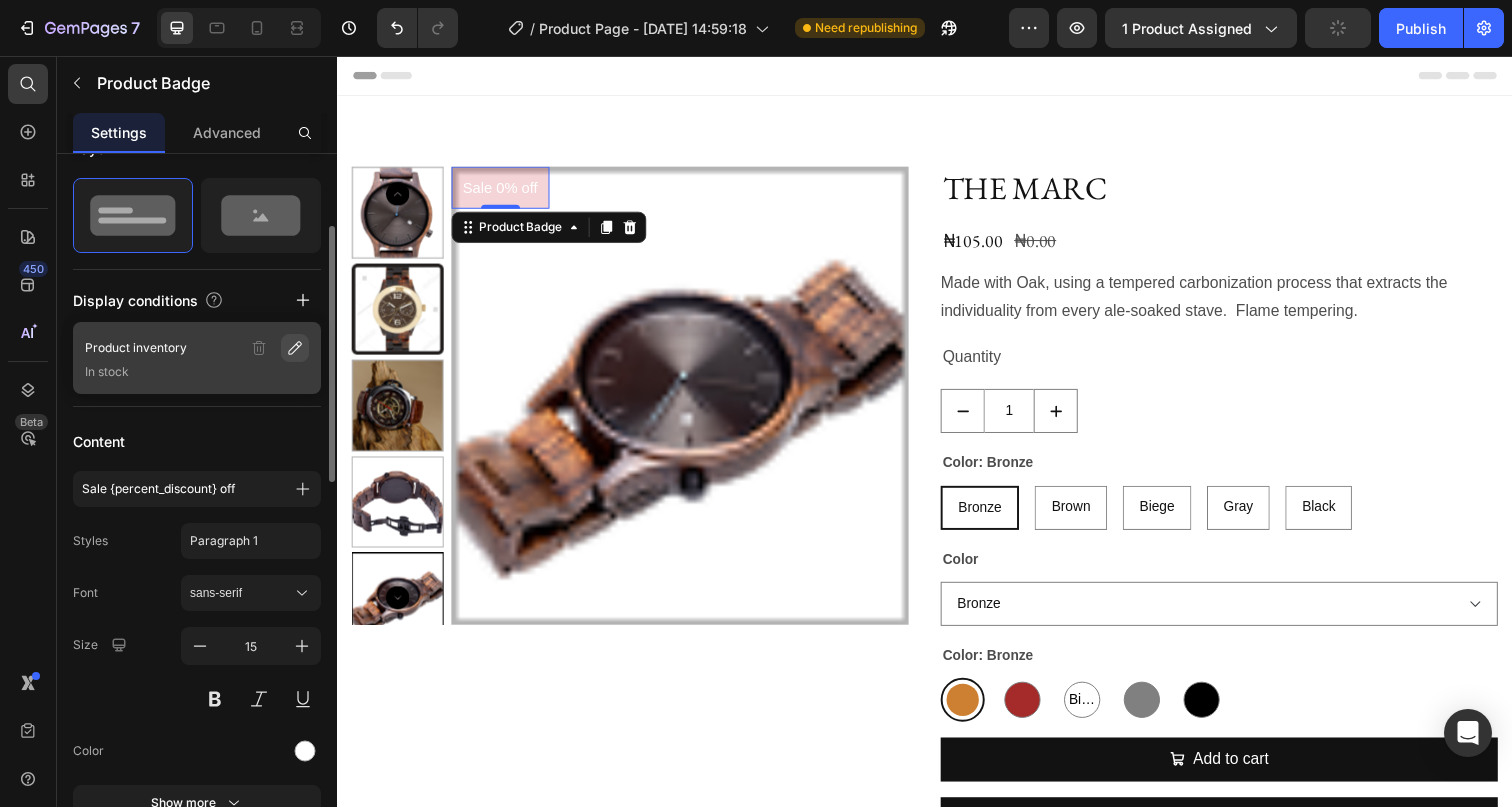 click 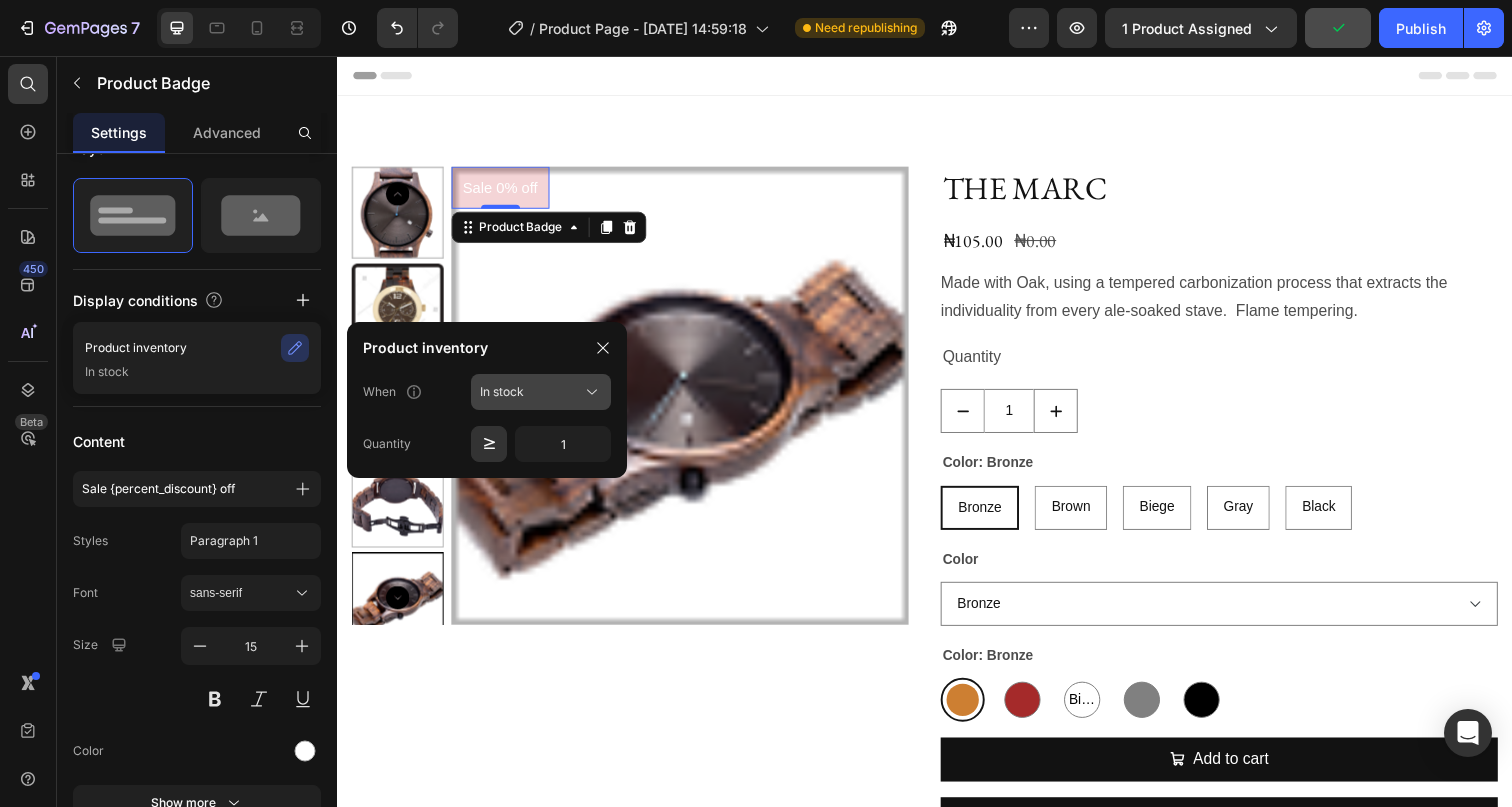 click on "In stock" at bounding box center (529, 392) 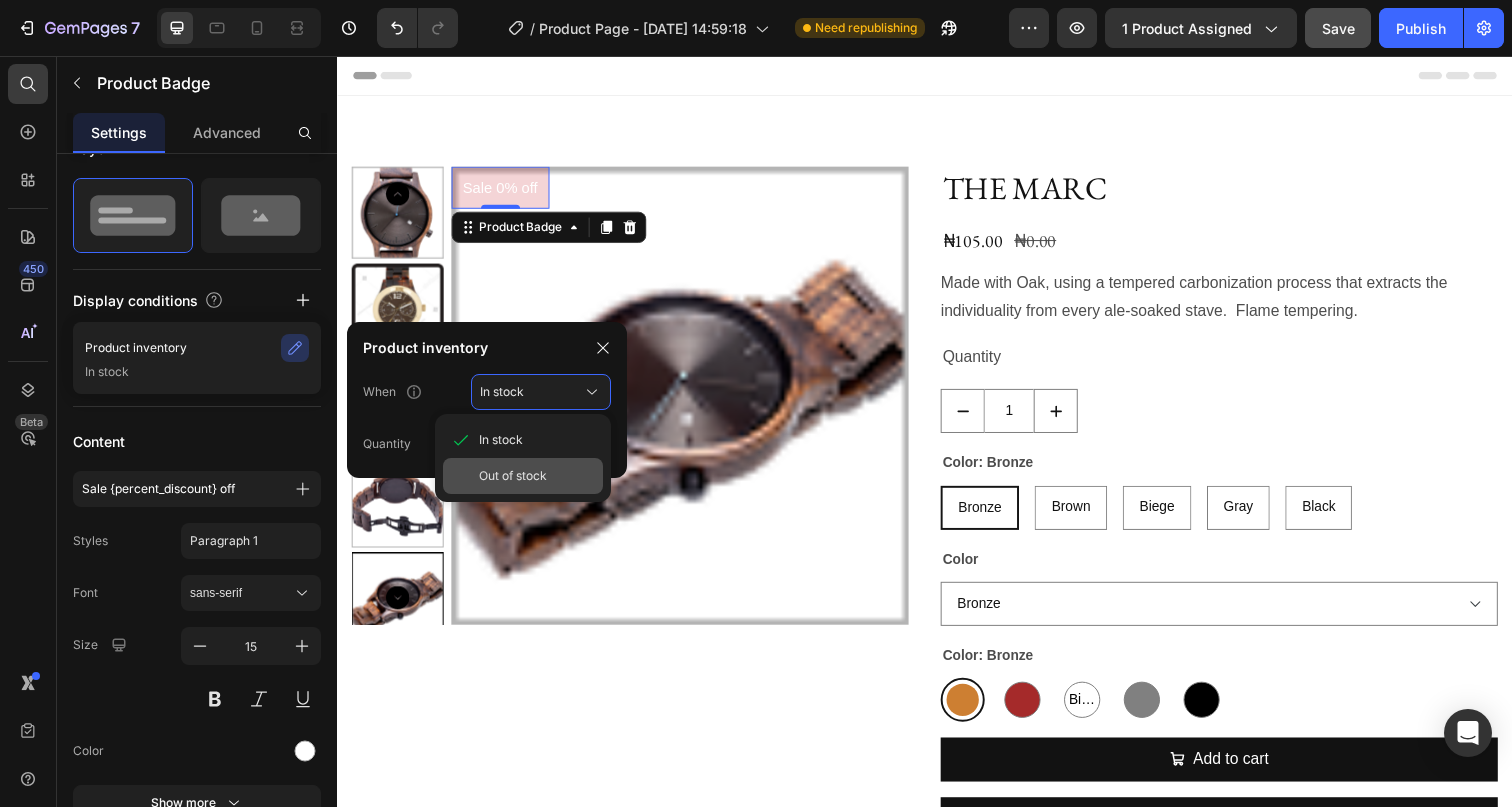 click on "Out of stock" at bounding box center [513, 476] 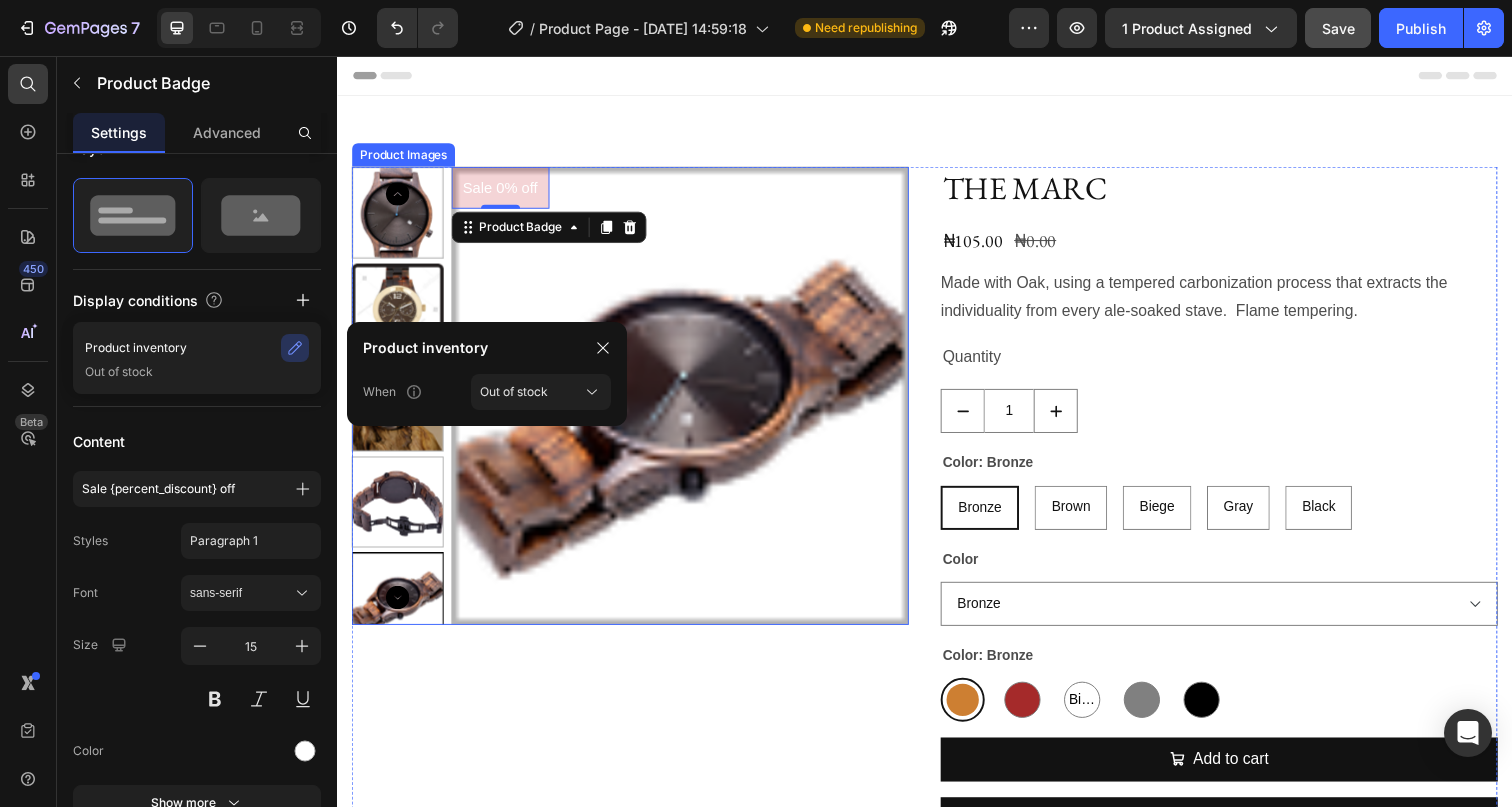click on "Sale 0% off Product Badge   0" at bounding box center [688, 403] 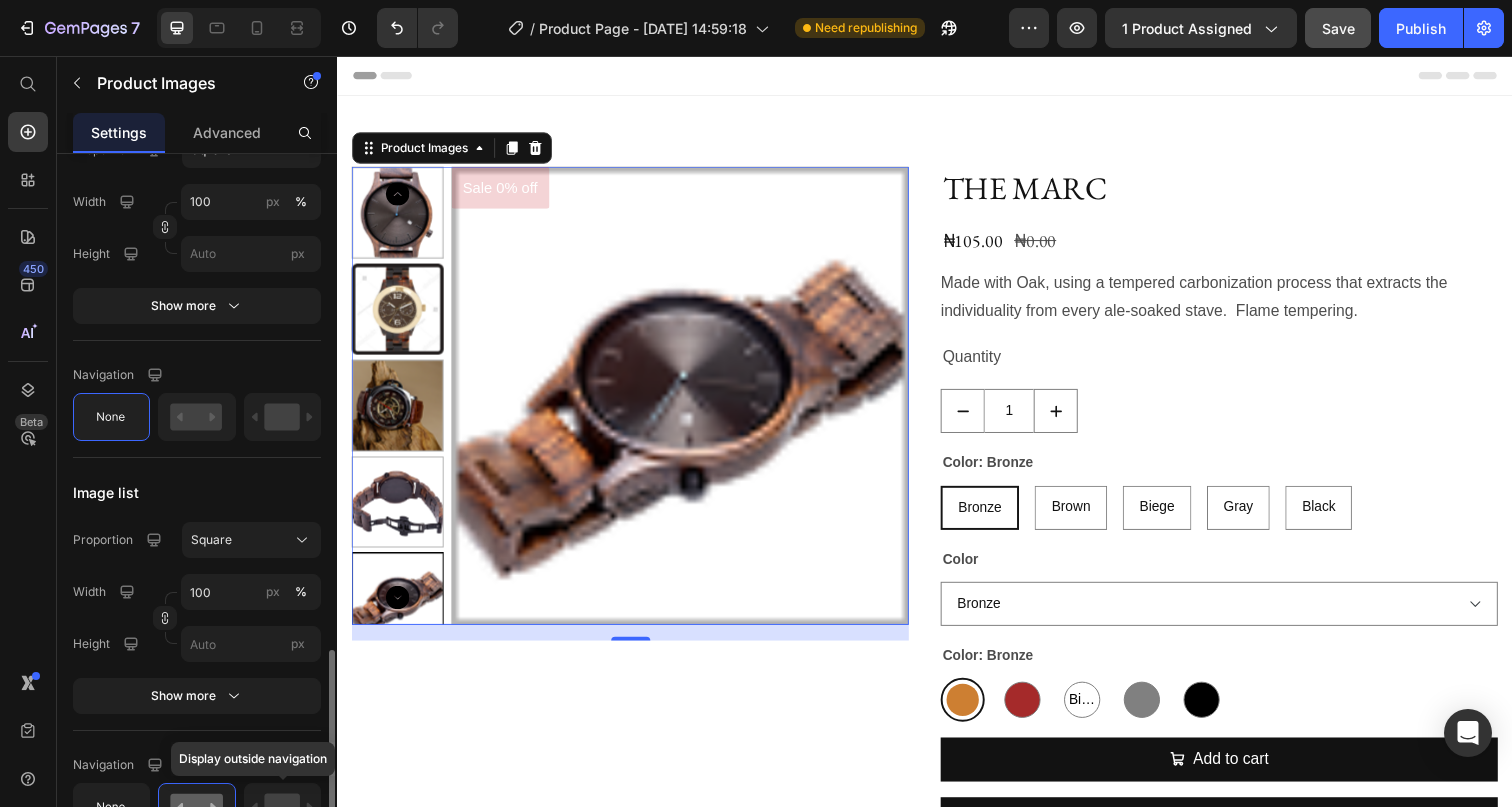 scroll, scrollTop: 1005, scrollLeft: 0, axis: vertical 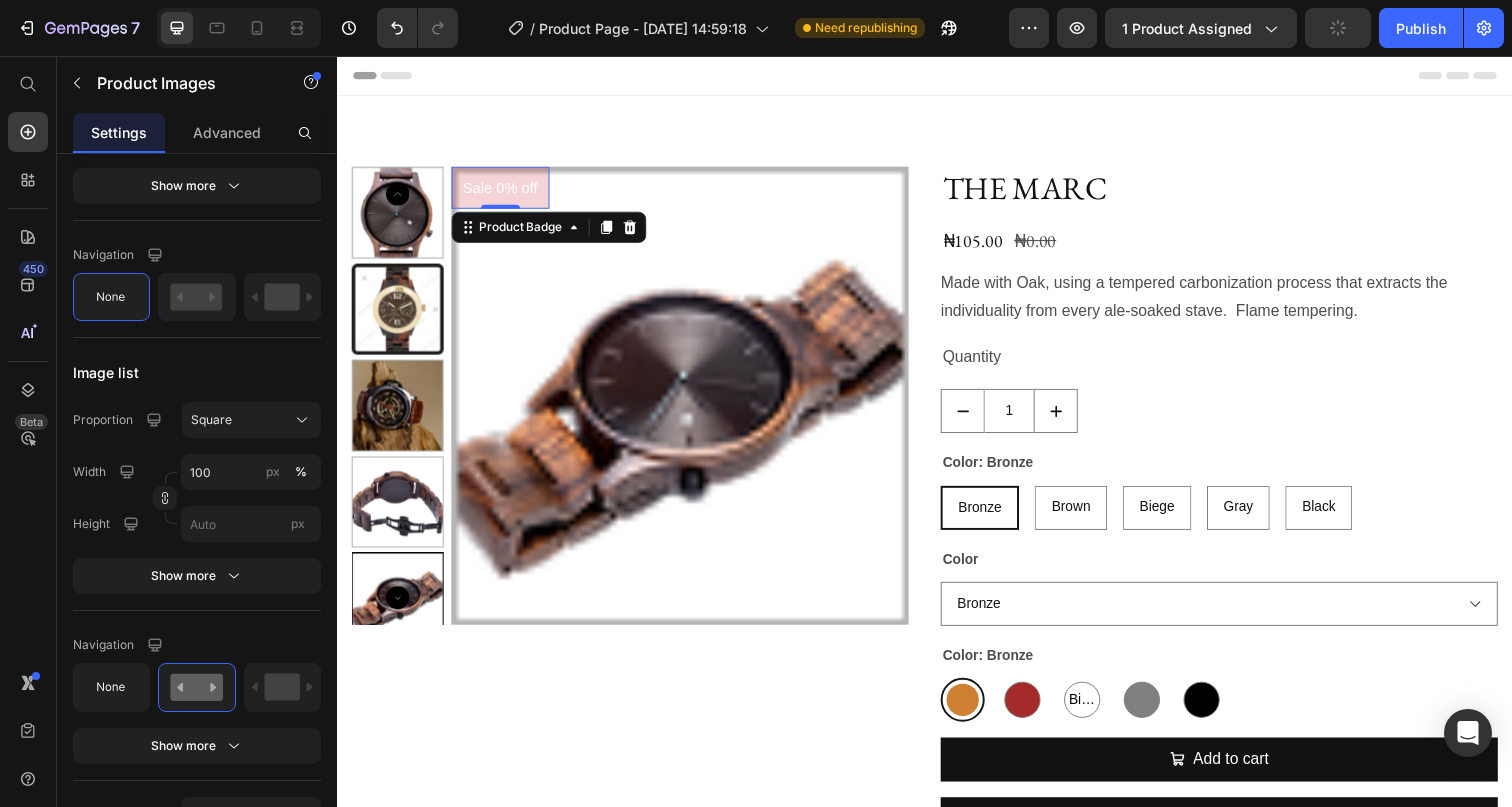 click on "Sale 0% off" at bounding box center [504, 190] 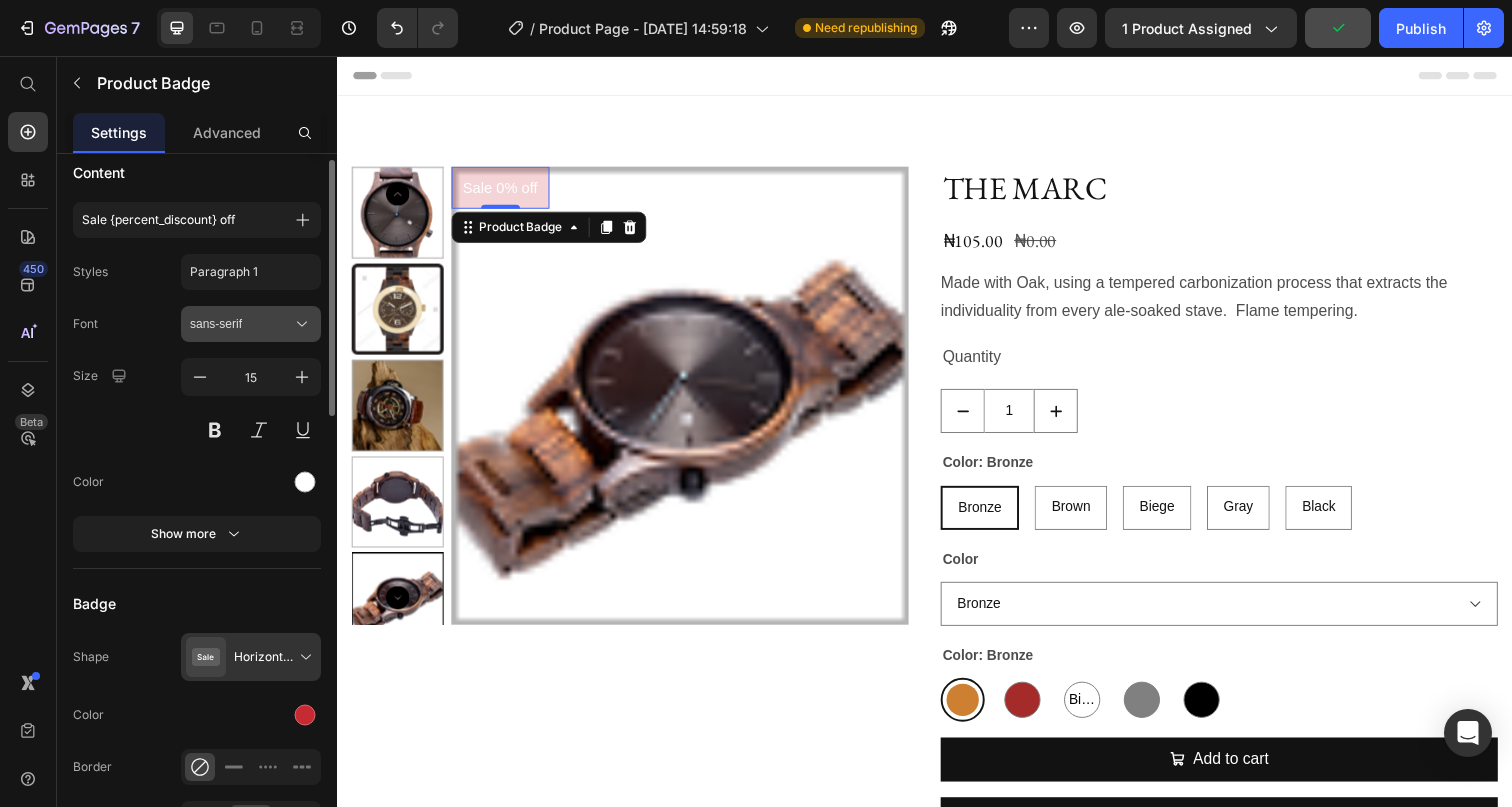scroll, scrollTop: 497, scrollLeft: 0, axis: vertical 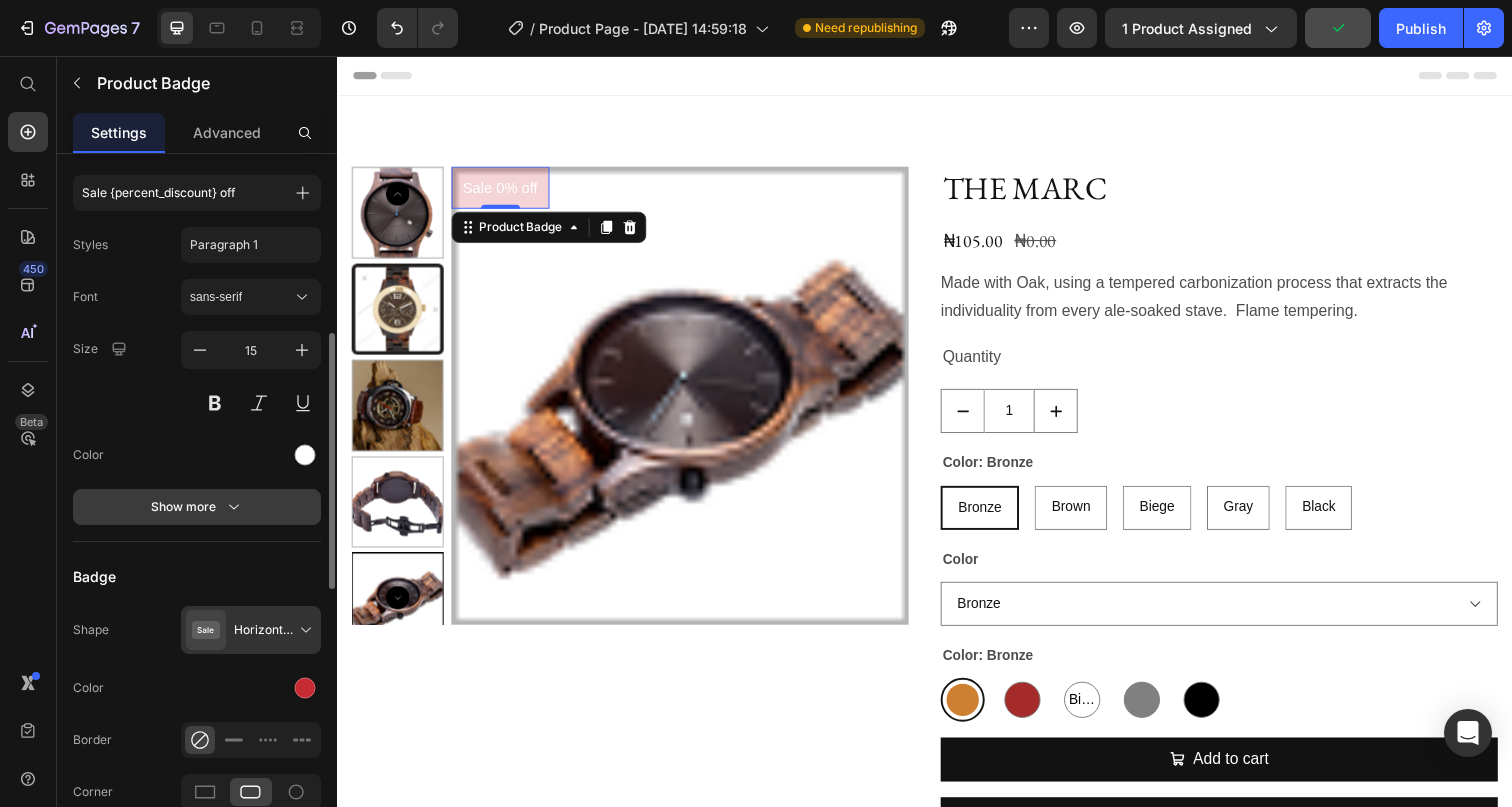 click on "Show more" at bounding box center (197, 507) 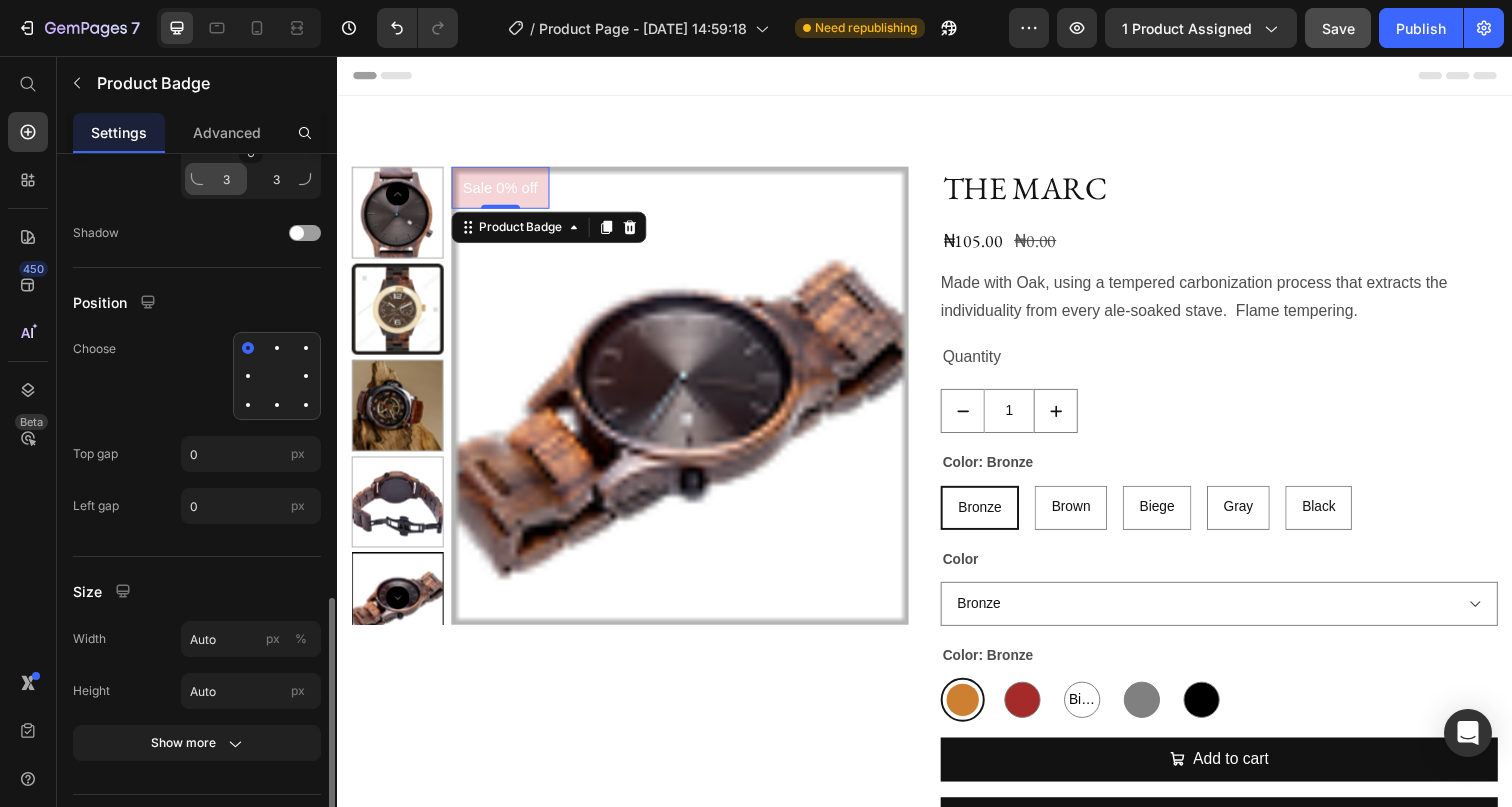 scroll, scrollTop: 1517, scrollLeft: 0, axis: vertical 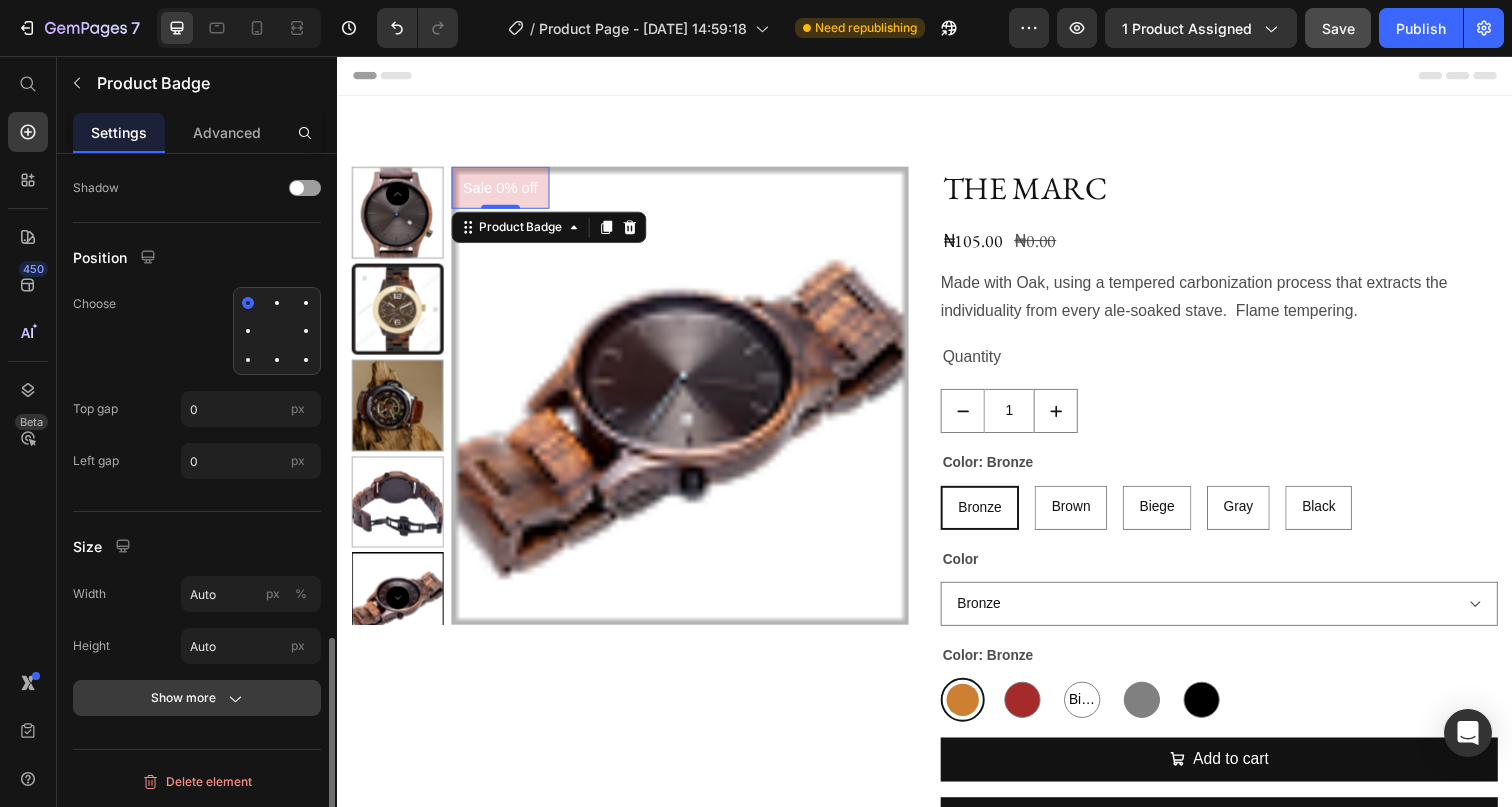 click on "Show more" at bounding box center [197, 698] 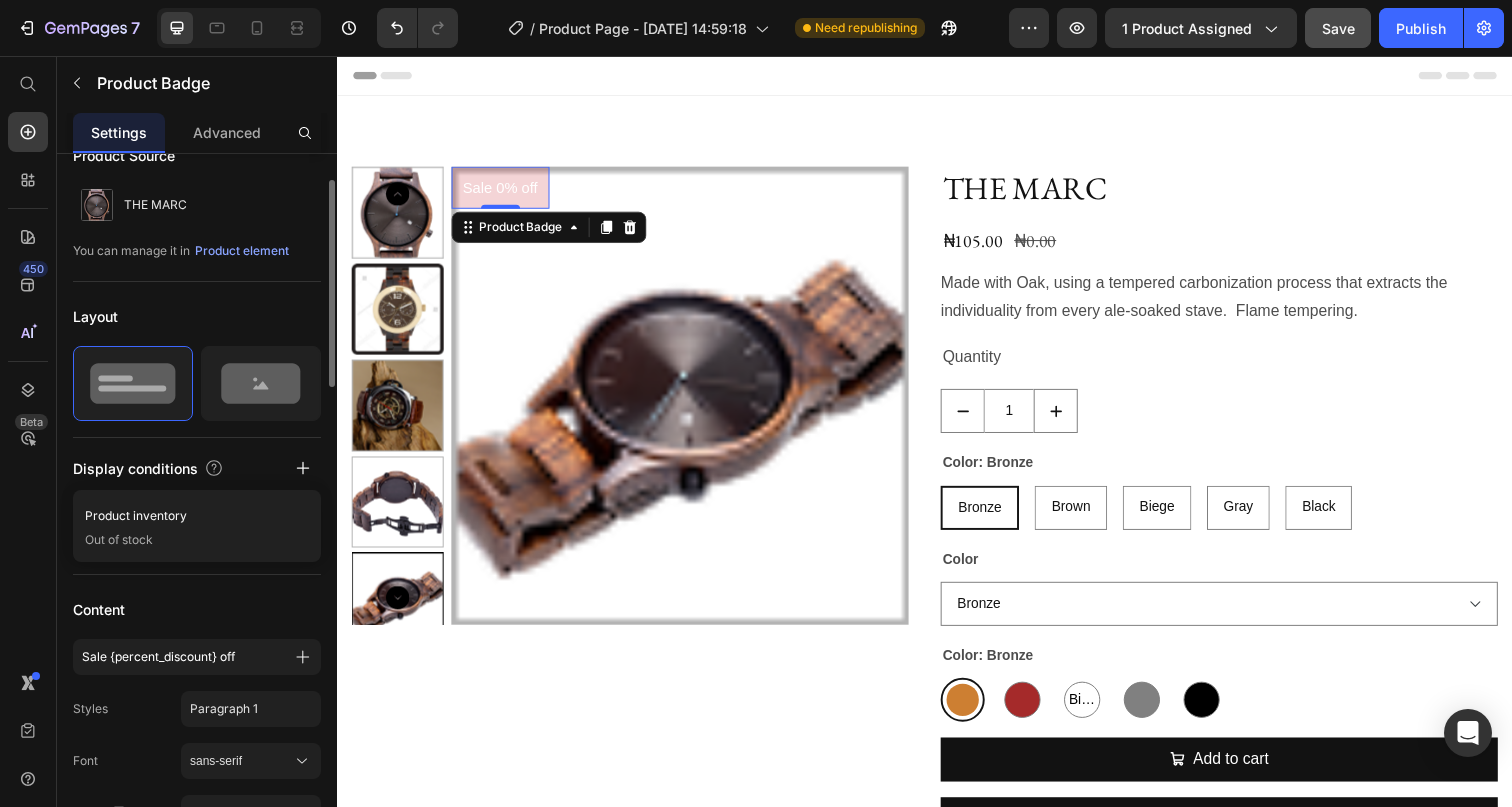 scroll, scrollTop: 0, scrollLeft: 0, axis: both 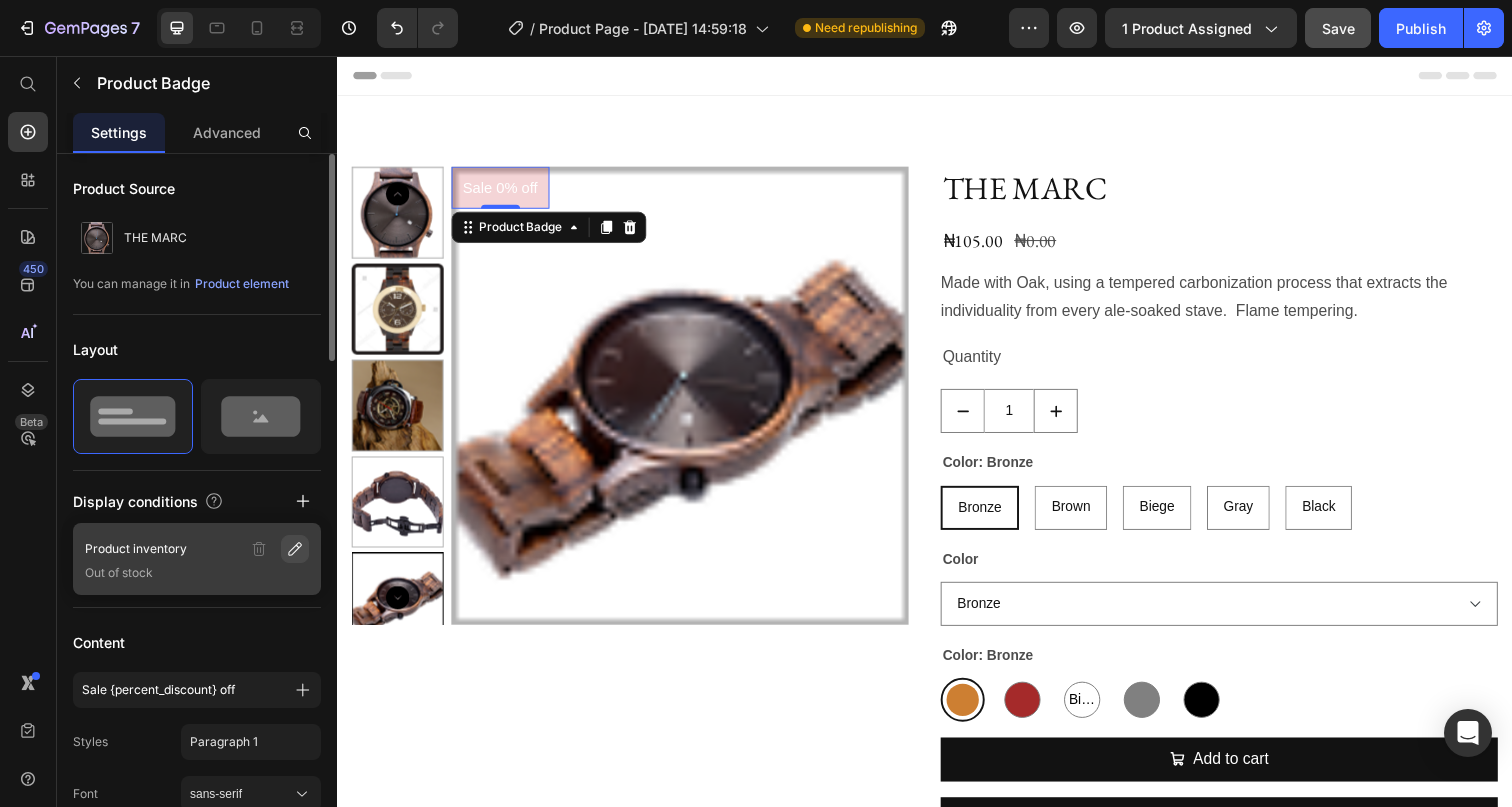 click 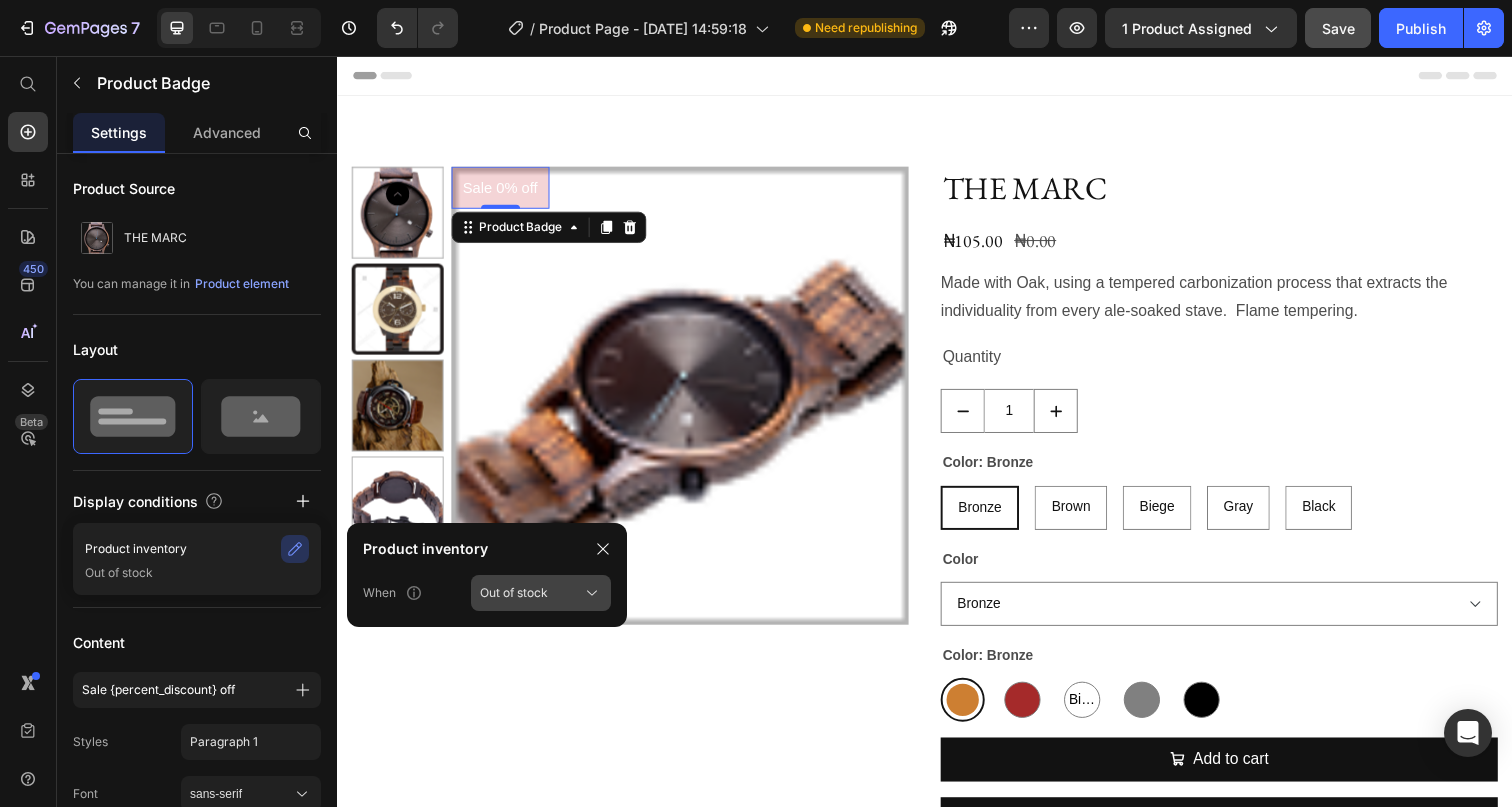 click 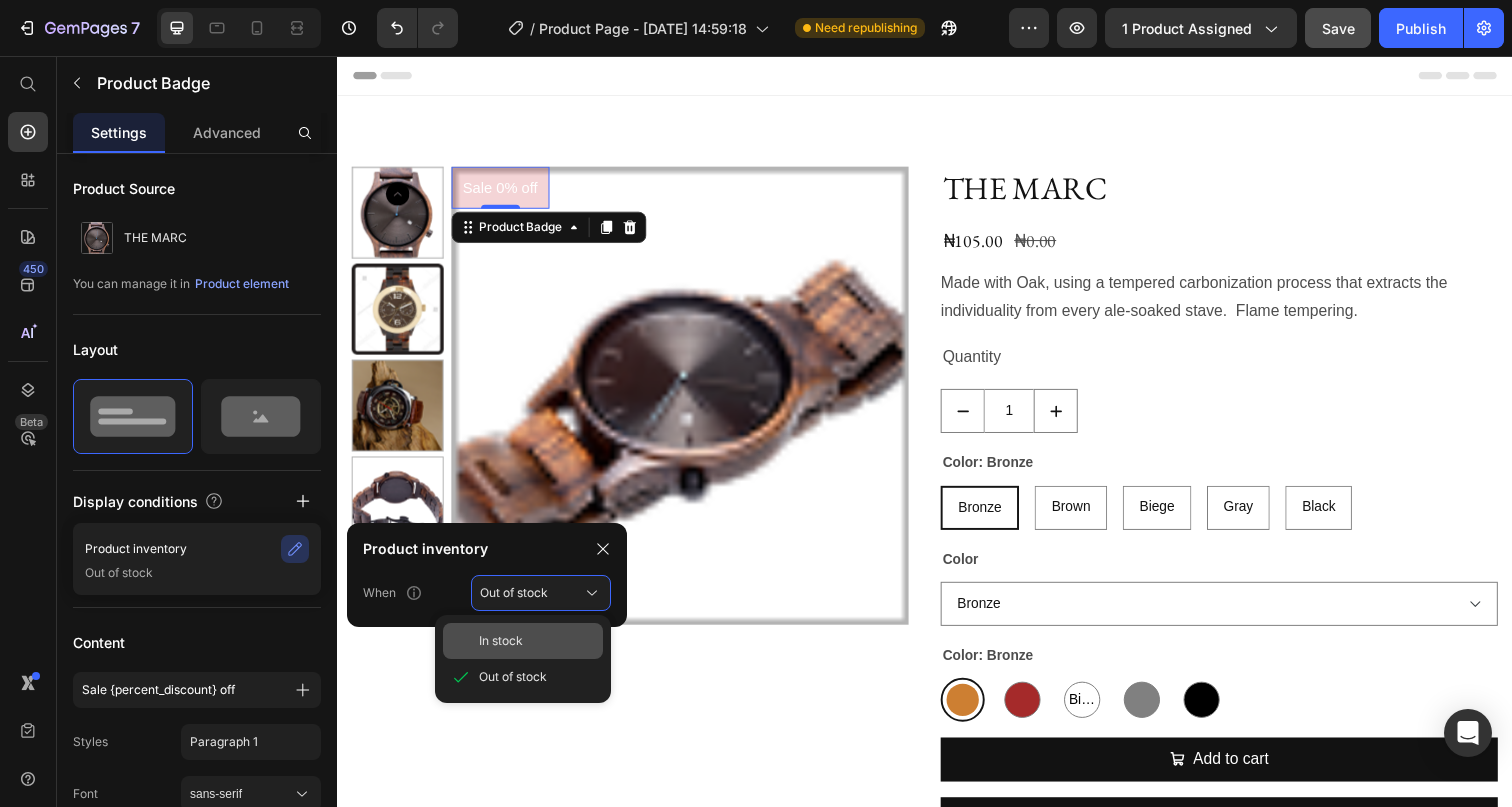 click on "In stock" at bounding box center [537, 641] 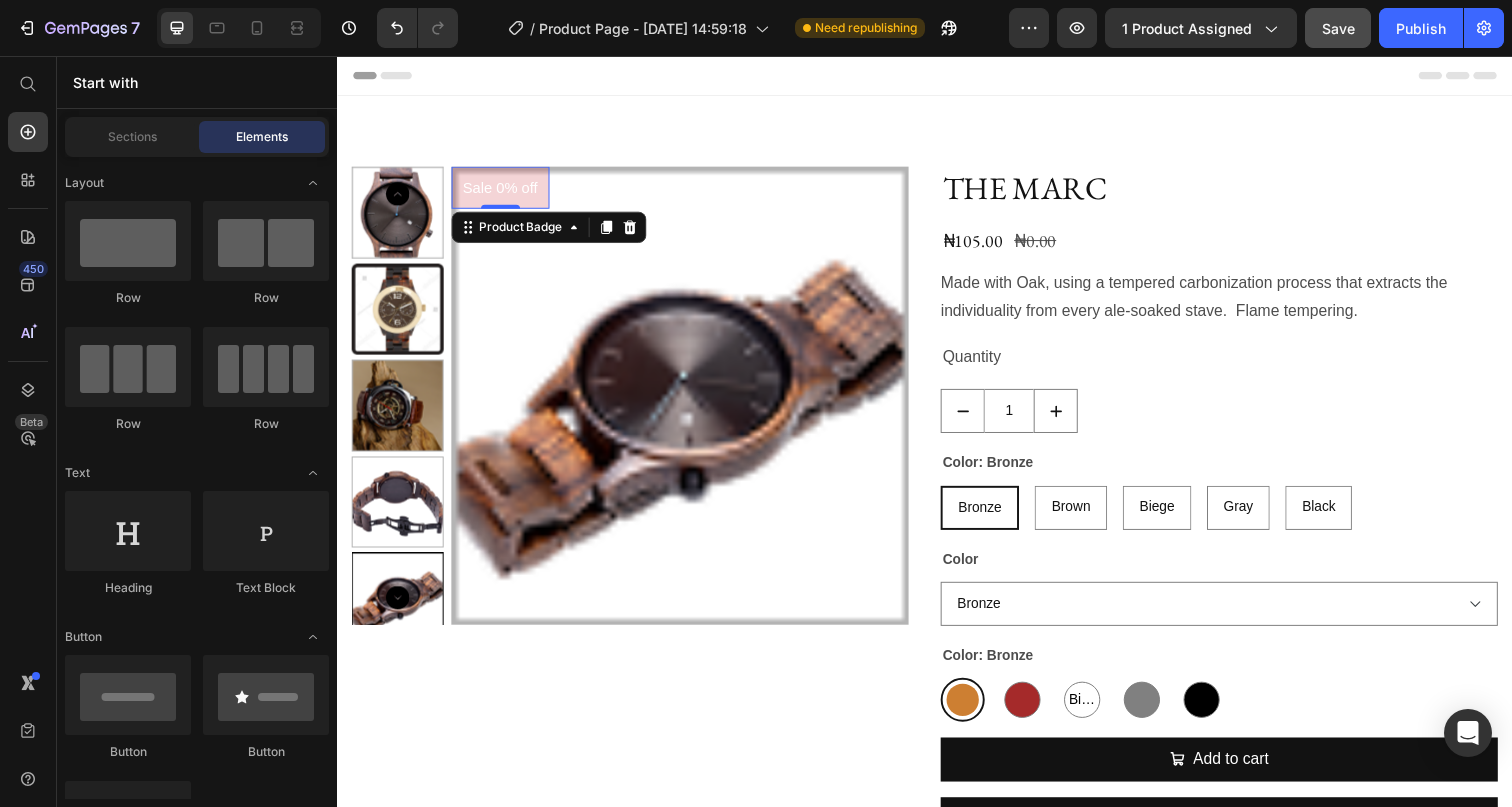 click on "Header" at bounding box center (937, 76) 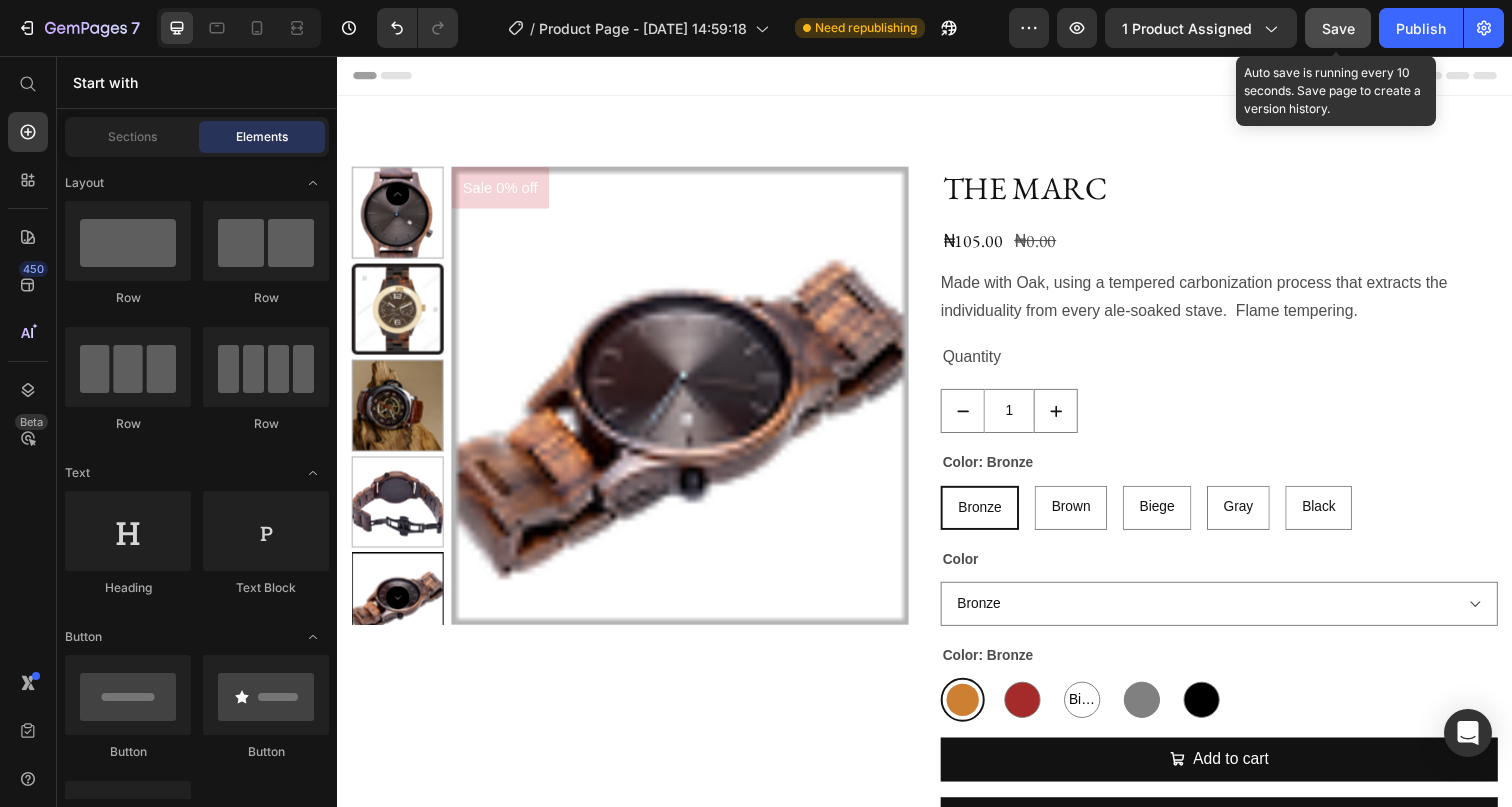 click on "Save" 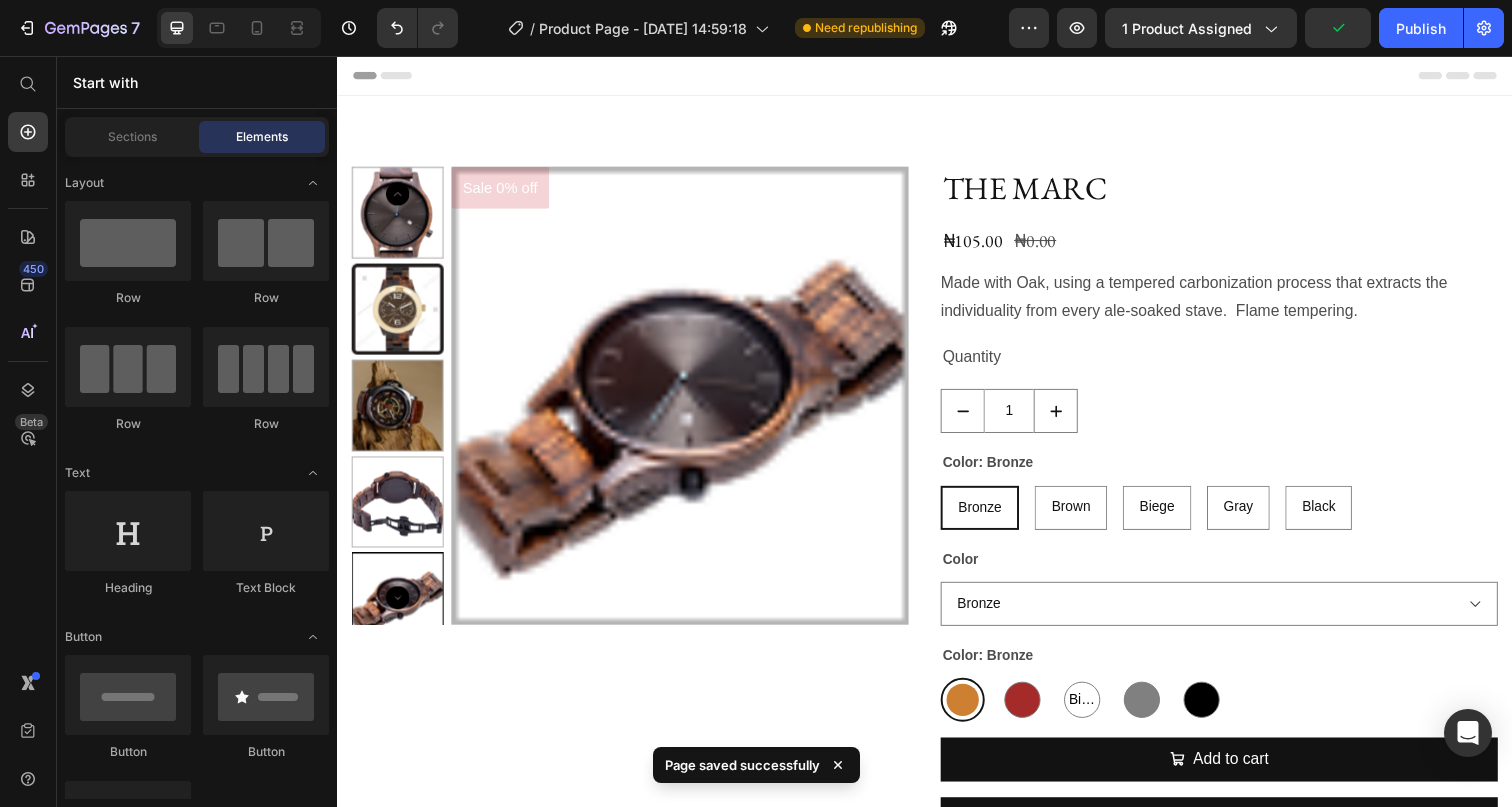 click on "Preview 1 product assigned  Publish" at bounding box center (1256, 28) 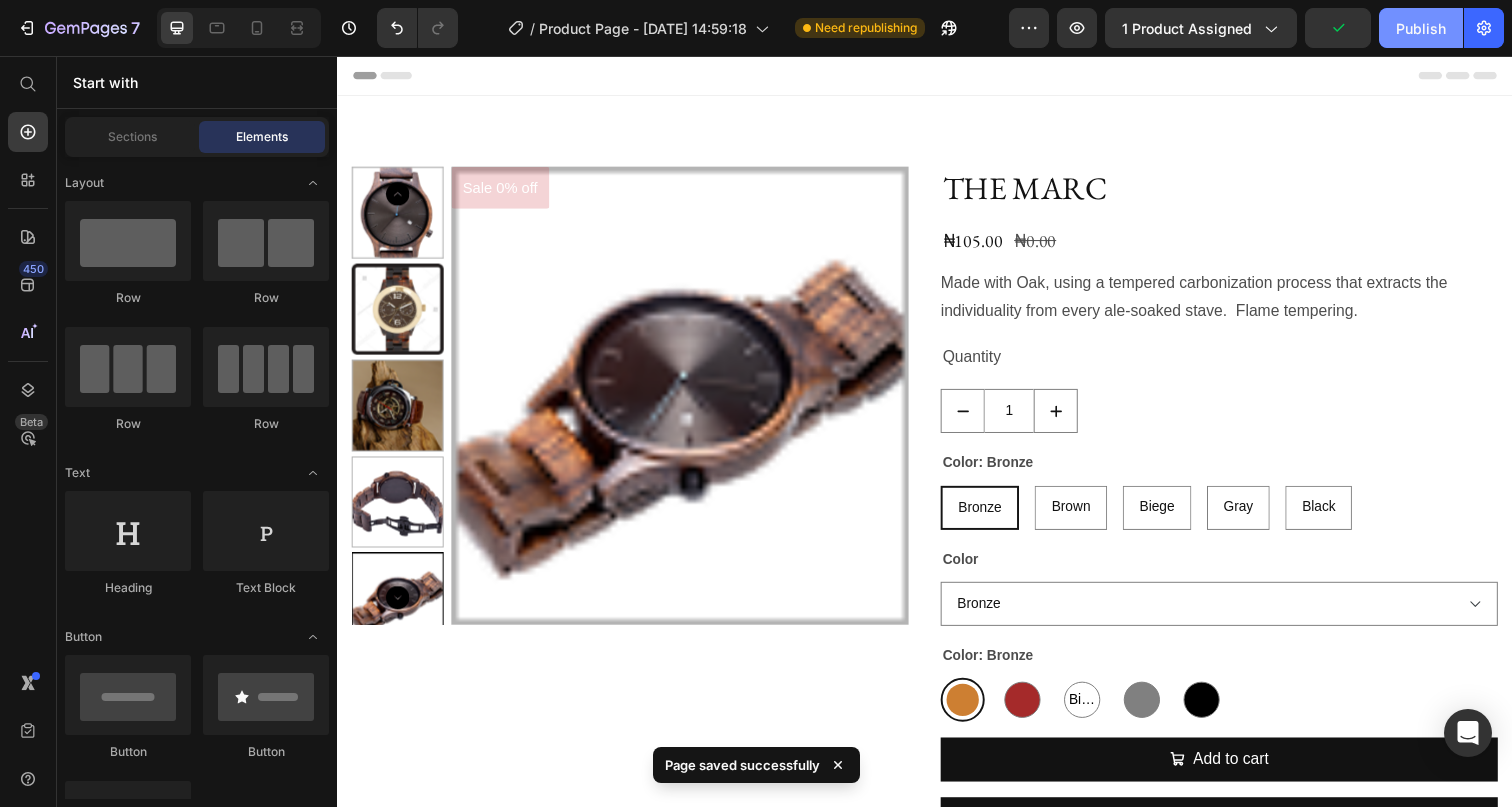 click on "Publish" at bounding box center [1421, 28] 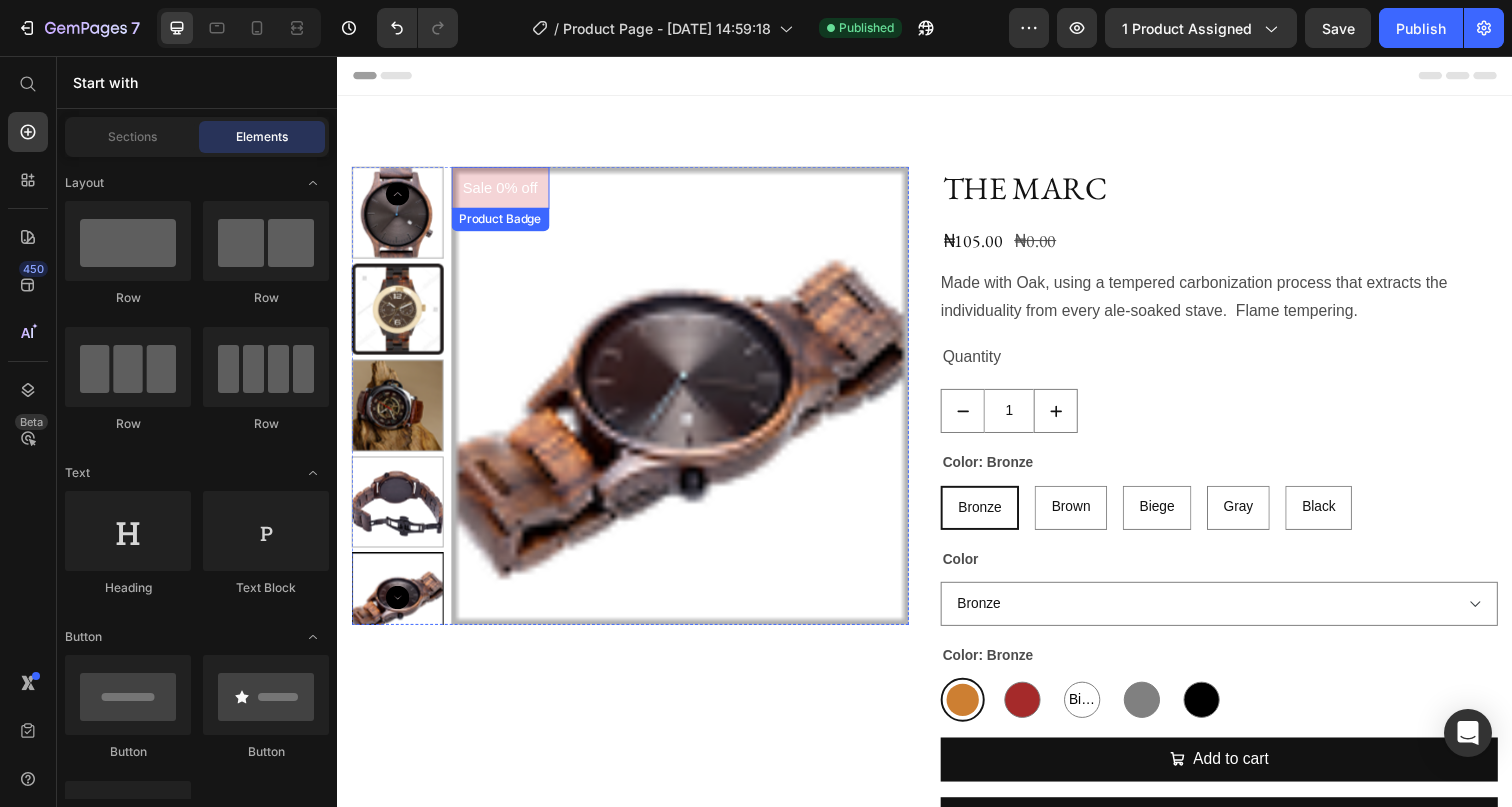 click on "Sale 0% off" at bounding box center (504, 190) 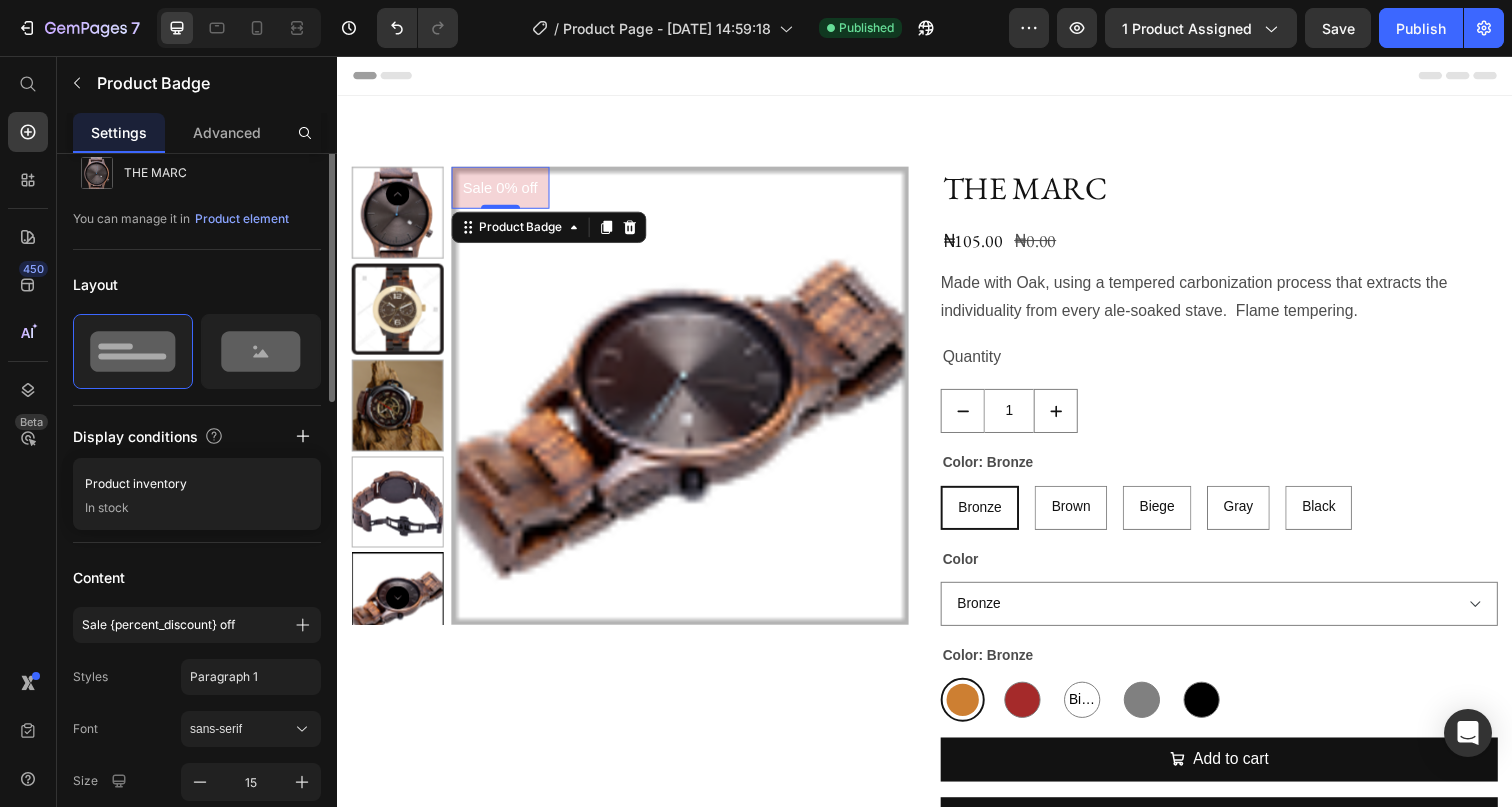 scroll, scrollTop: 81, scrollLeft: 0, axis: vertical 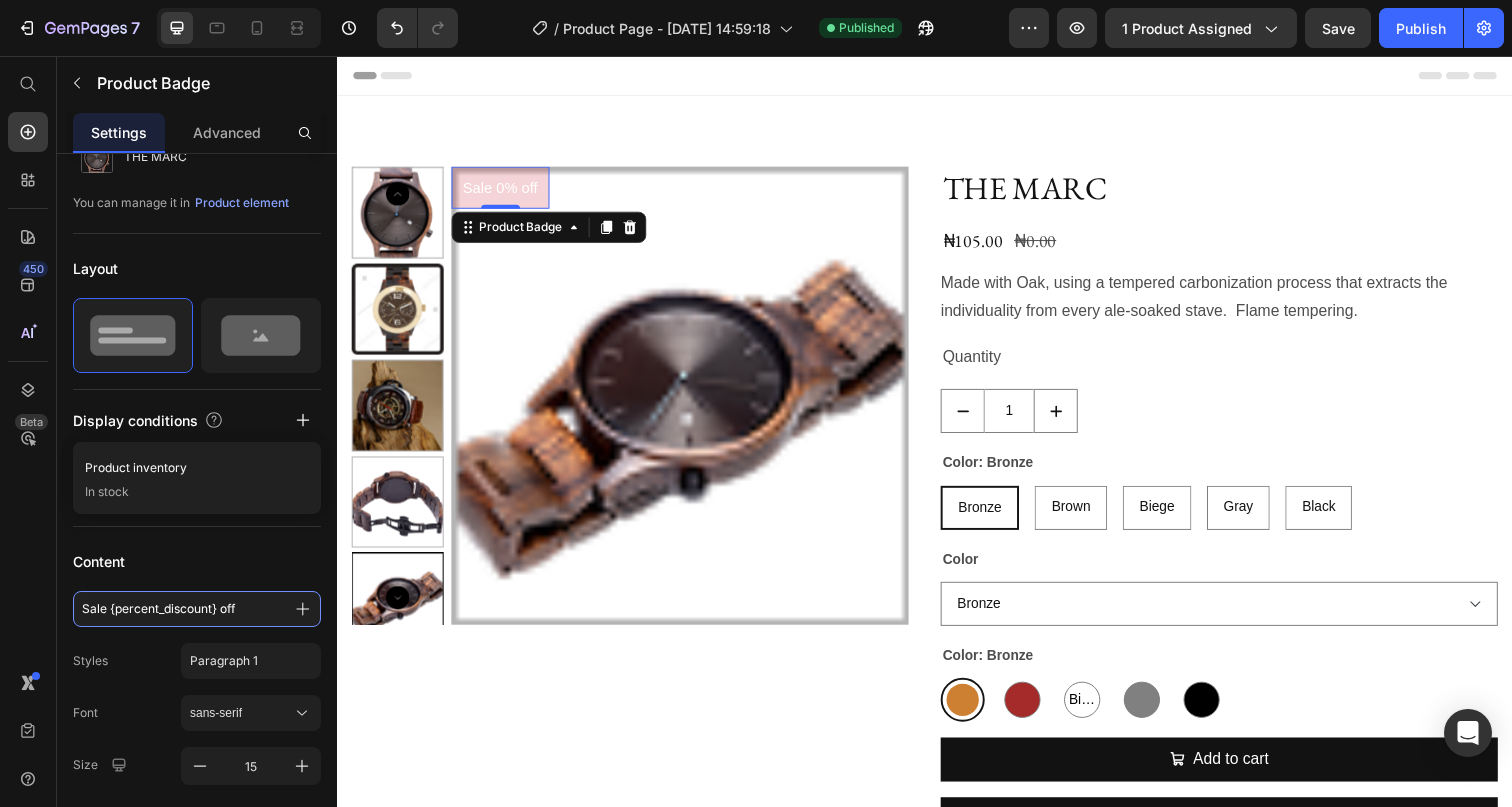 drag, startPoint x: 260, startPoint y: 611, endPoint x: 51, endPoint y: 599, distance: 209.34421 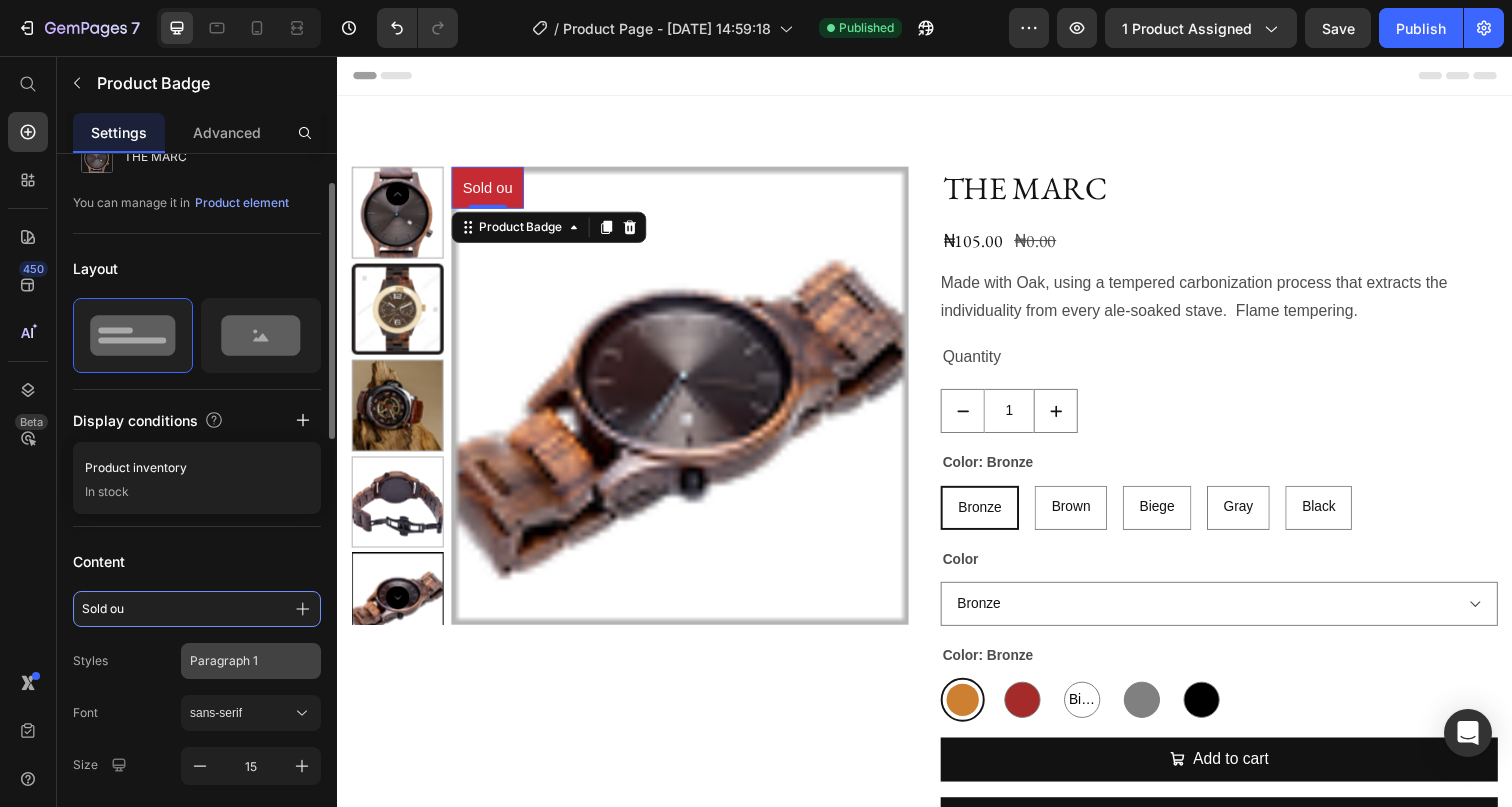 type on "Sold out" 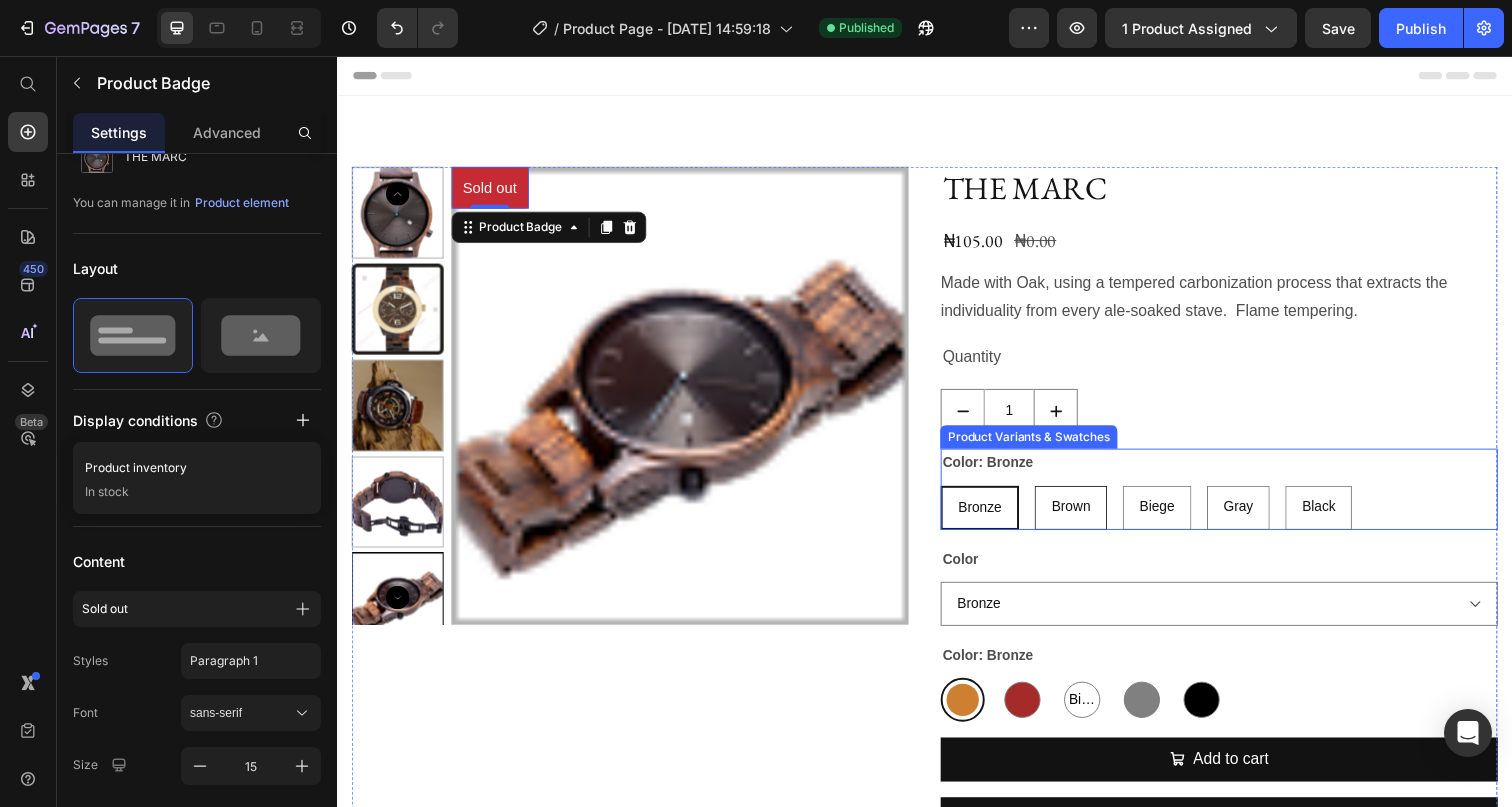 click on "Brown" at bounding box center (1086, 516) 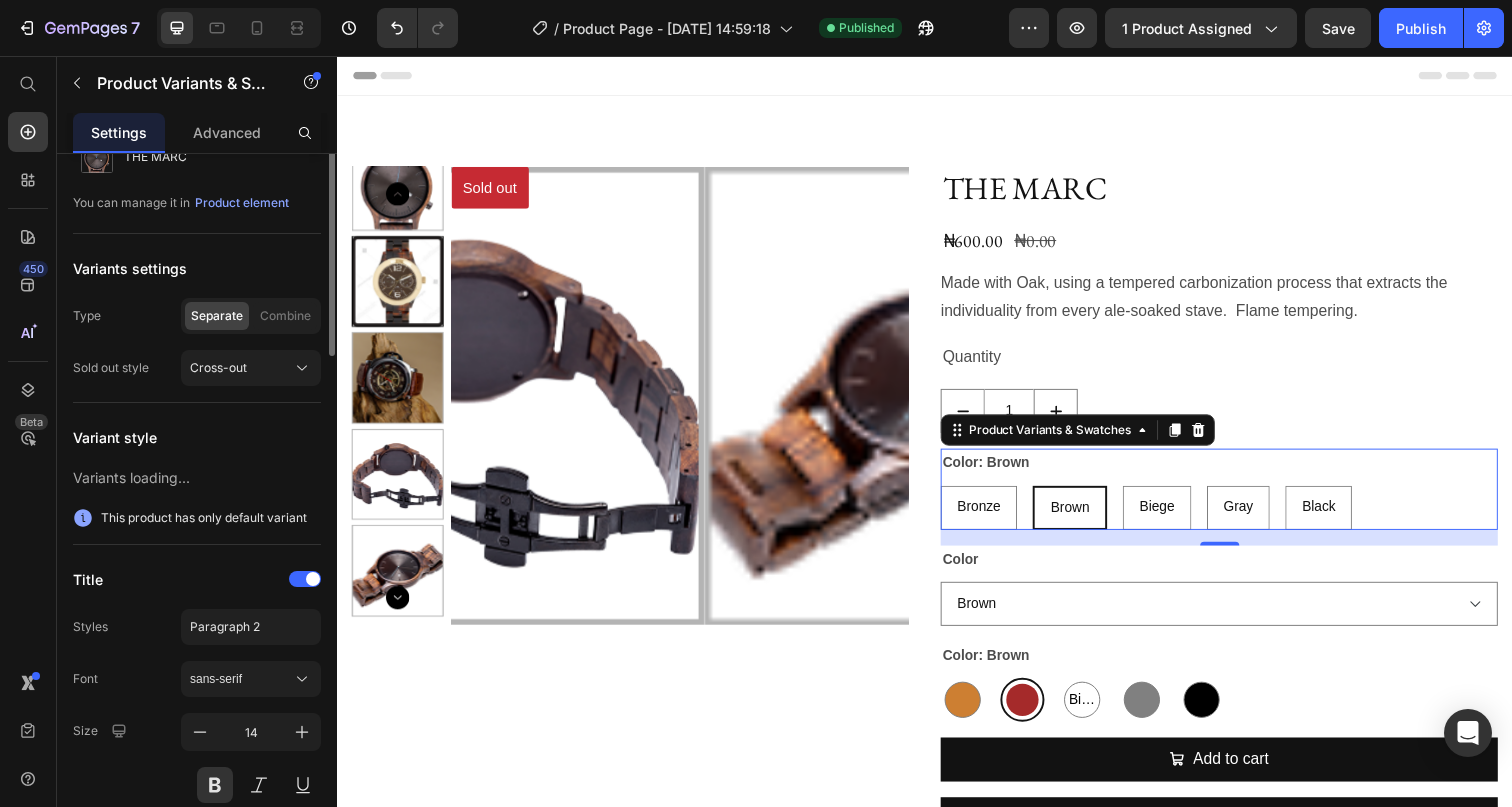 scroll, scrollTop: 0, scrollLeft: 0, axis: both 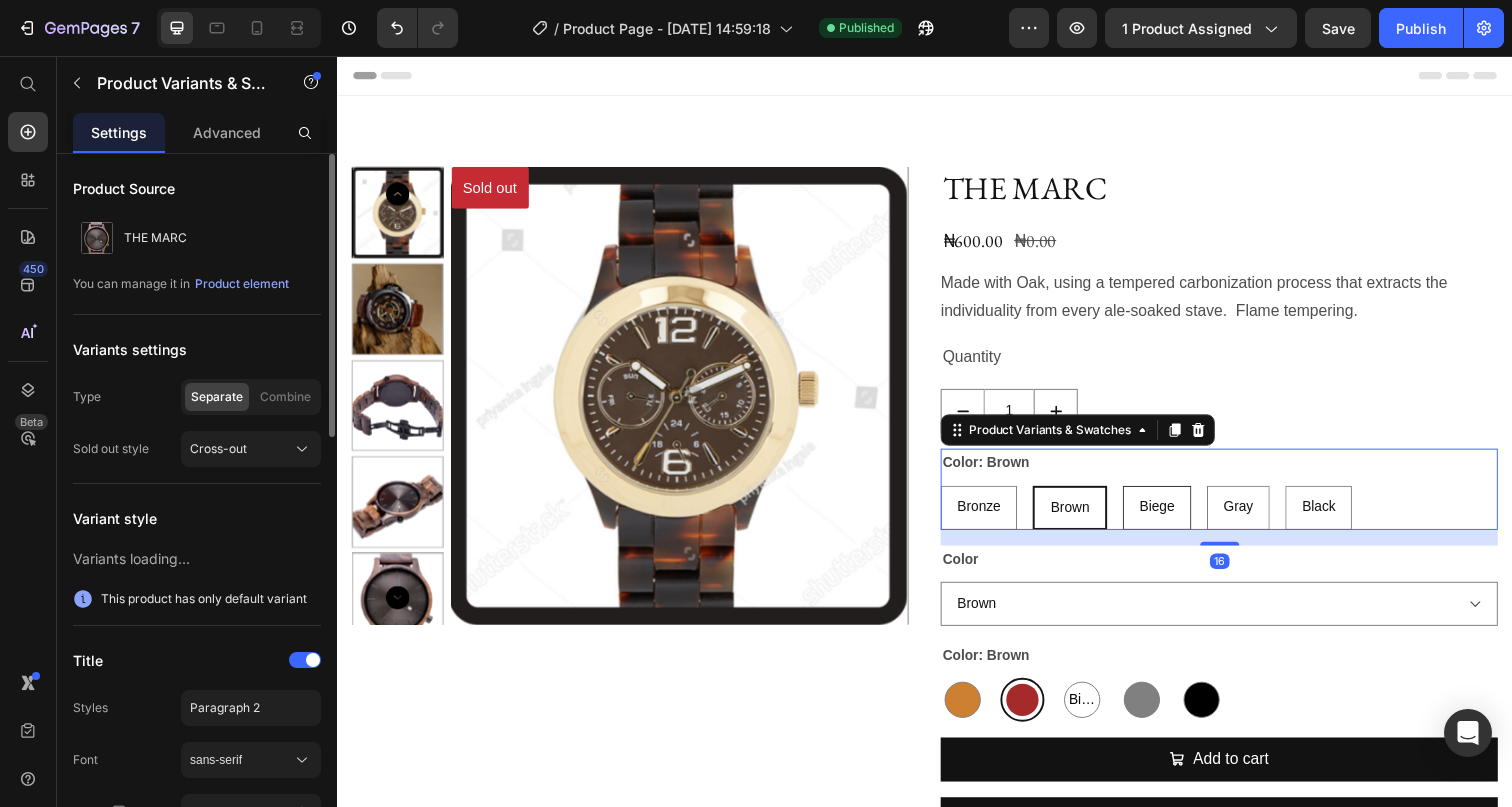 click on "Biege" at bounding box center (1174, 516) 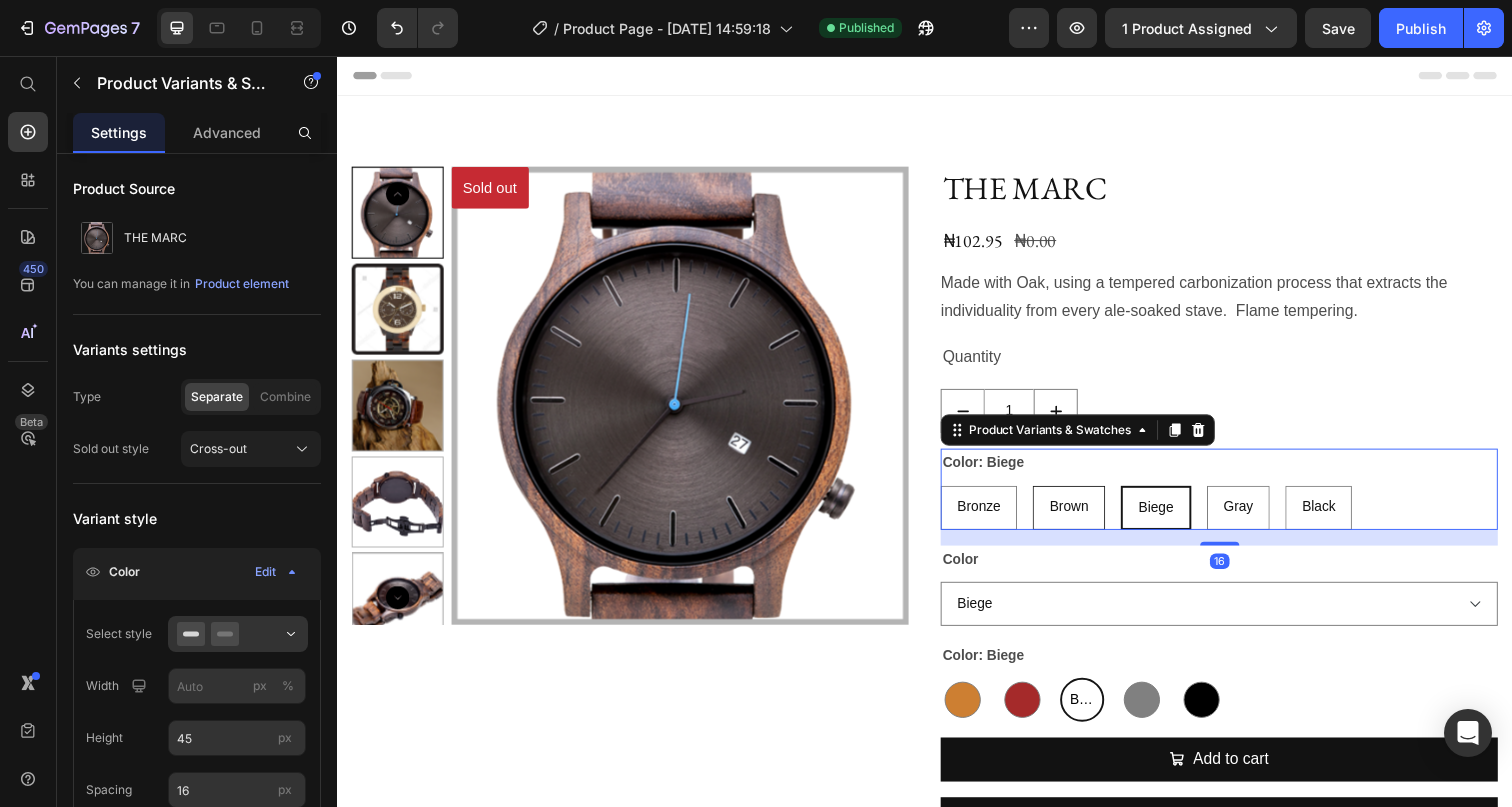 click on "Brown" at bounding box center [1084, 516] 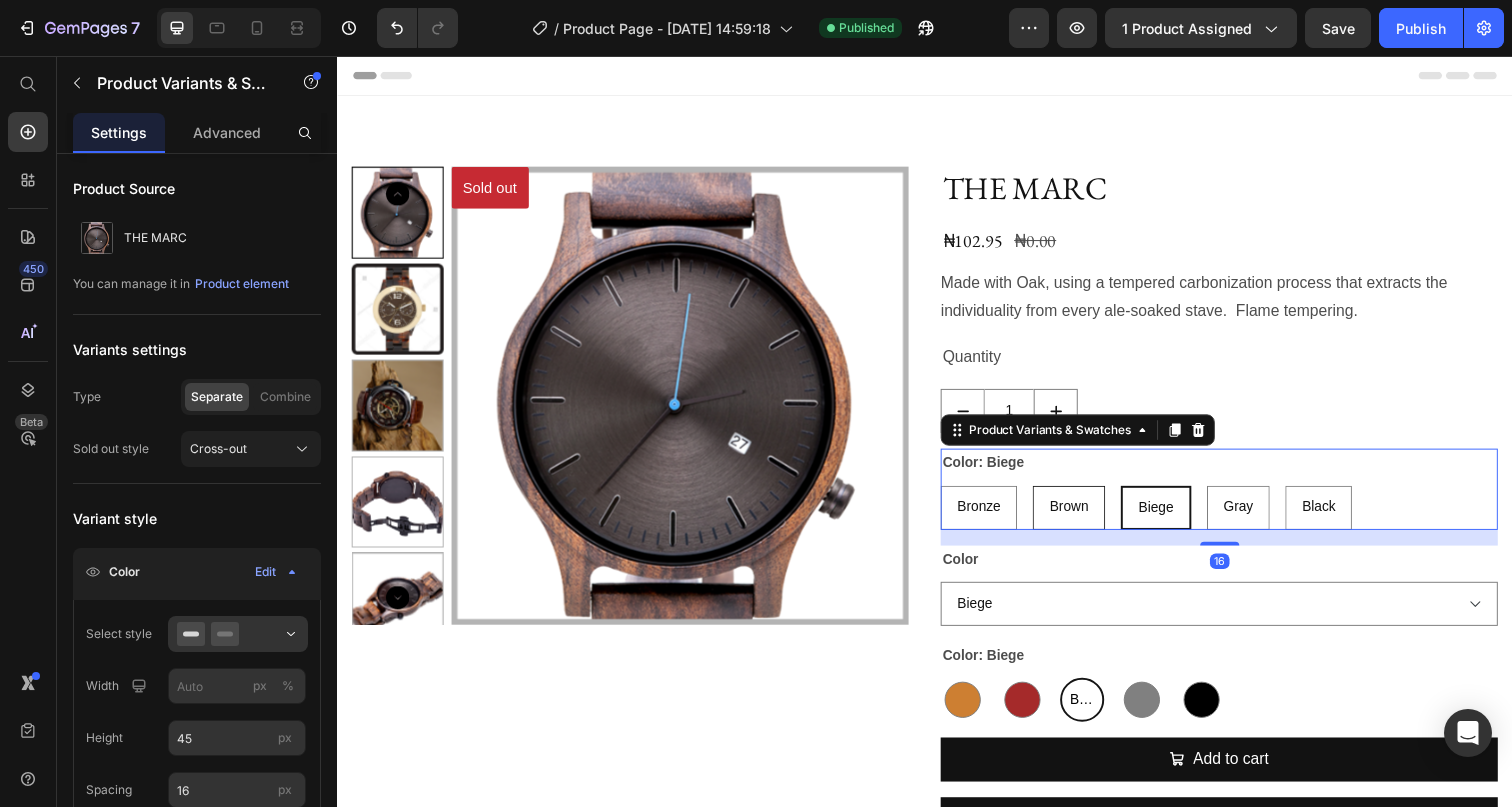 select on "Brown" 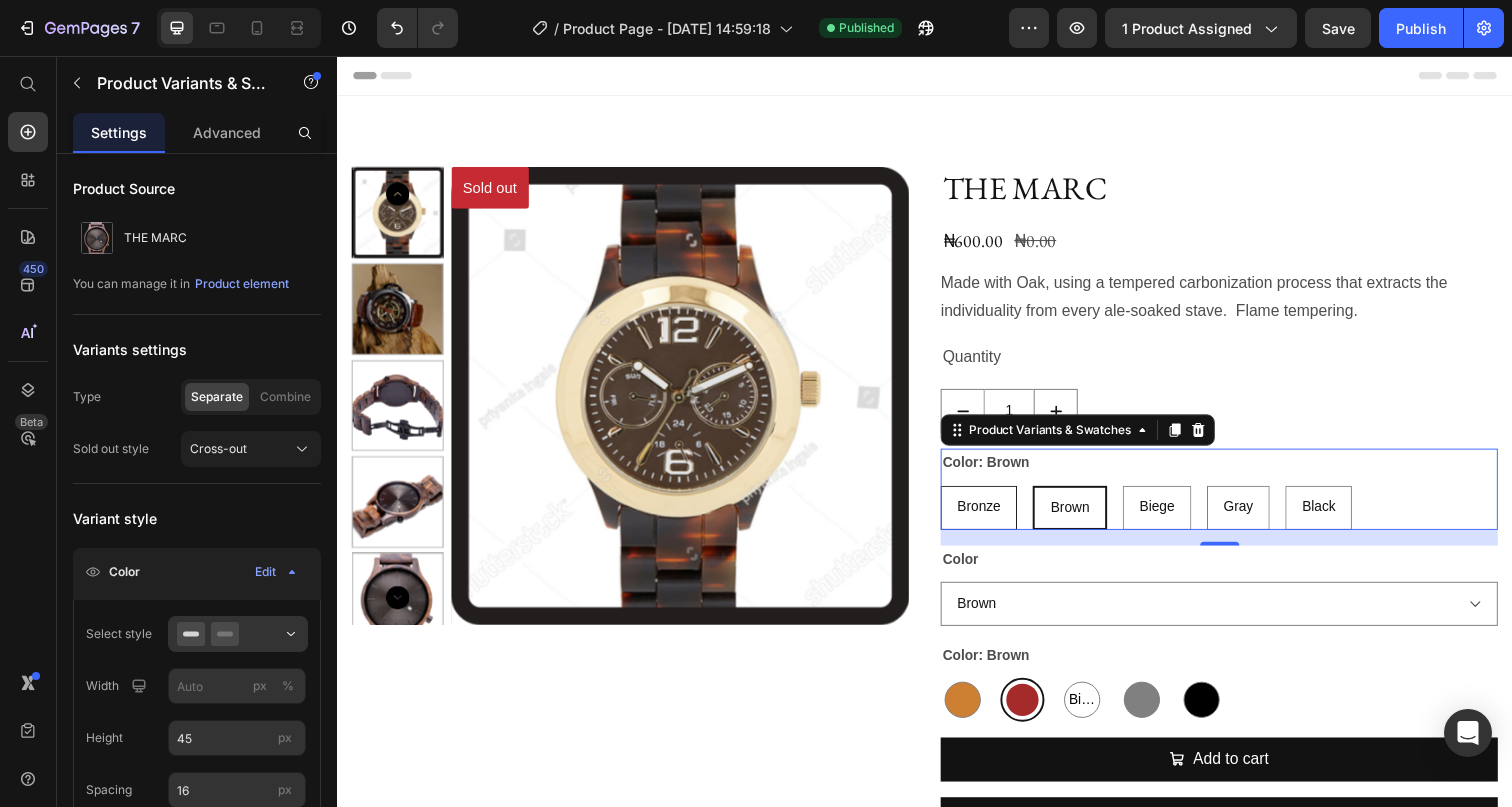 click on "Bronze" at bounding box center (992, 517) 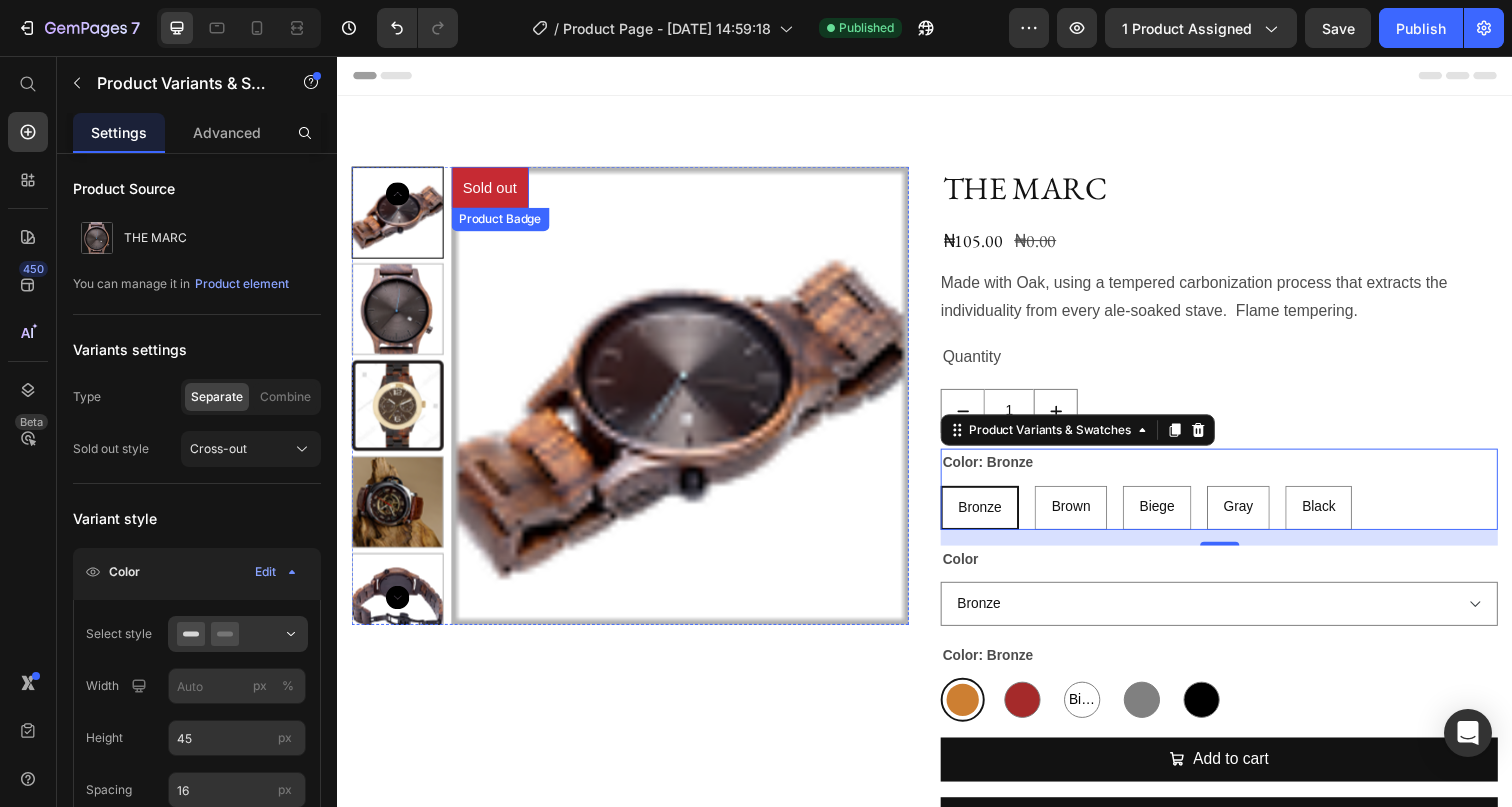 click on "Sold out" at bounding box center (493, 190) 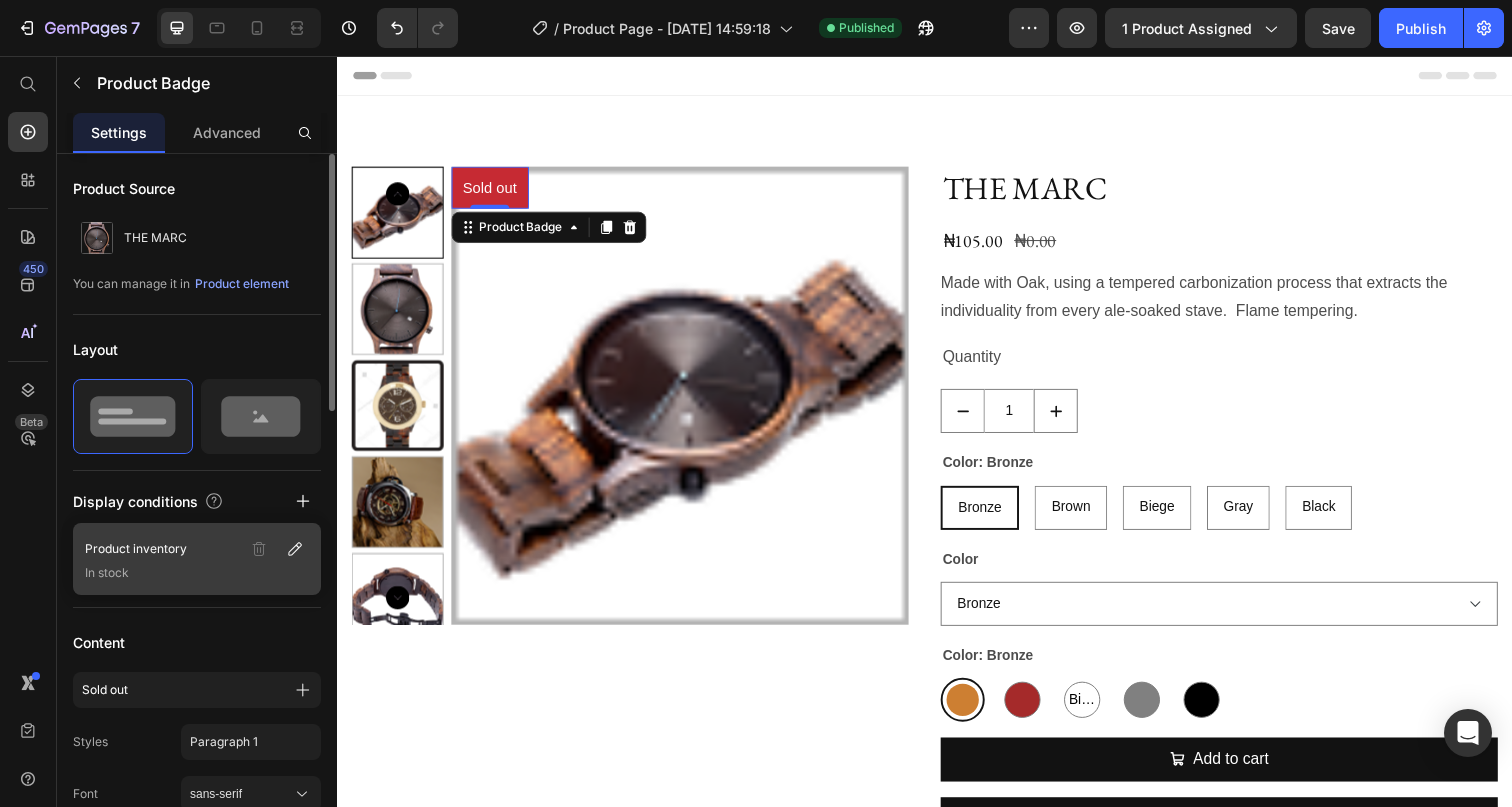 click on "In stock" at bounding box center [197, 573] 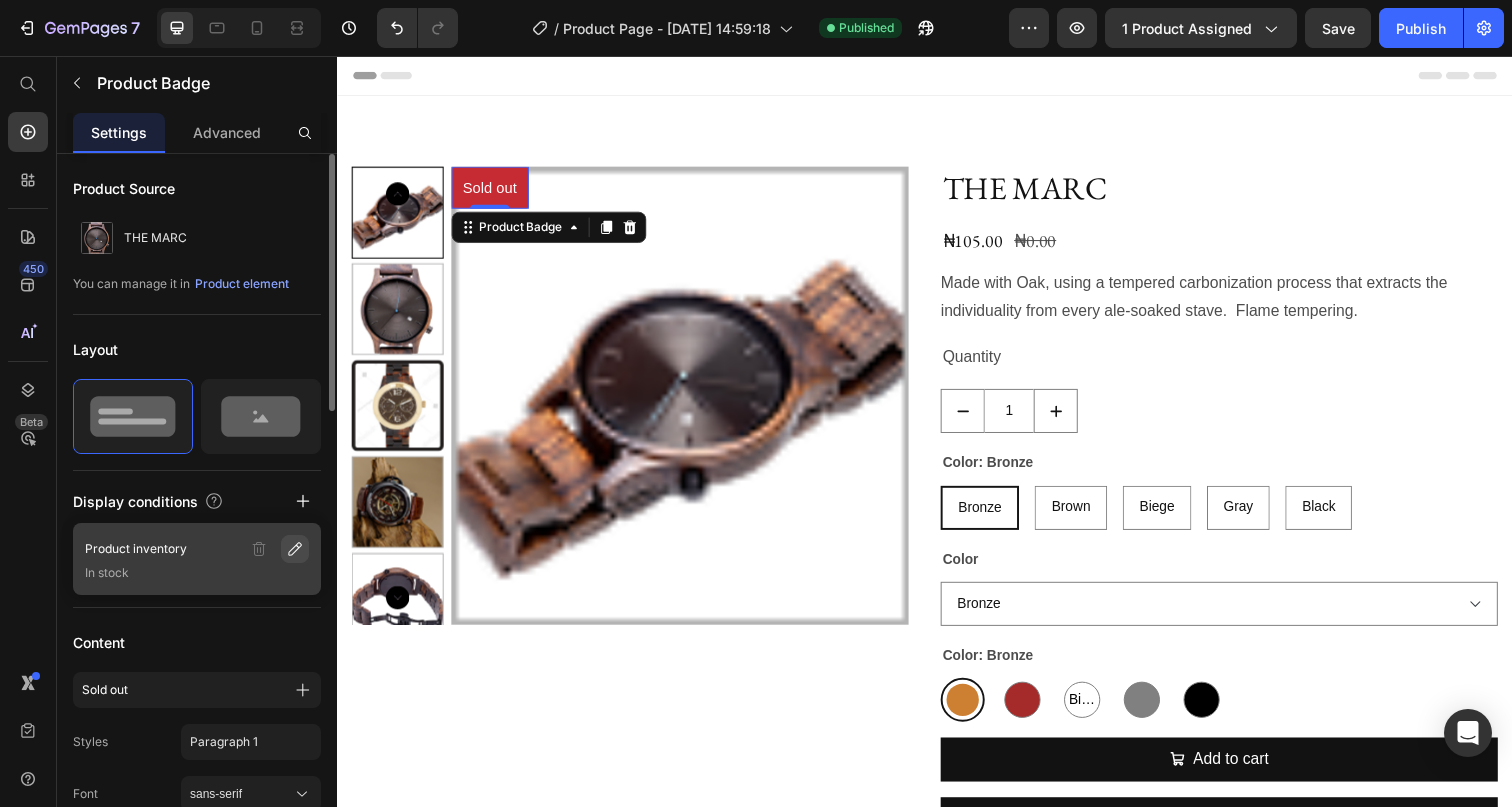 click 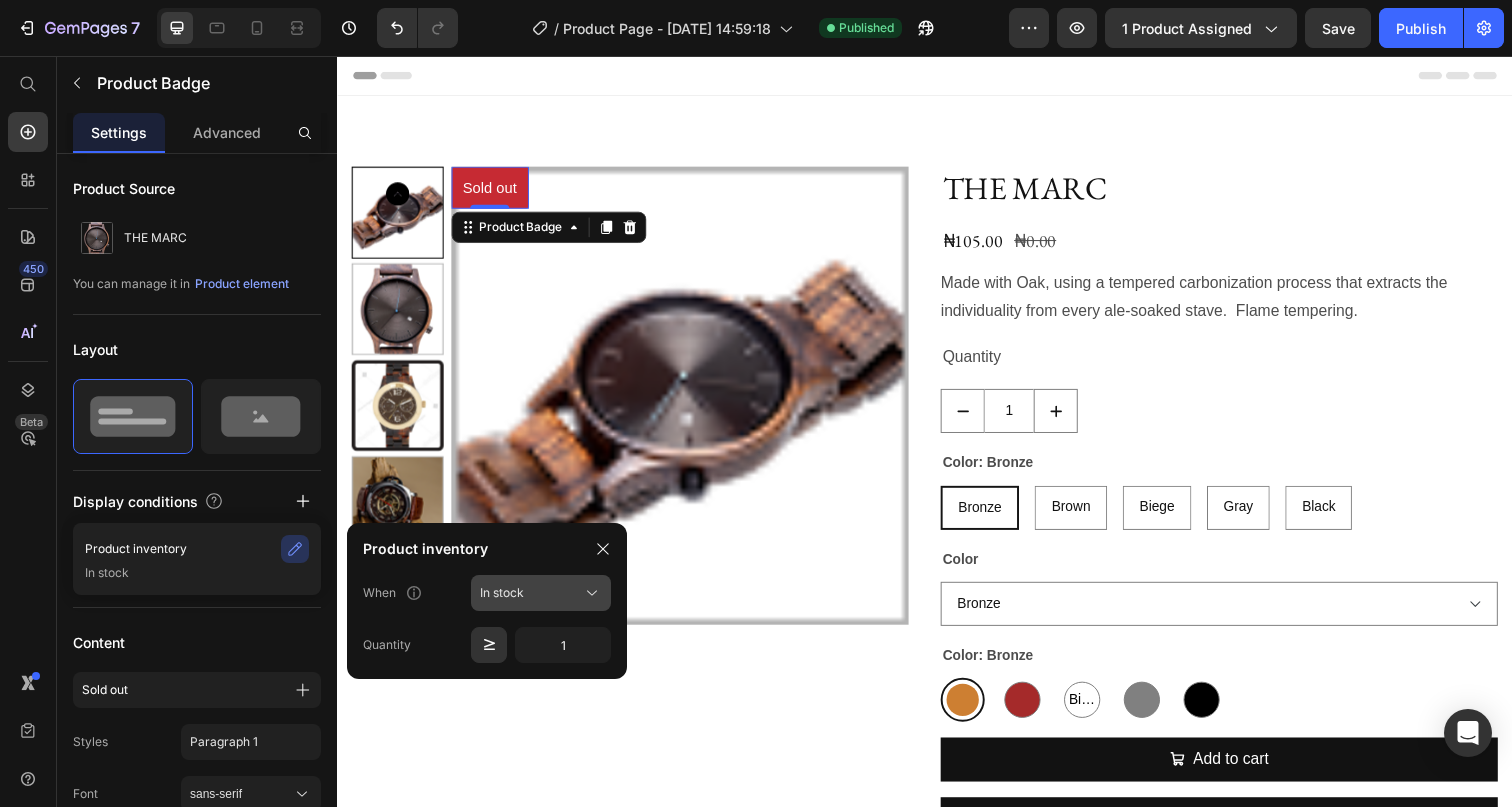 click on "In stock" 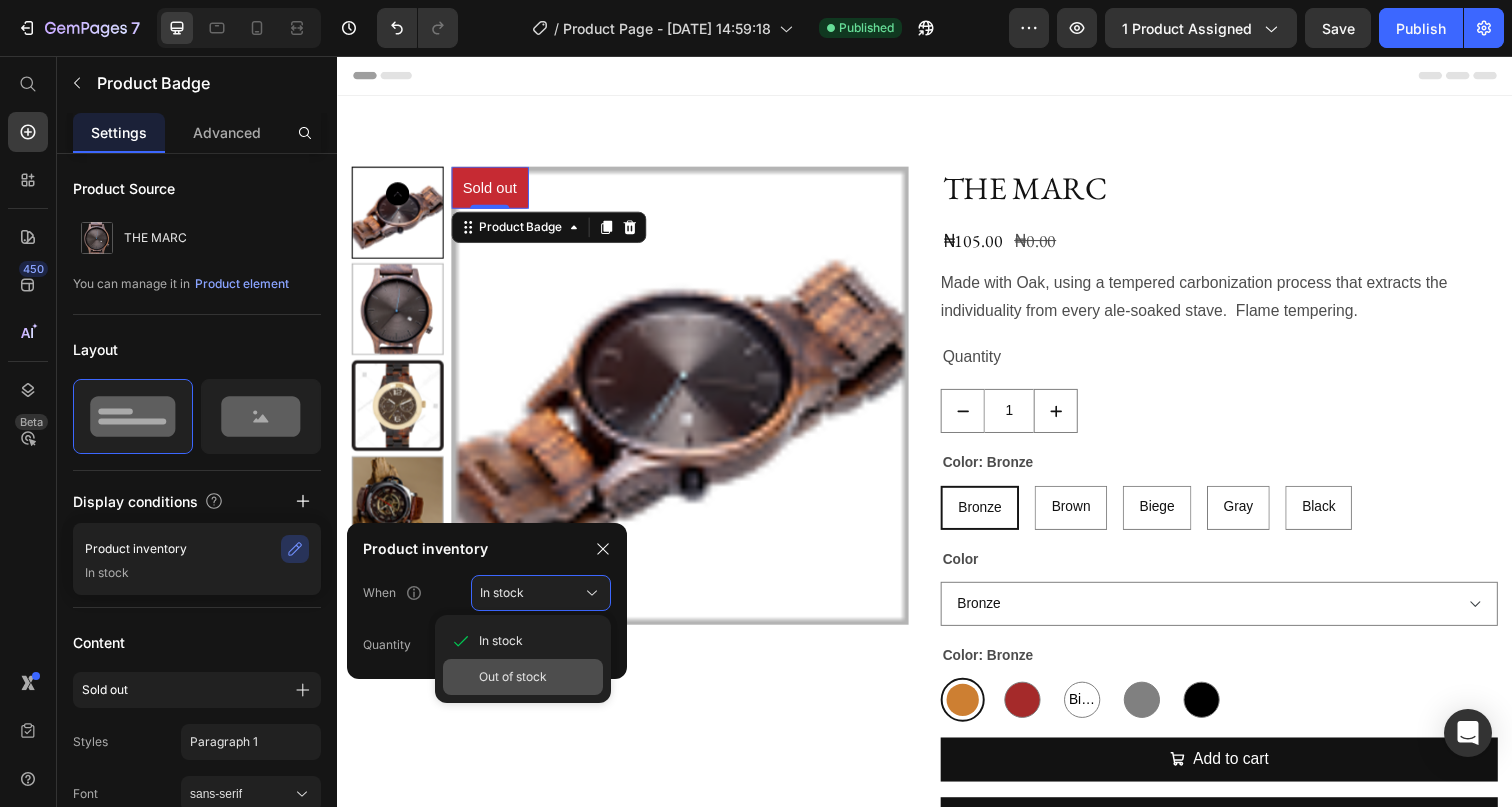 click on "Out of stock" at bounding box center [513, 677] 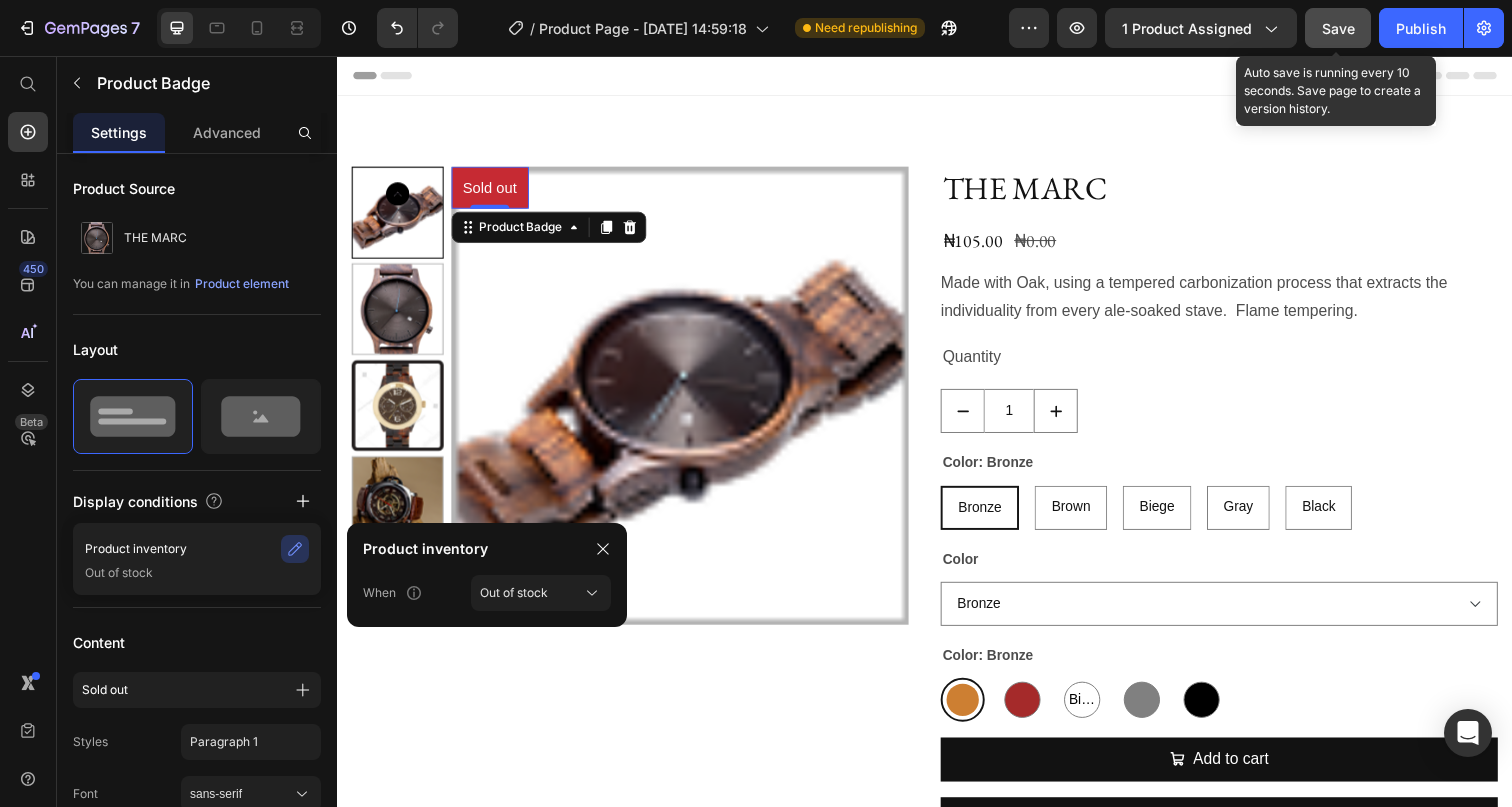 click on "Save" at bounding box center [1338, 28] 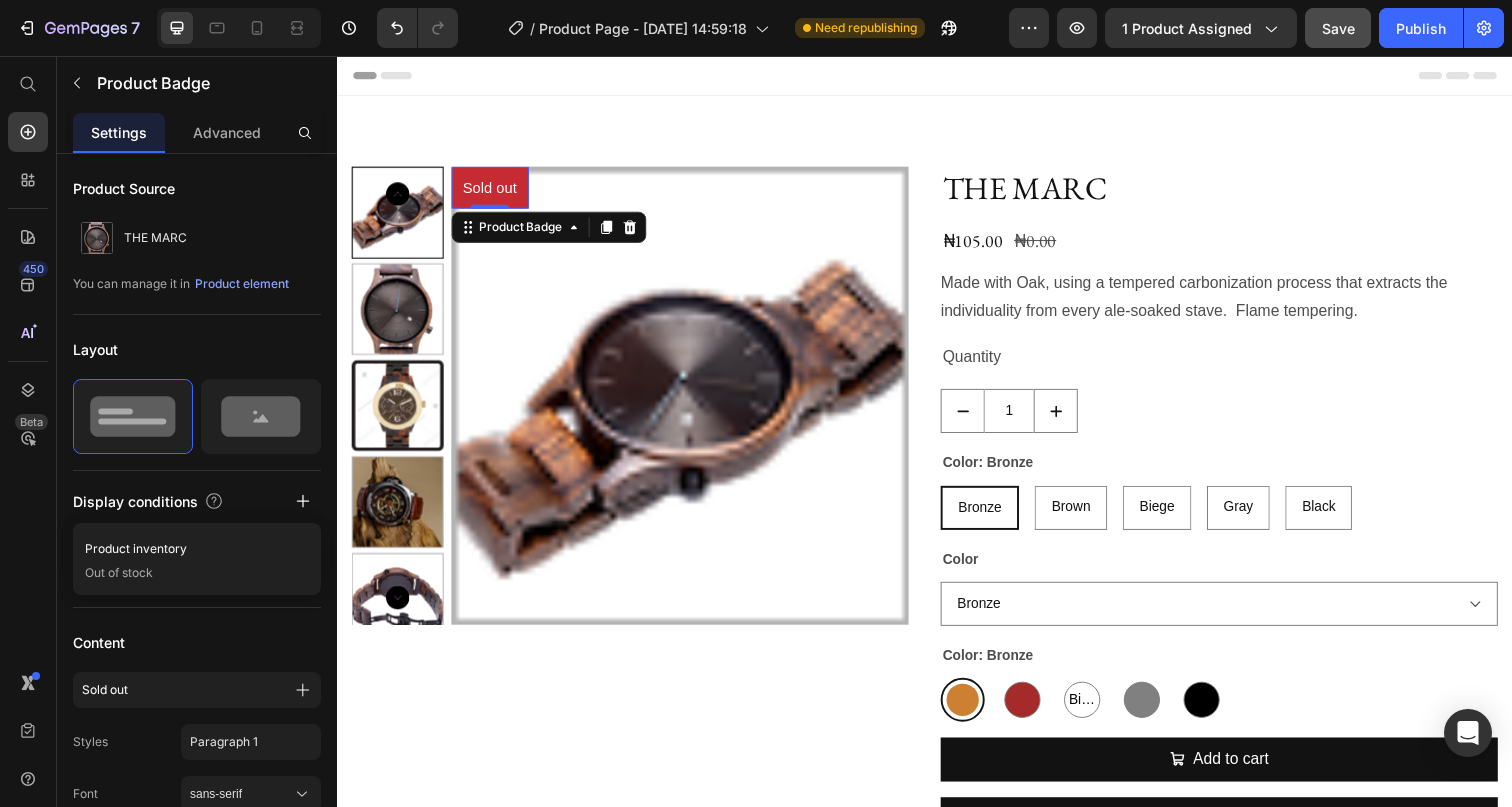 click on "7  Version history  /  Product Page - May 7, 14:59:18 Need republishing Preview 1 product assigned  Save   Publish" 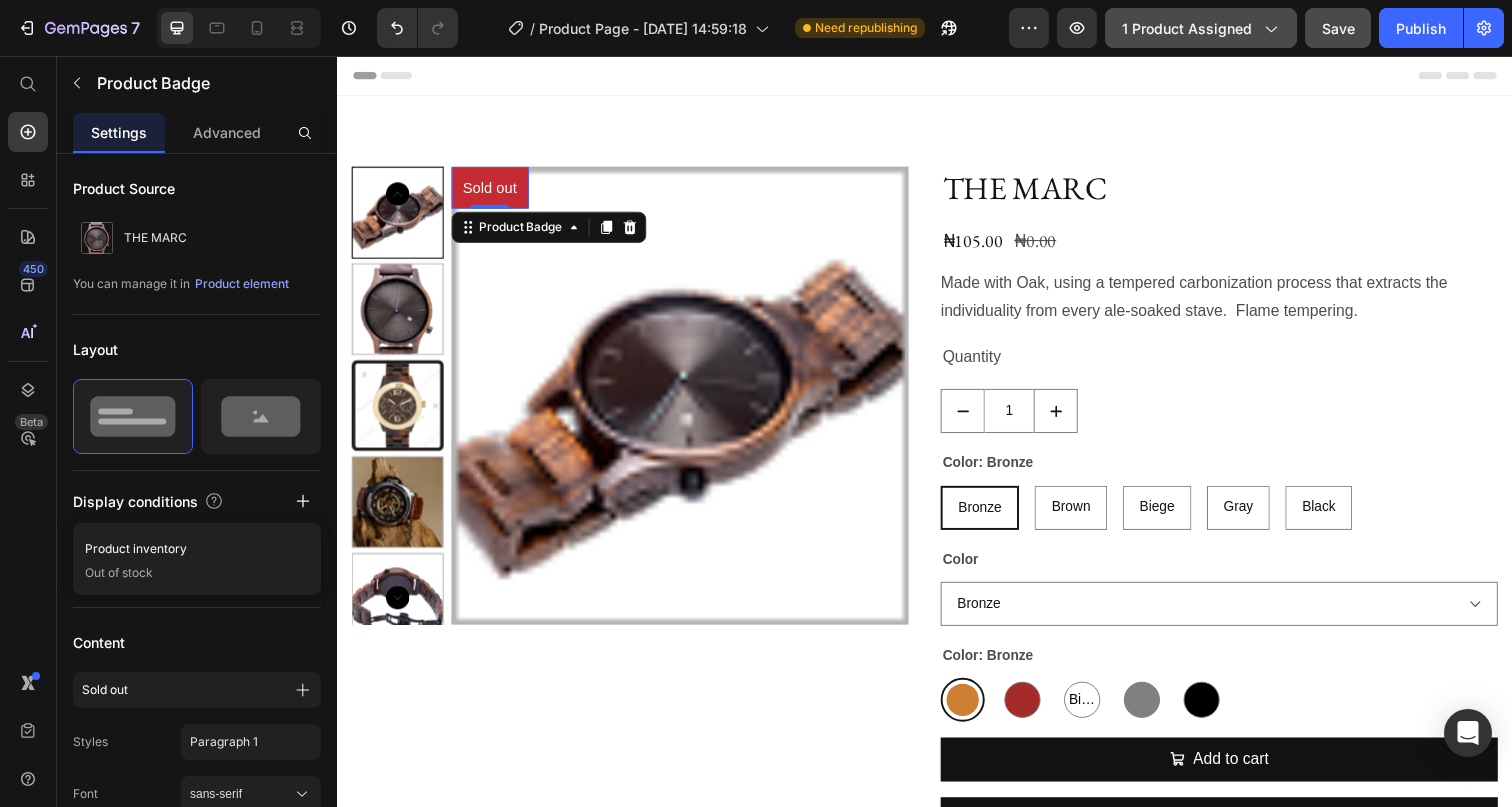 click on "1 product assigned" 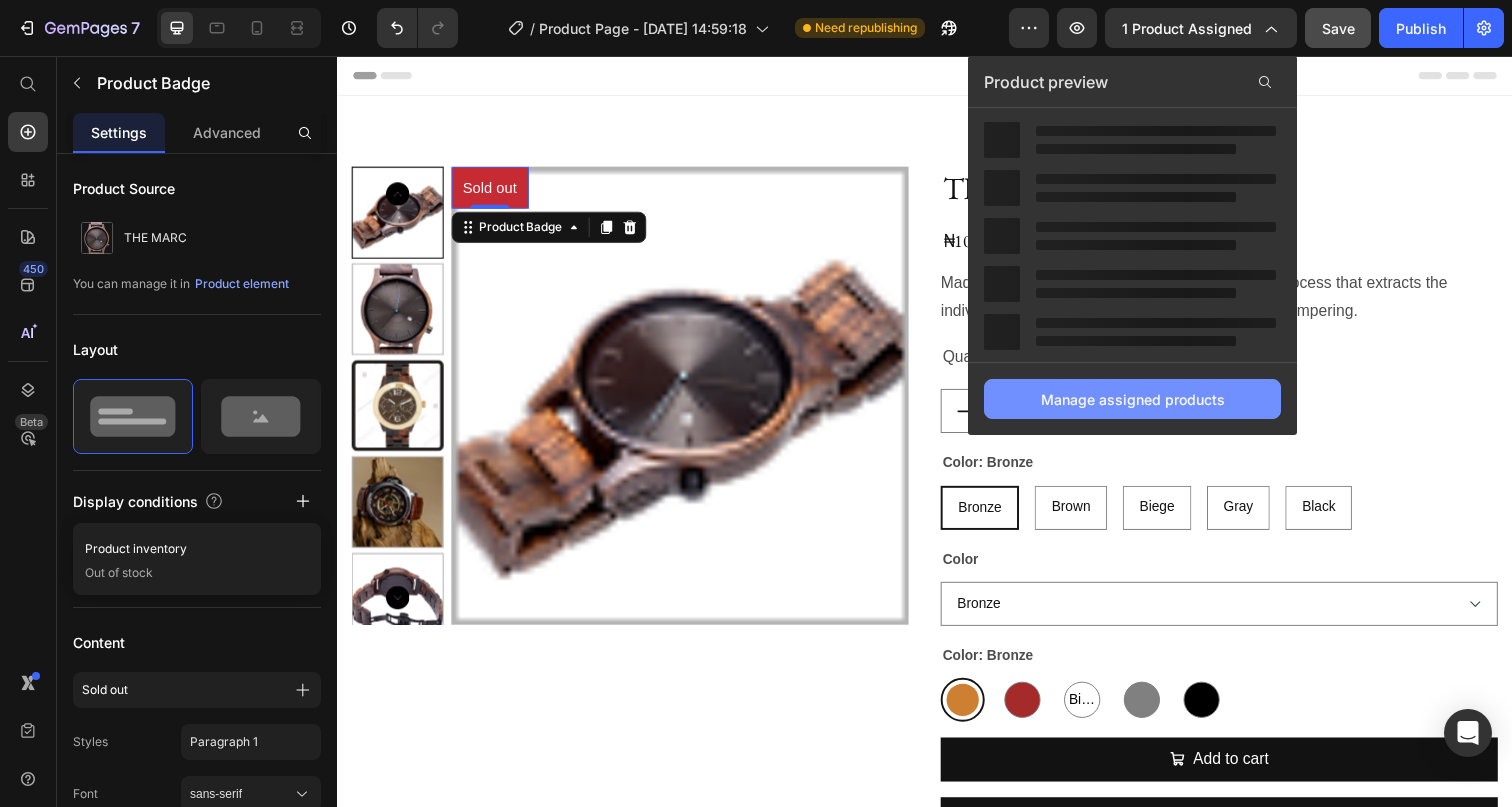 click on "Manage assigned products" at bounding box center (1133, 399) 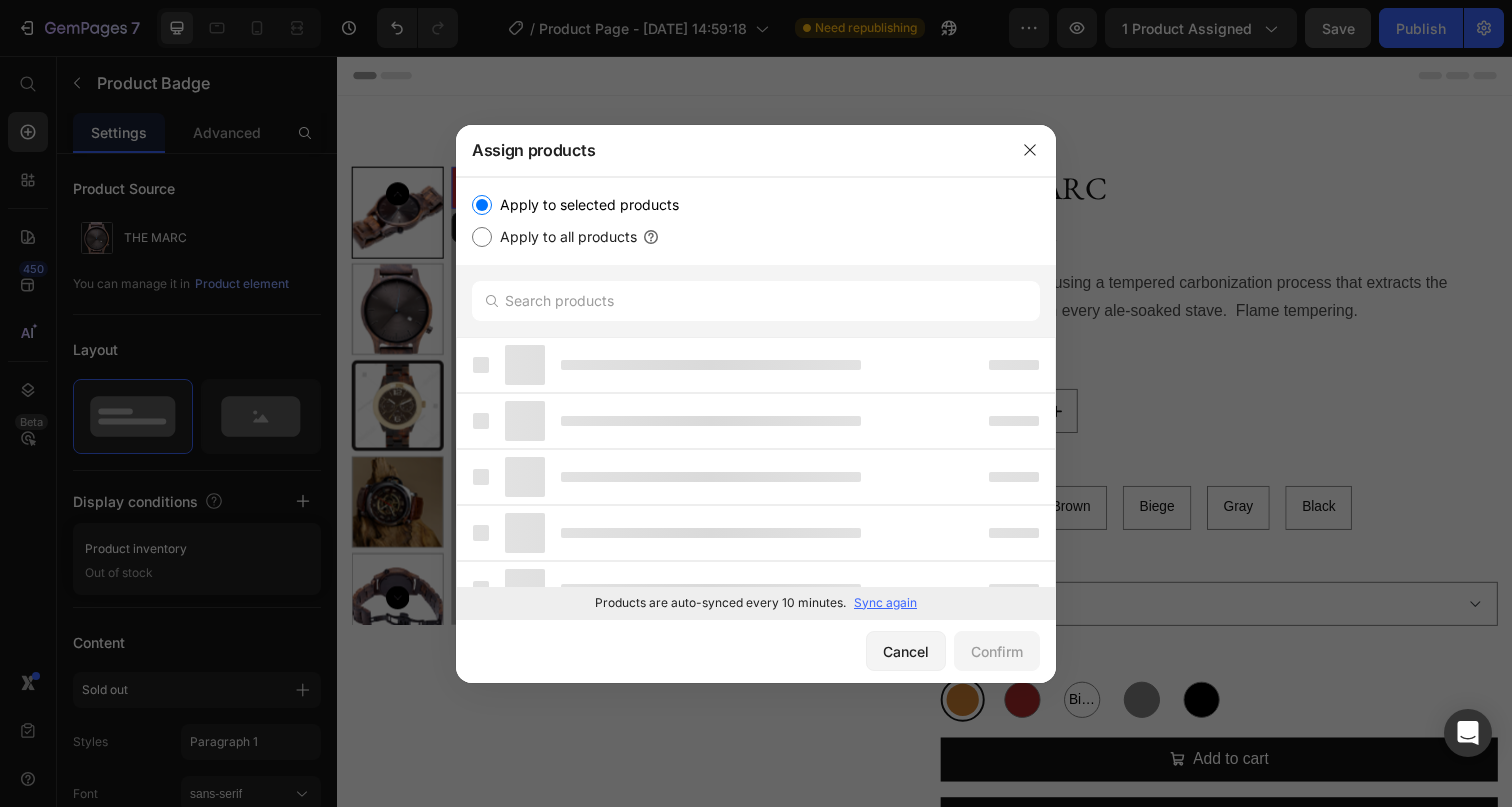 click on "Sync again" at bounding box center (885, 603) 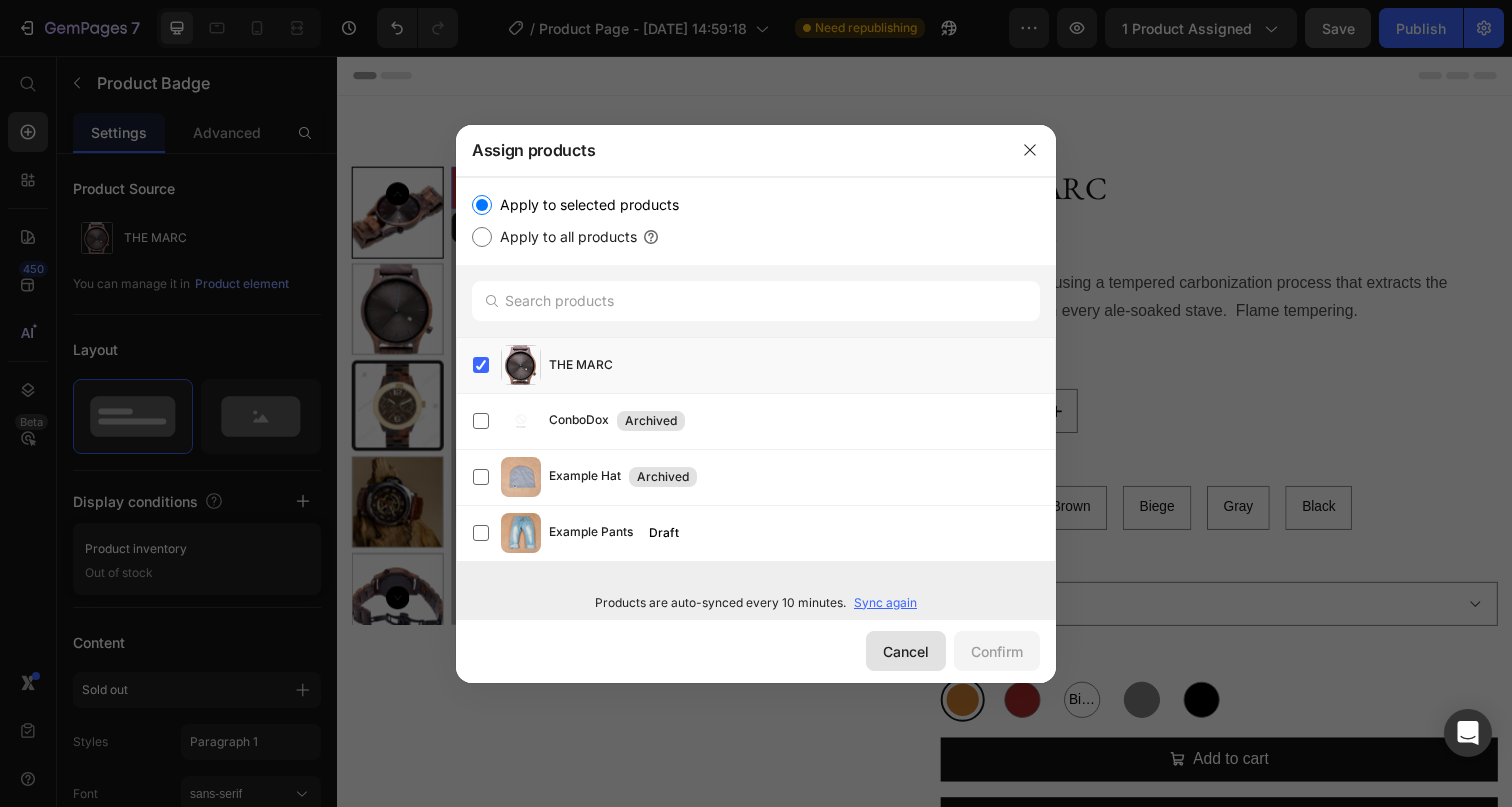 click on "Cancel" at bounding box center [906, 651] 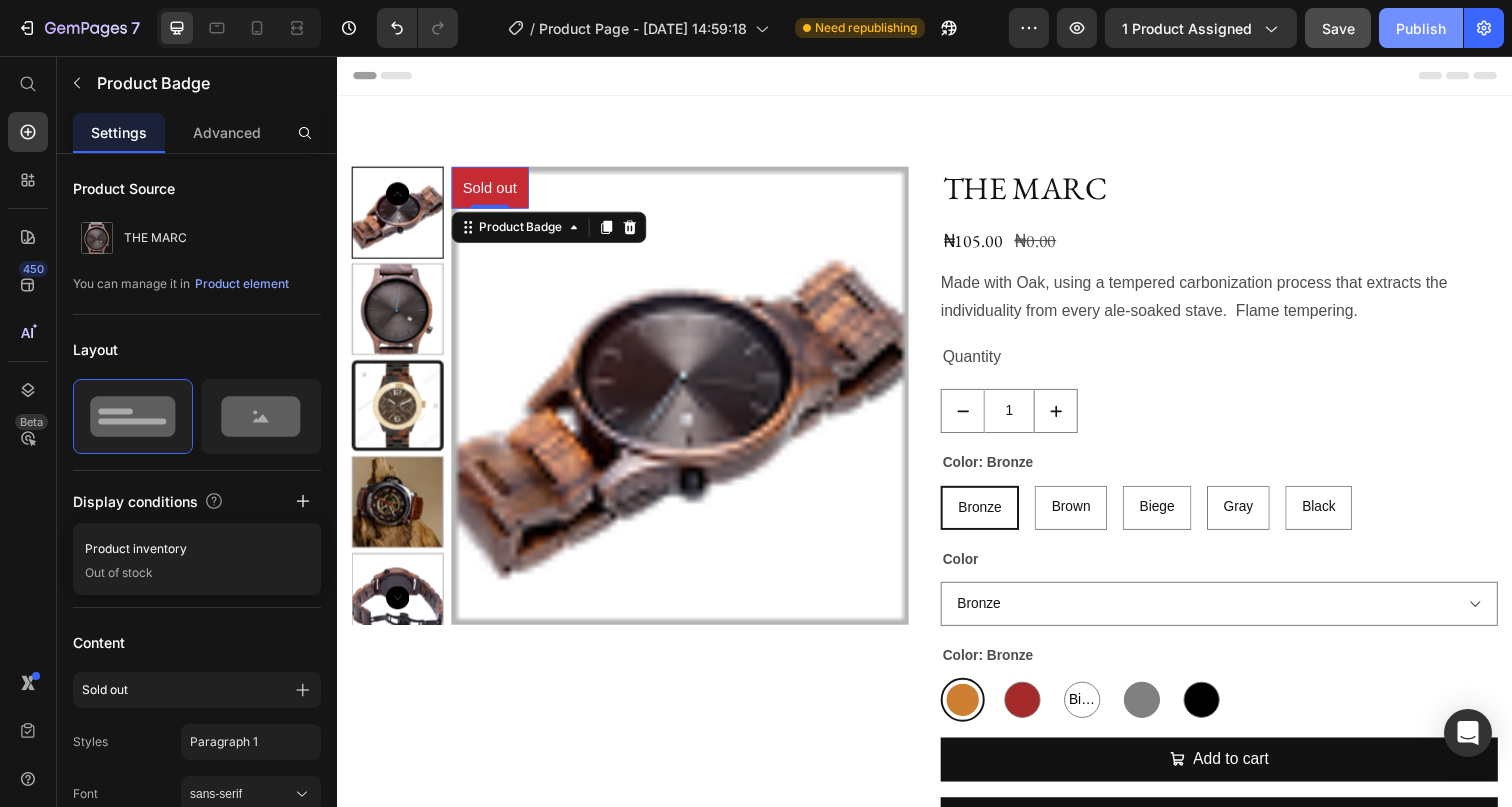 click on "Publish" at bounding box center [1421, 28] 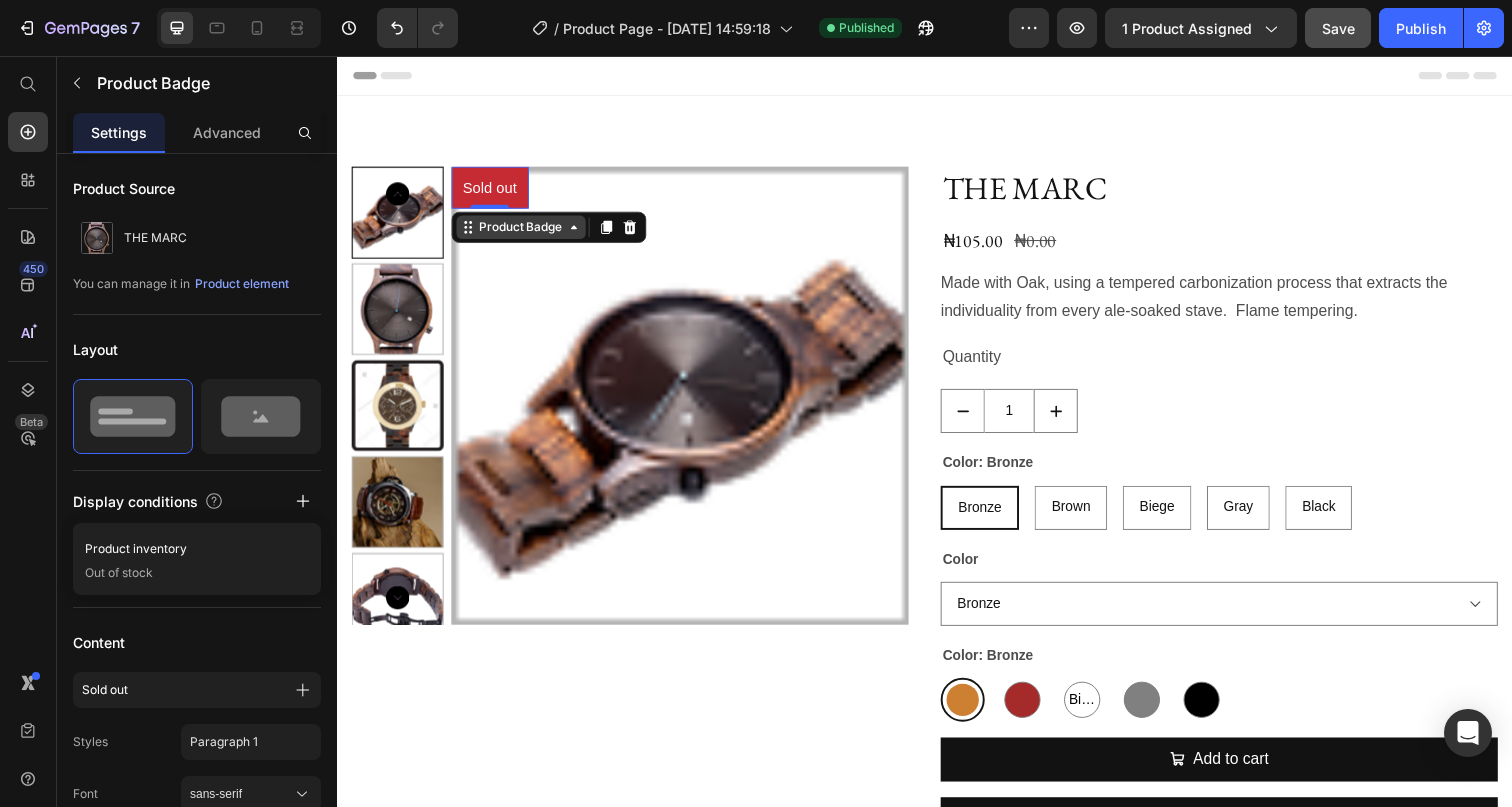 click on "Product Badge" at bounding box center [525, 231] 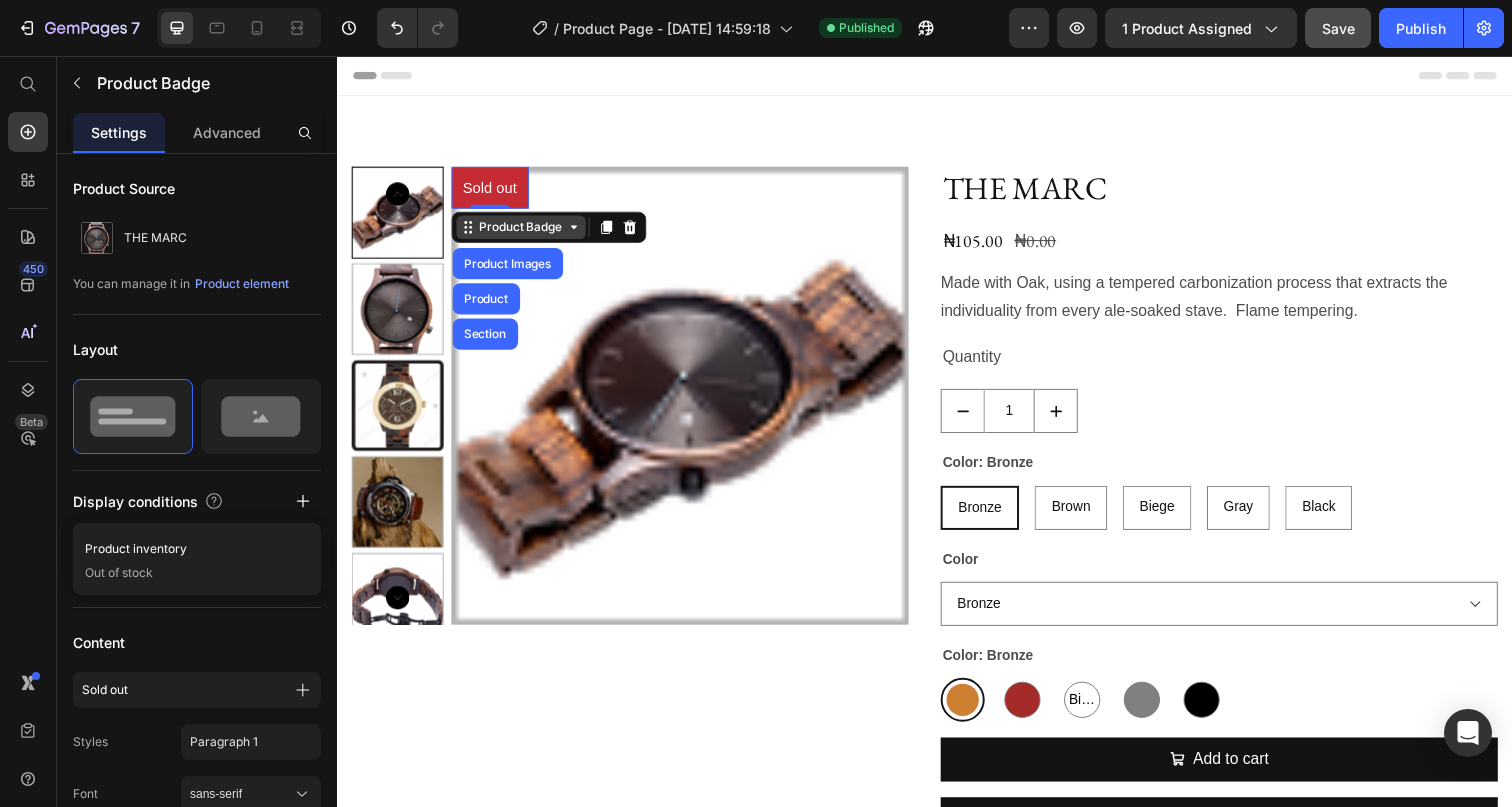 click on "Product Badge" at bounding box center (525, 231) 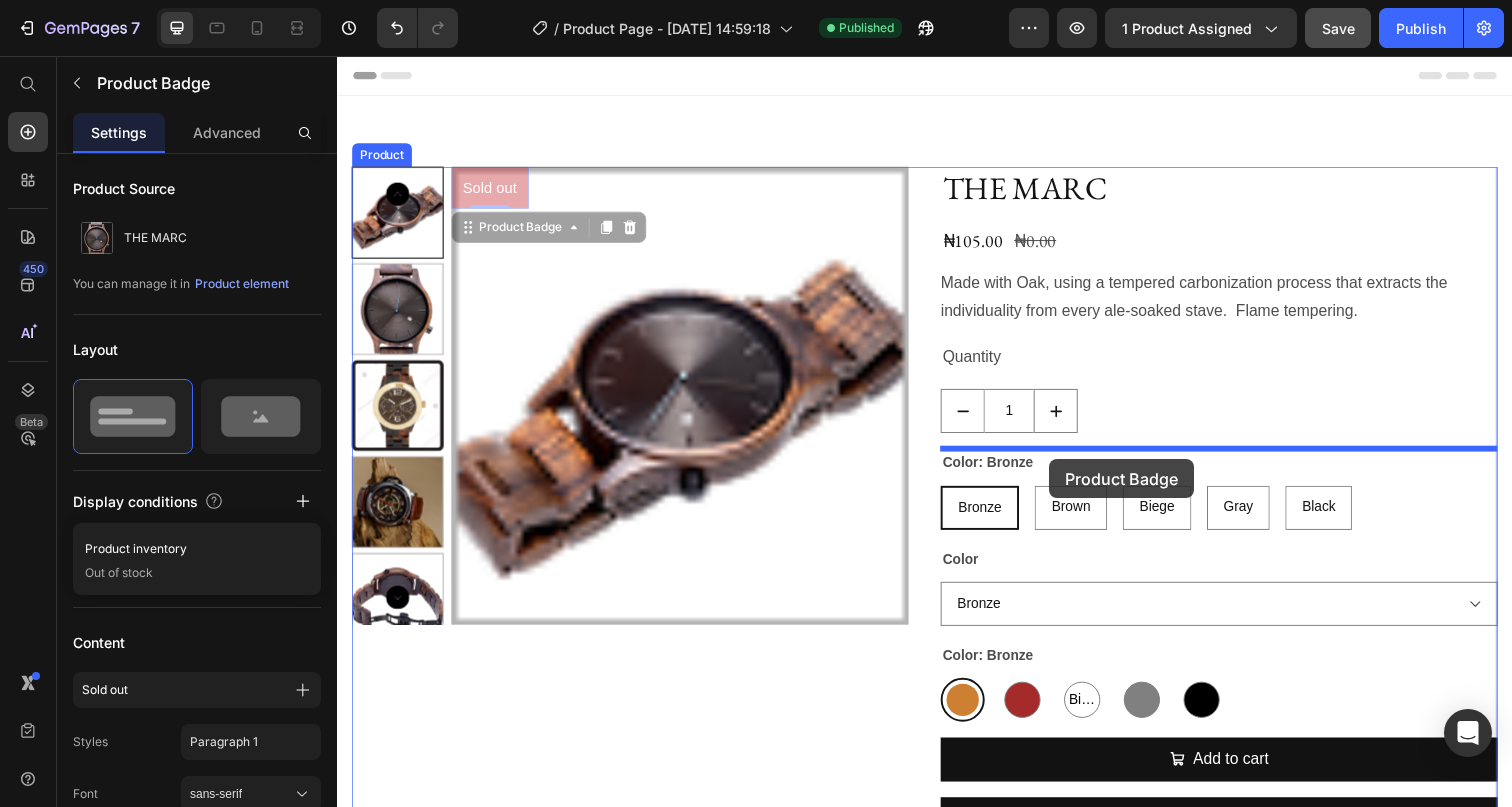 drag, startPoint x: 543, startPoint y: 233, endPoint x: 1064, endPoint y: 468, distance: 571.547 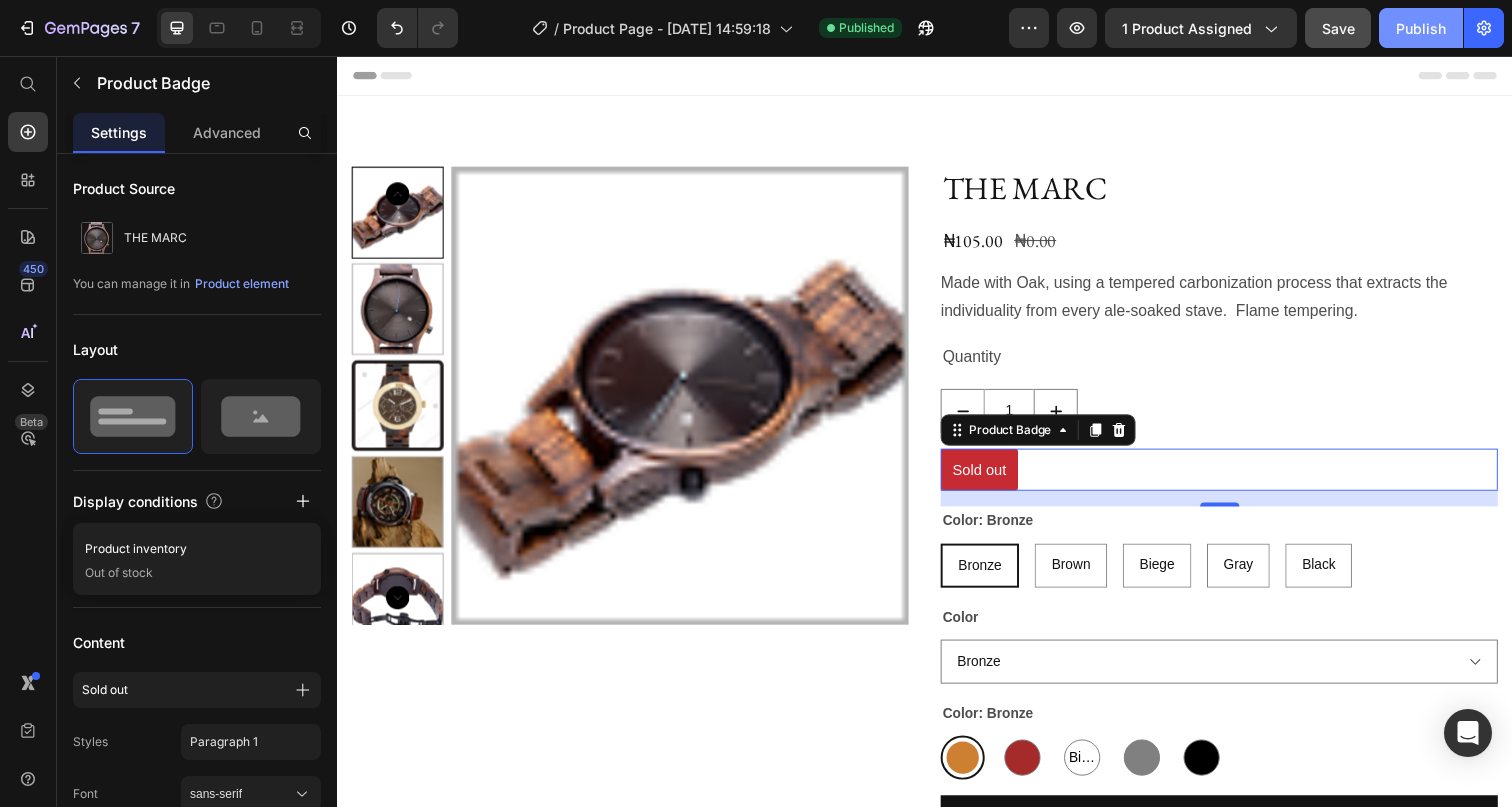 click on "Publish" at bounding box center [1421, 28] 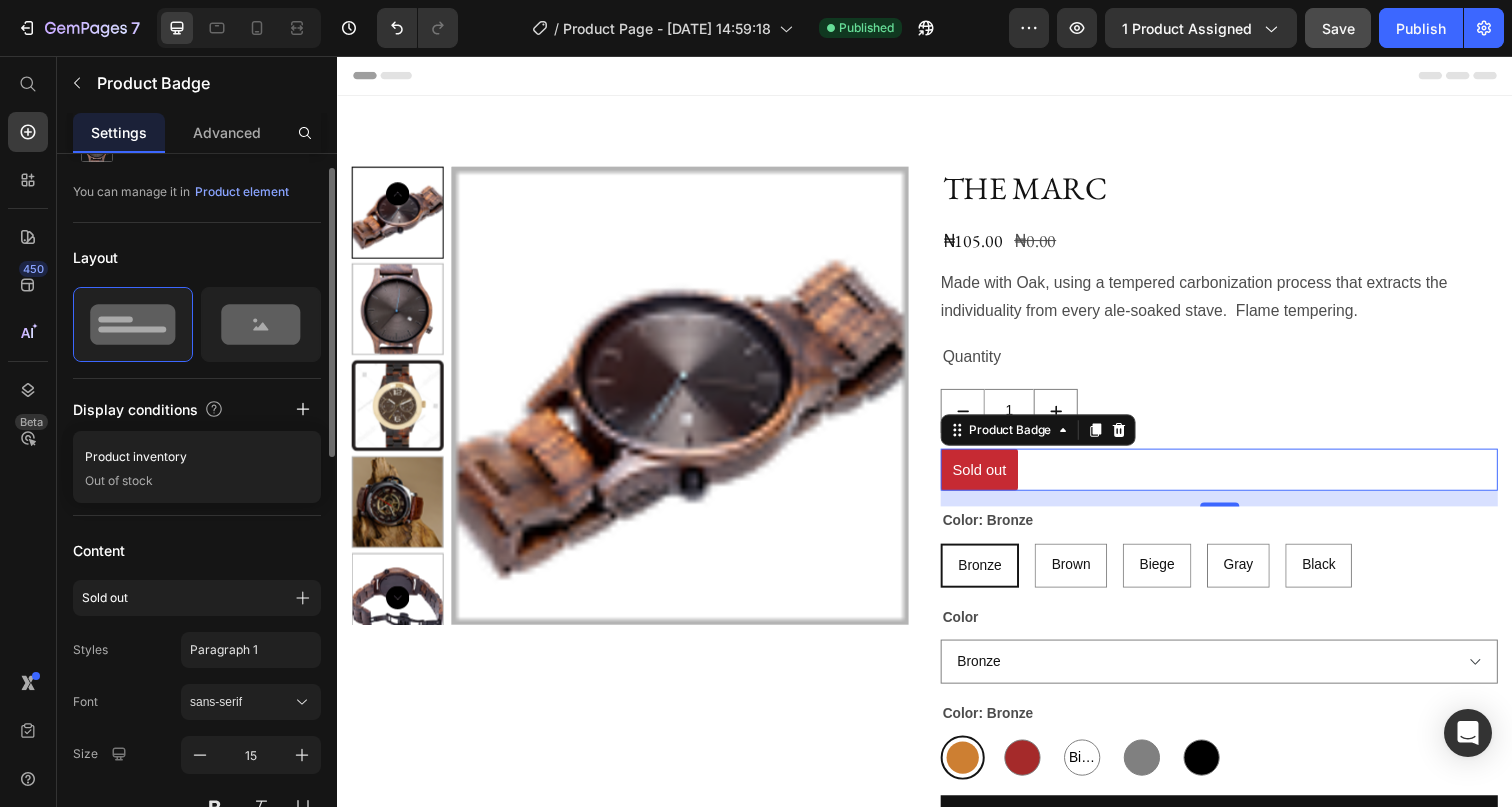scroll, scrollTop: 100, scrollLeft: 0, axis: vertical 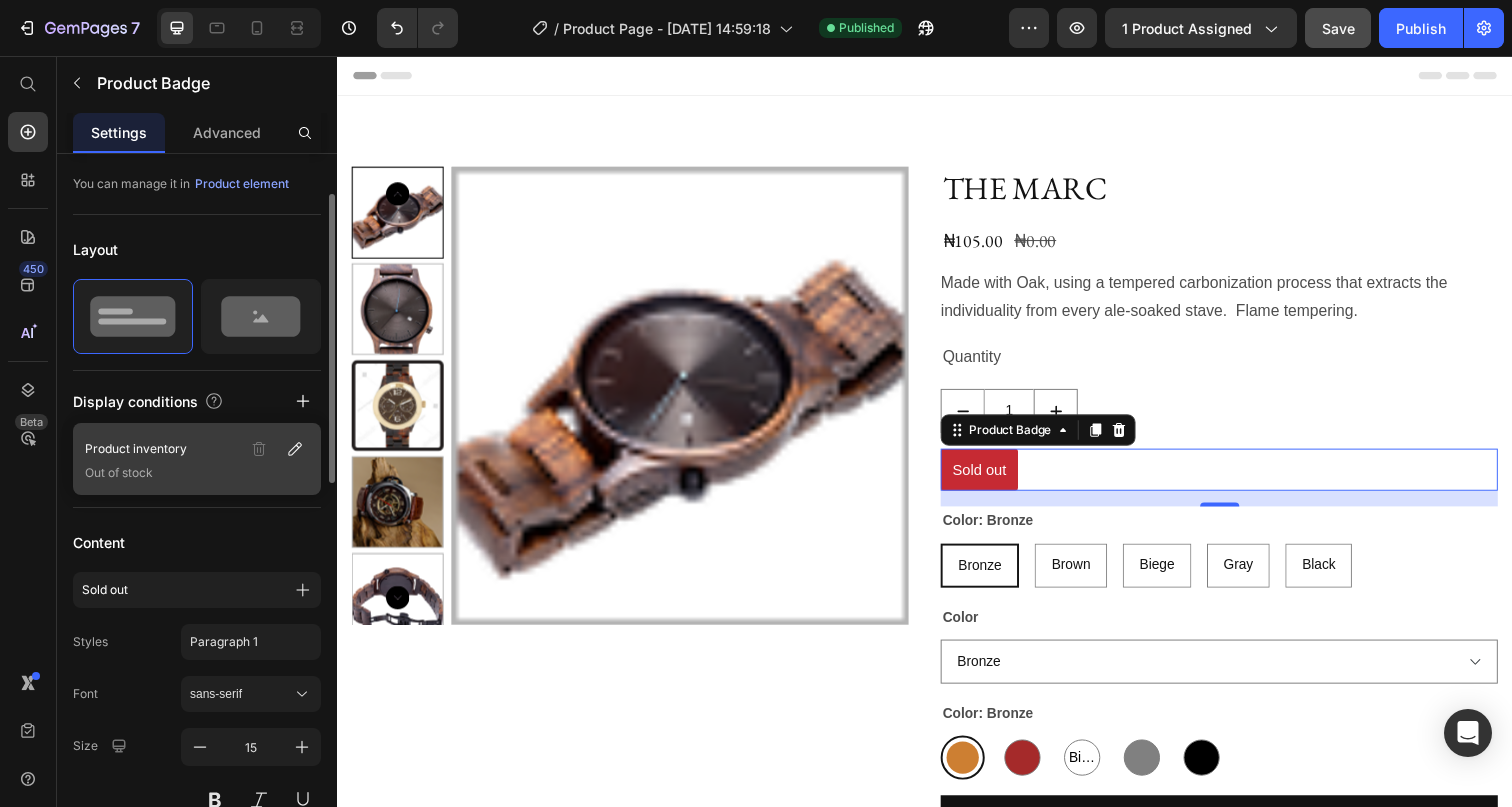 click on "Product inventory Out of stock" 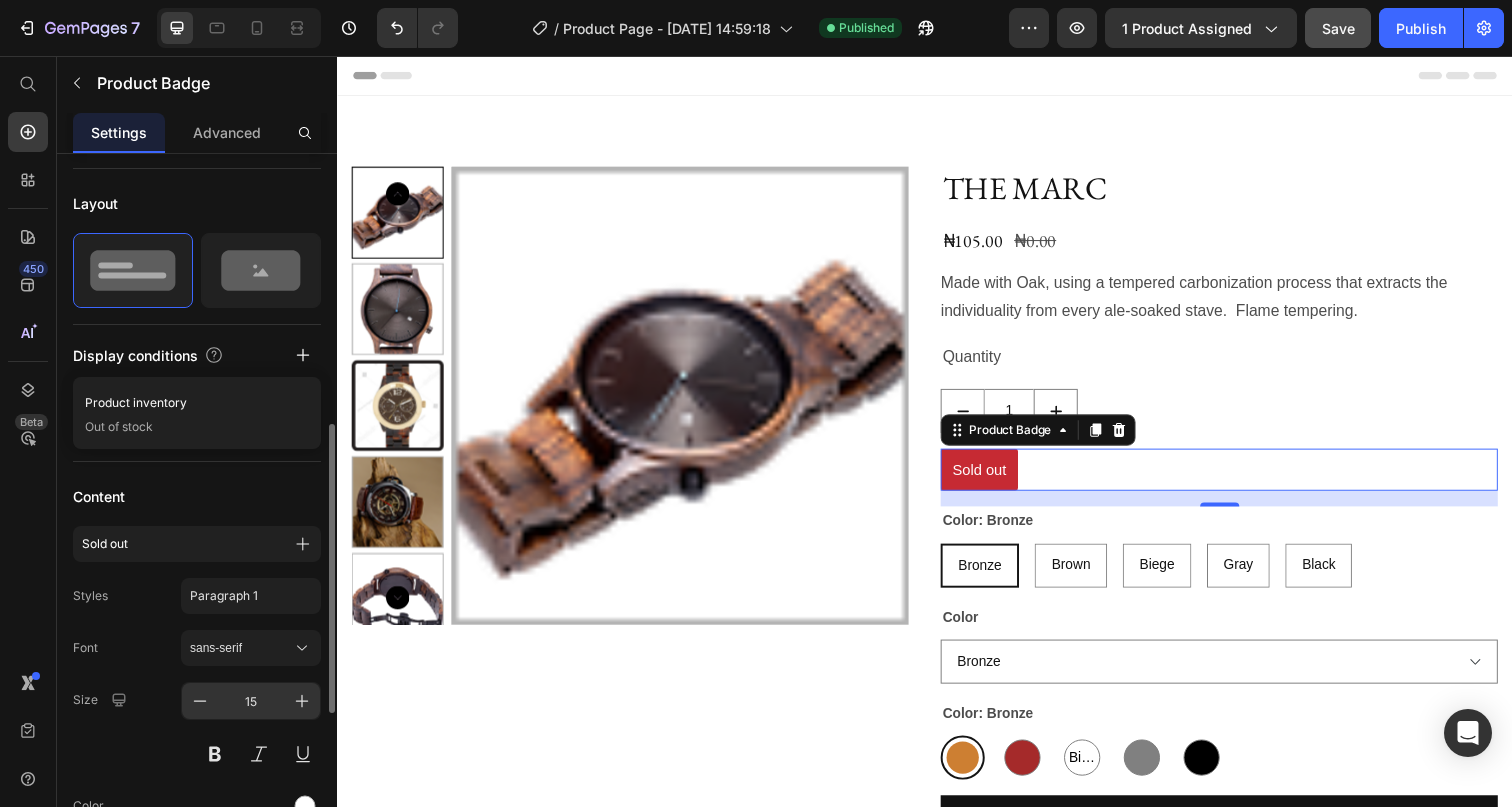scroll, scrollTop: 123, scrollLeft: 0, axis: vertical 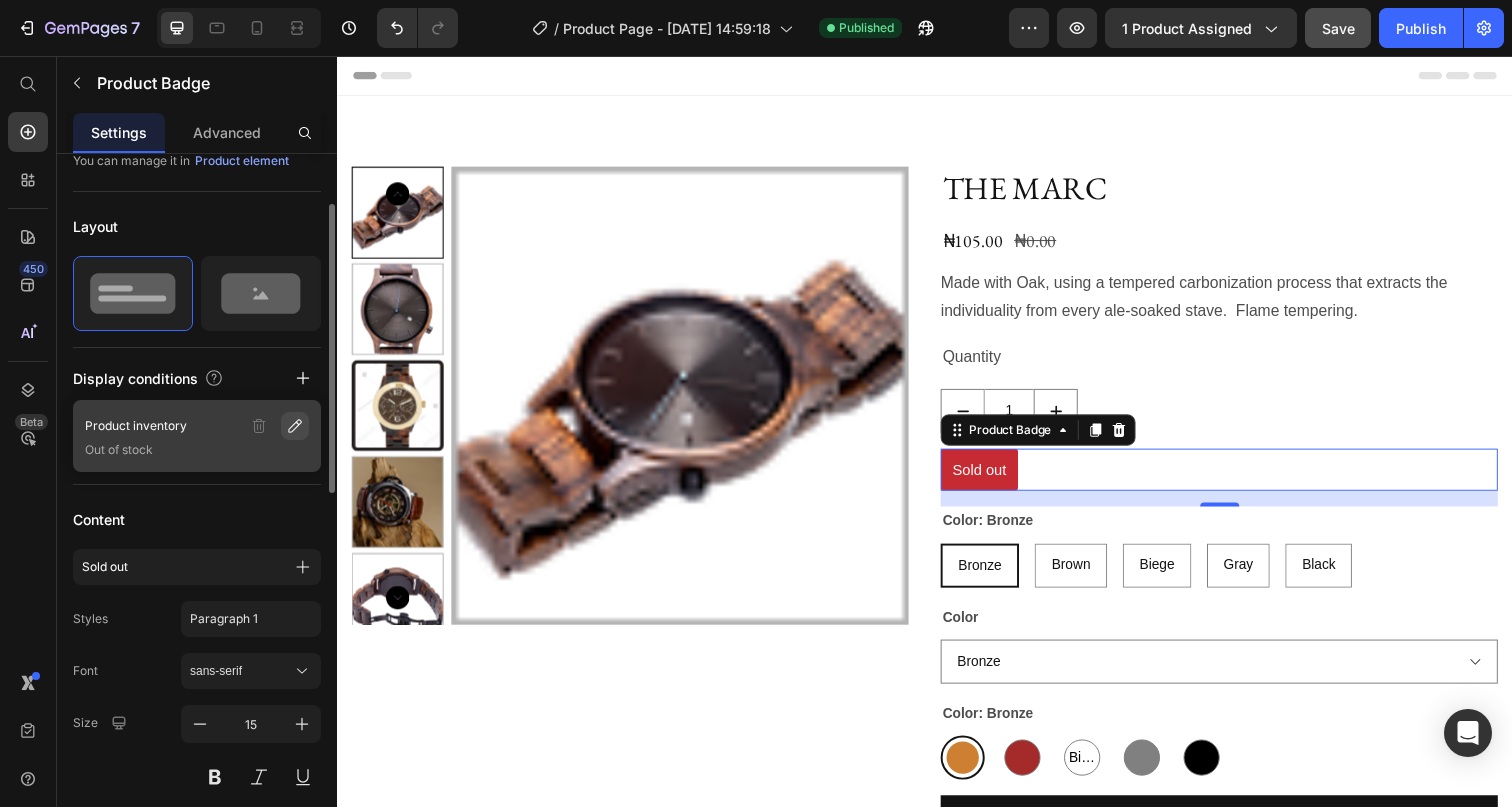 click 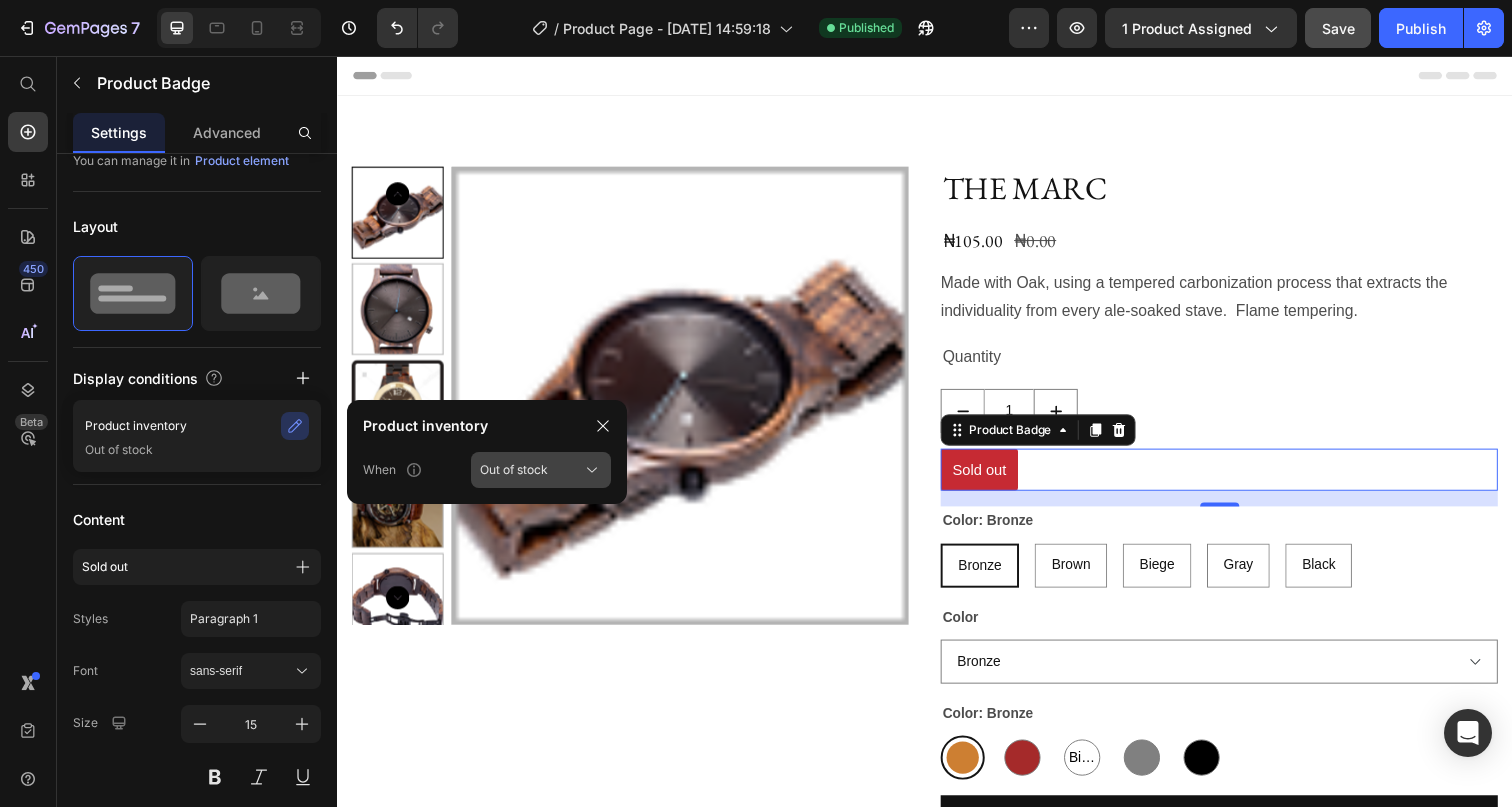 click on "Out of stock" 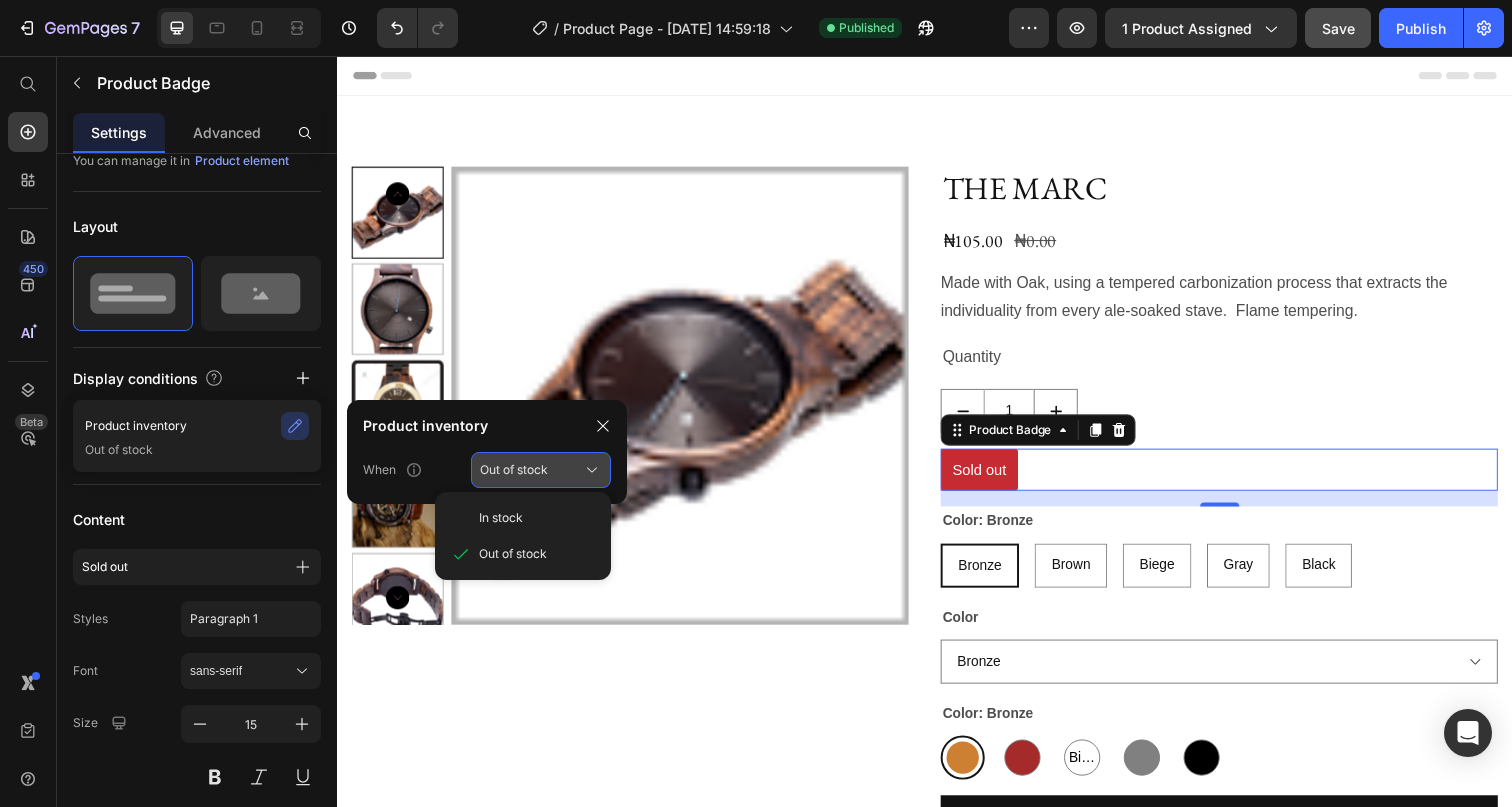 click on "Out of stock" 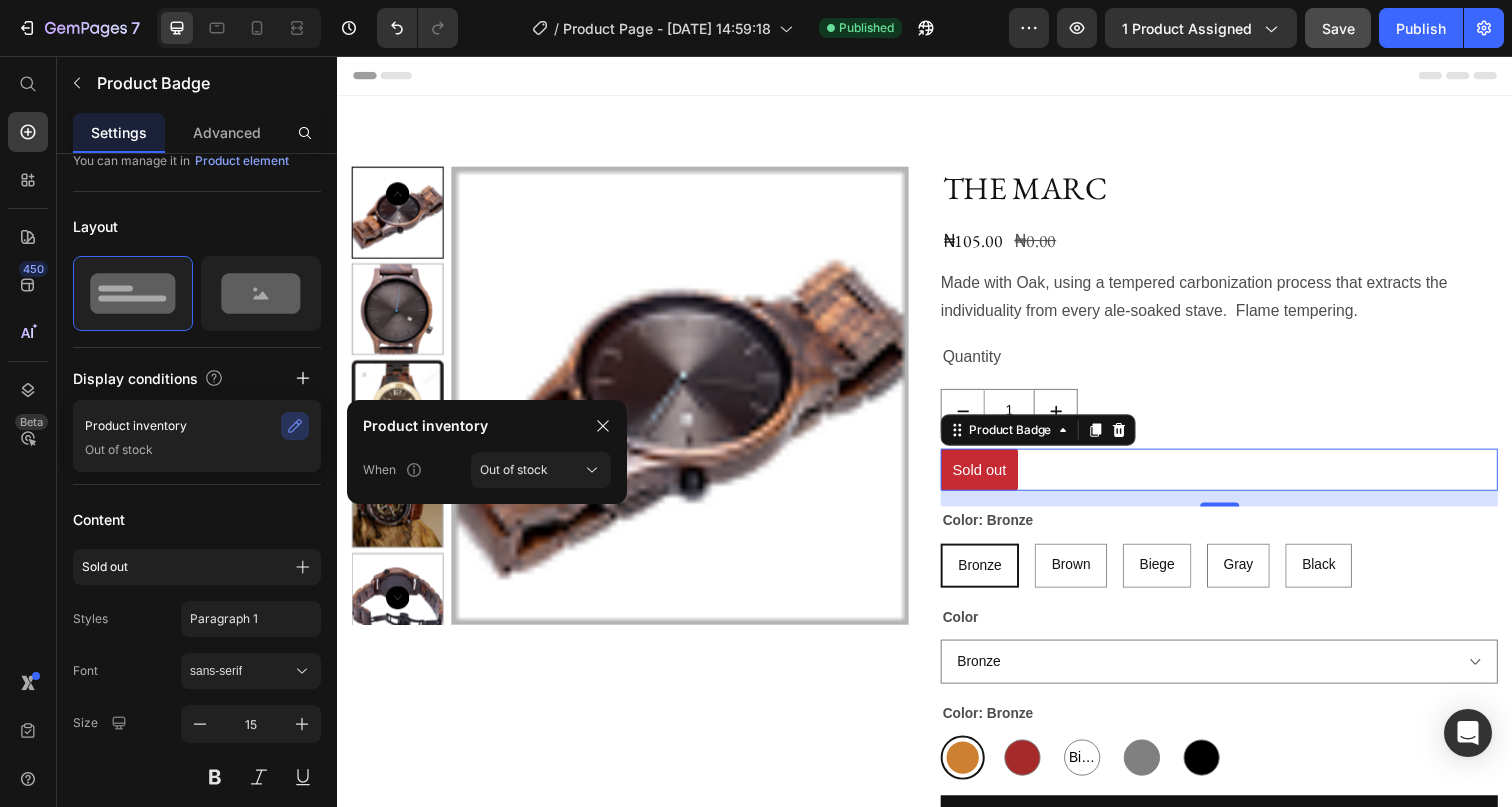 click on "Product inventory" at bounding box center (487, 426) 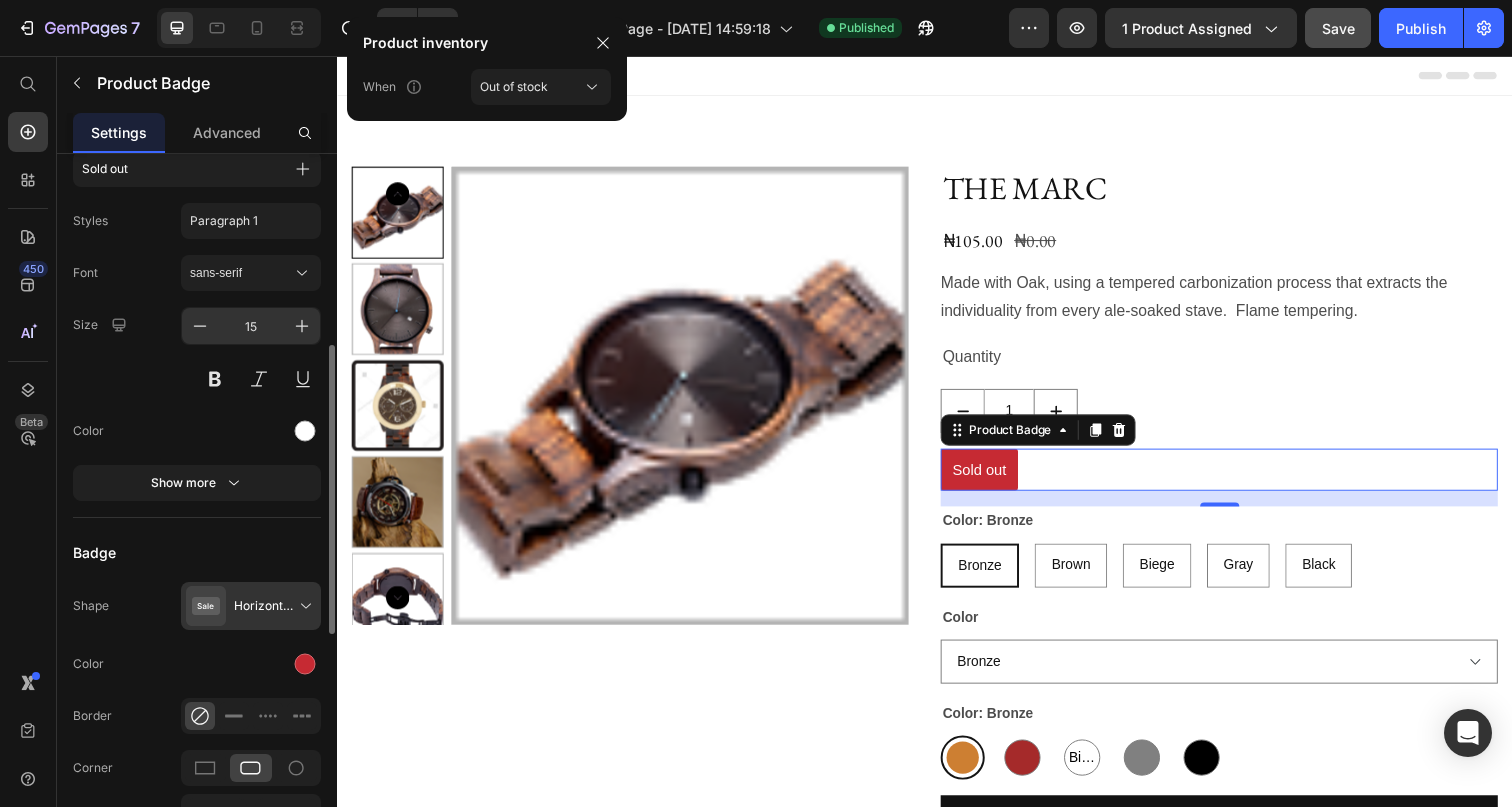 scroll, scrollTop: 547, scrollLeft: 0, axis: vertical 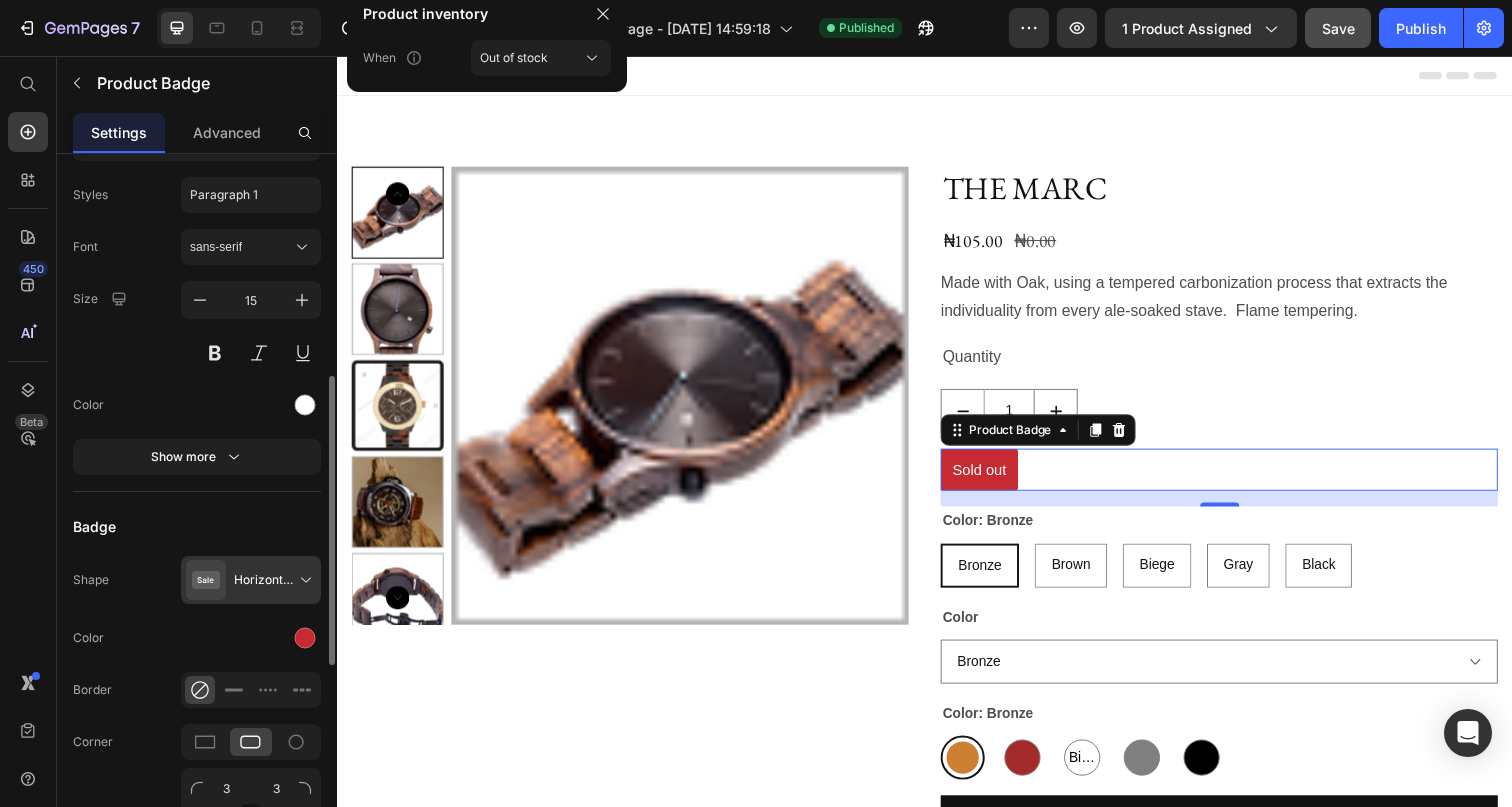 click on "Content Sold out Styles Paragraph 1 Font sans-serif Size 15 Color Show more" 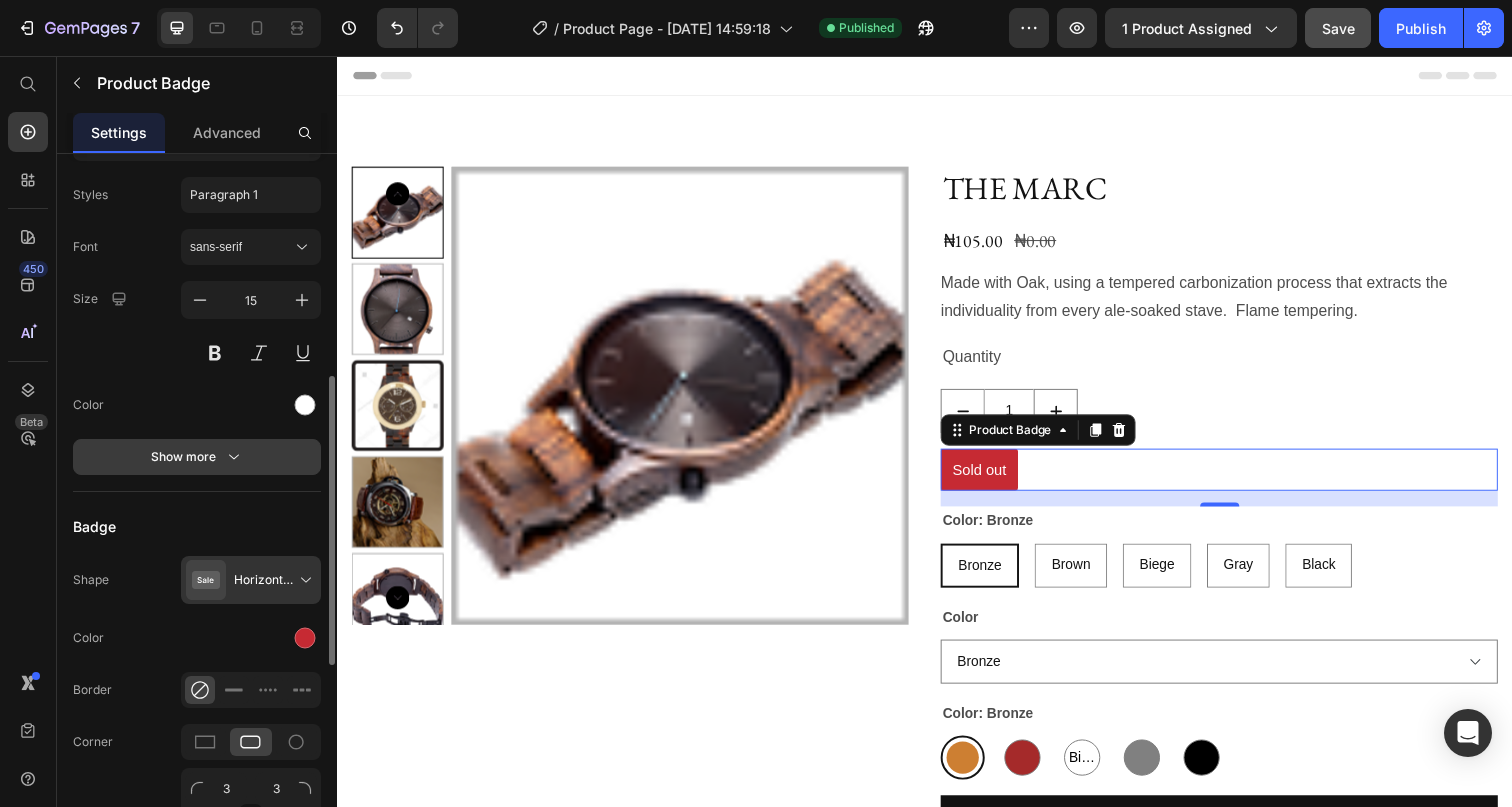 click 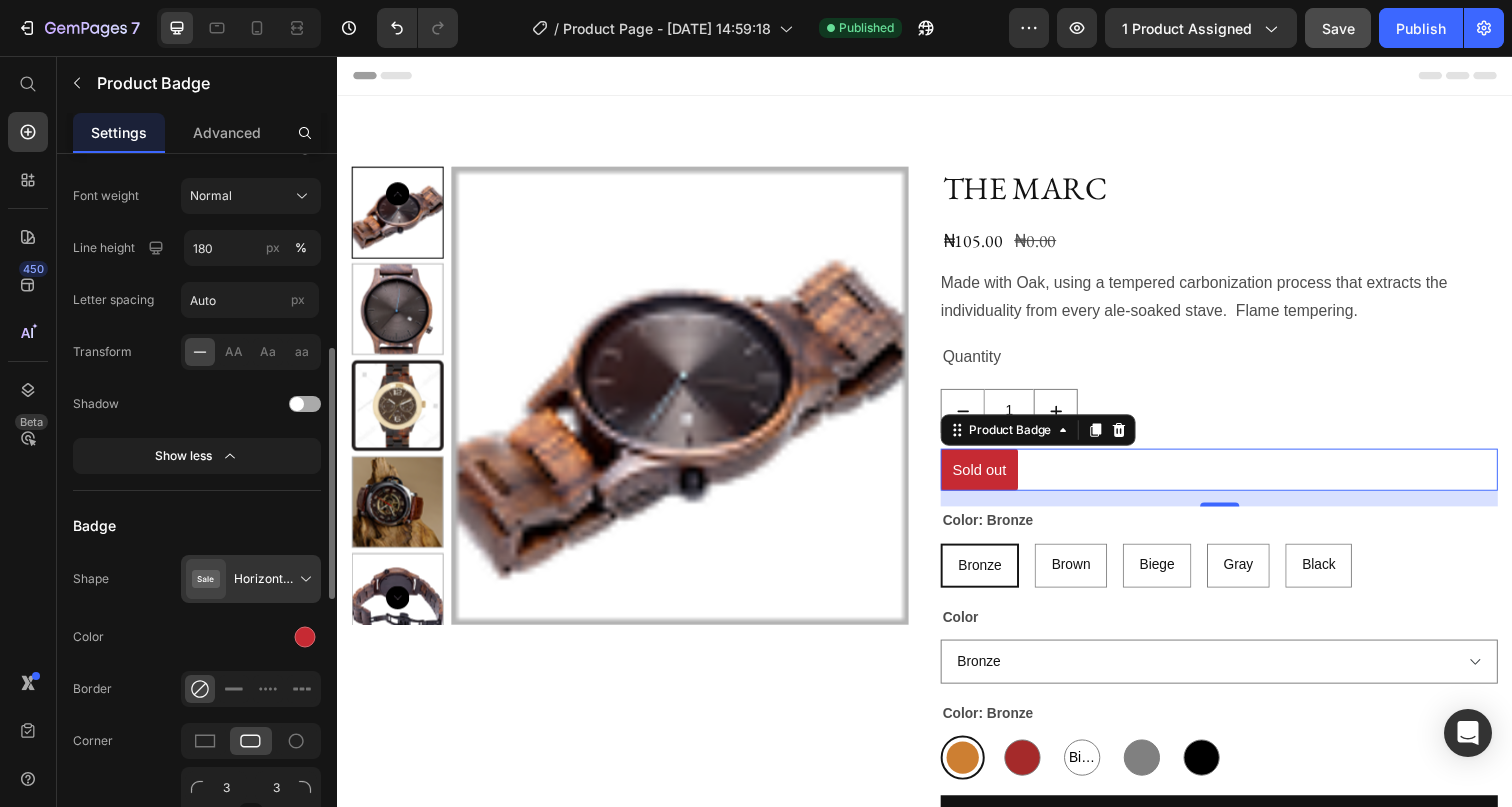 scroll, scrollTop: 824, scrollLeft: 0, axis: vertical 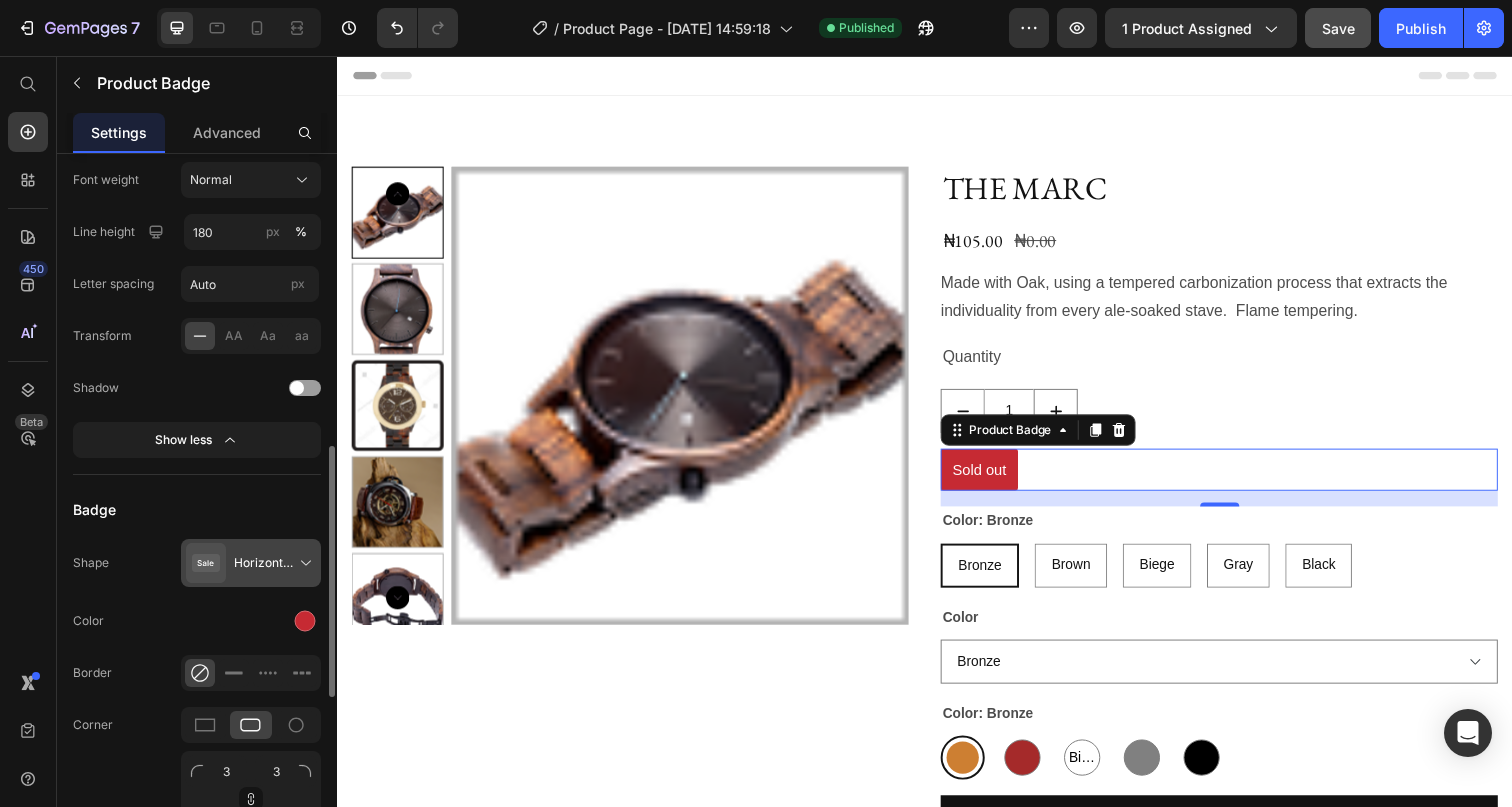 click at bounding box center (255, 563) 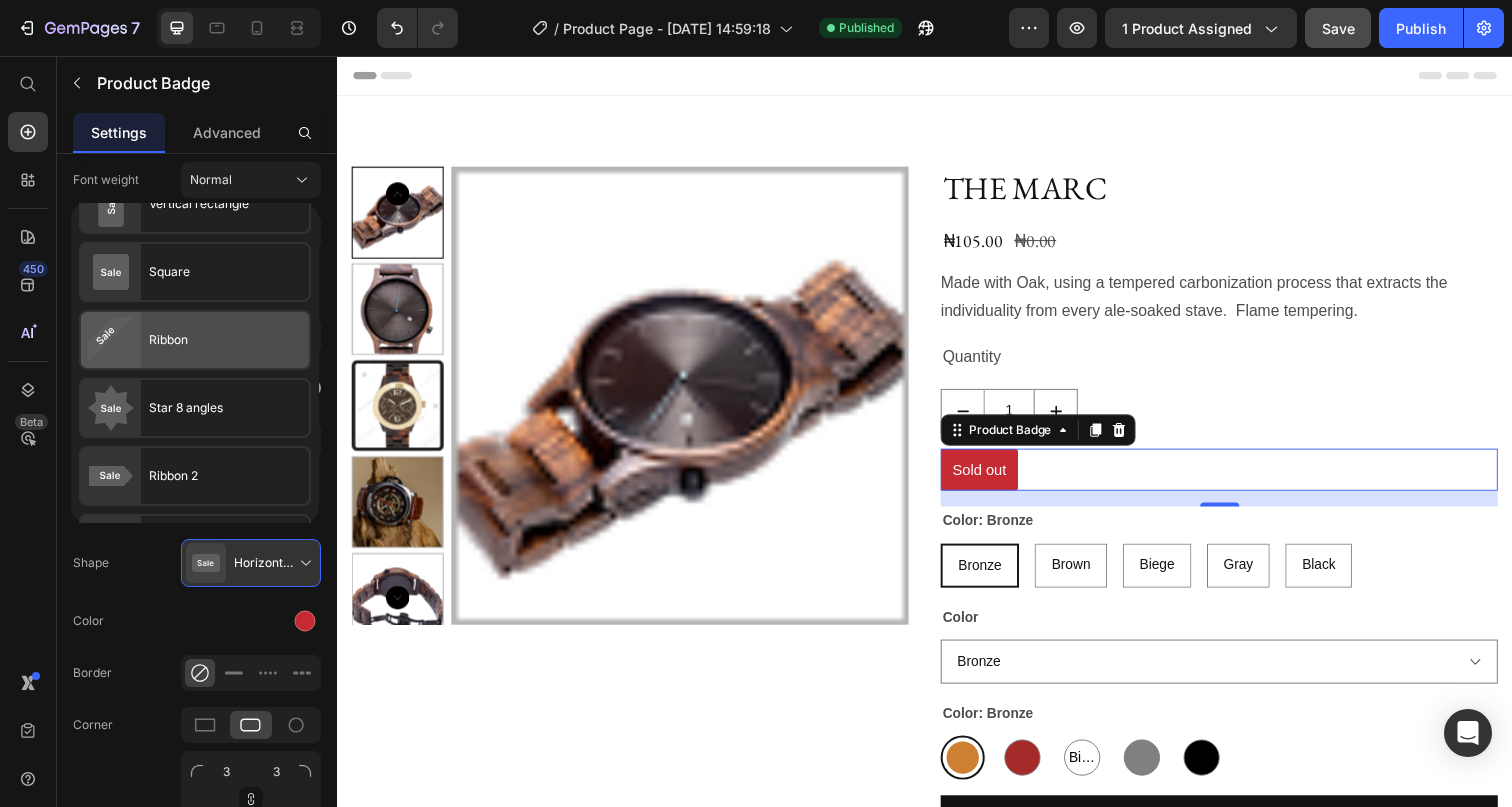 scroll, scrollTop: 164, scrollLeft: 0, axis: vertical 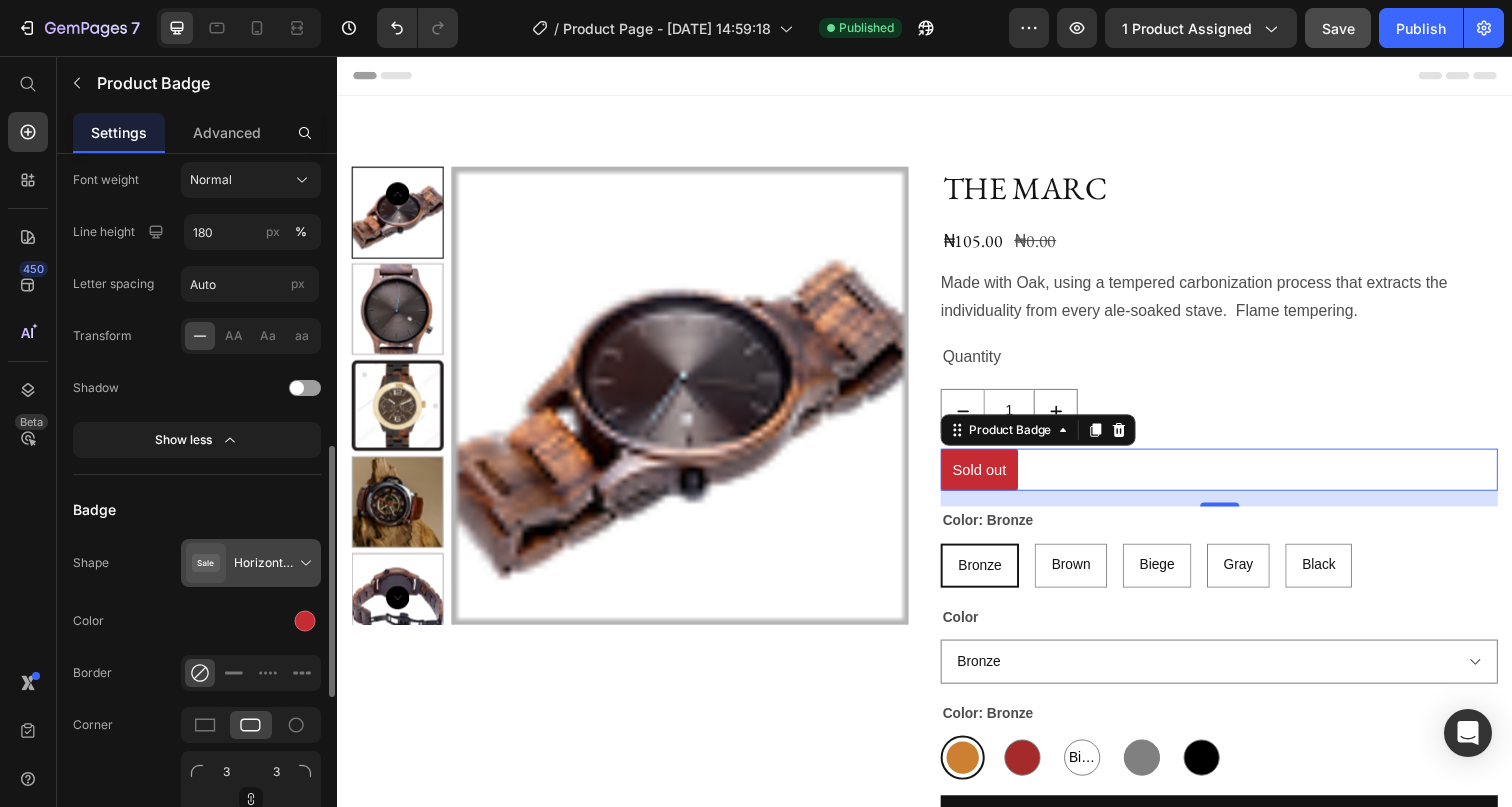 click at bounding box center [255, 563] 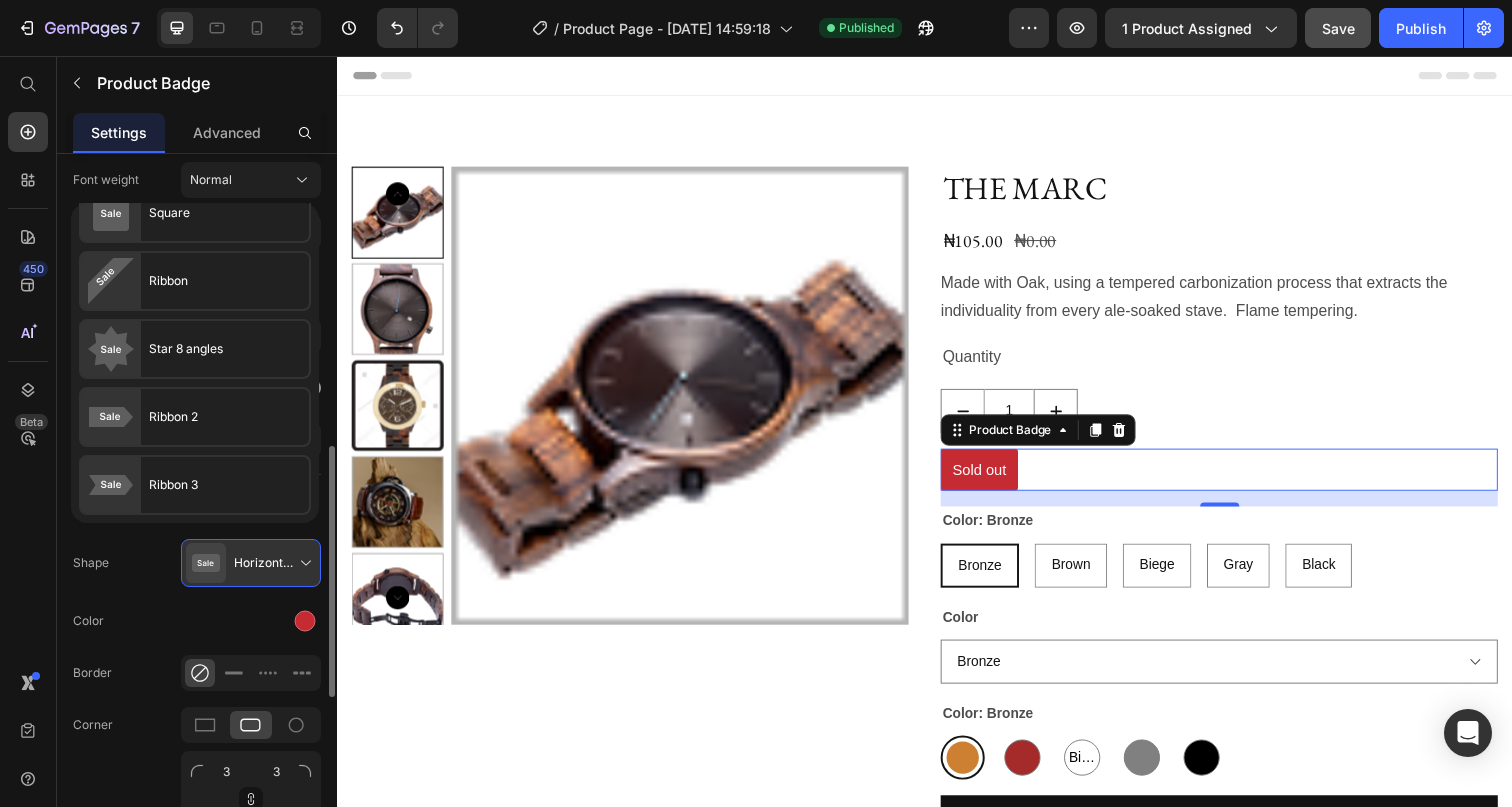 click at bounding box center [251, 621] 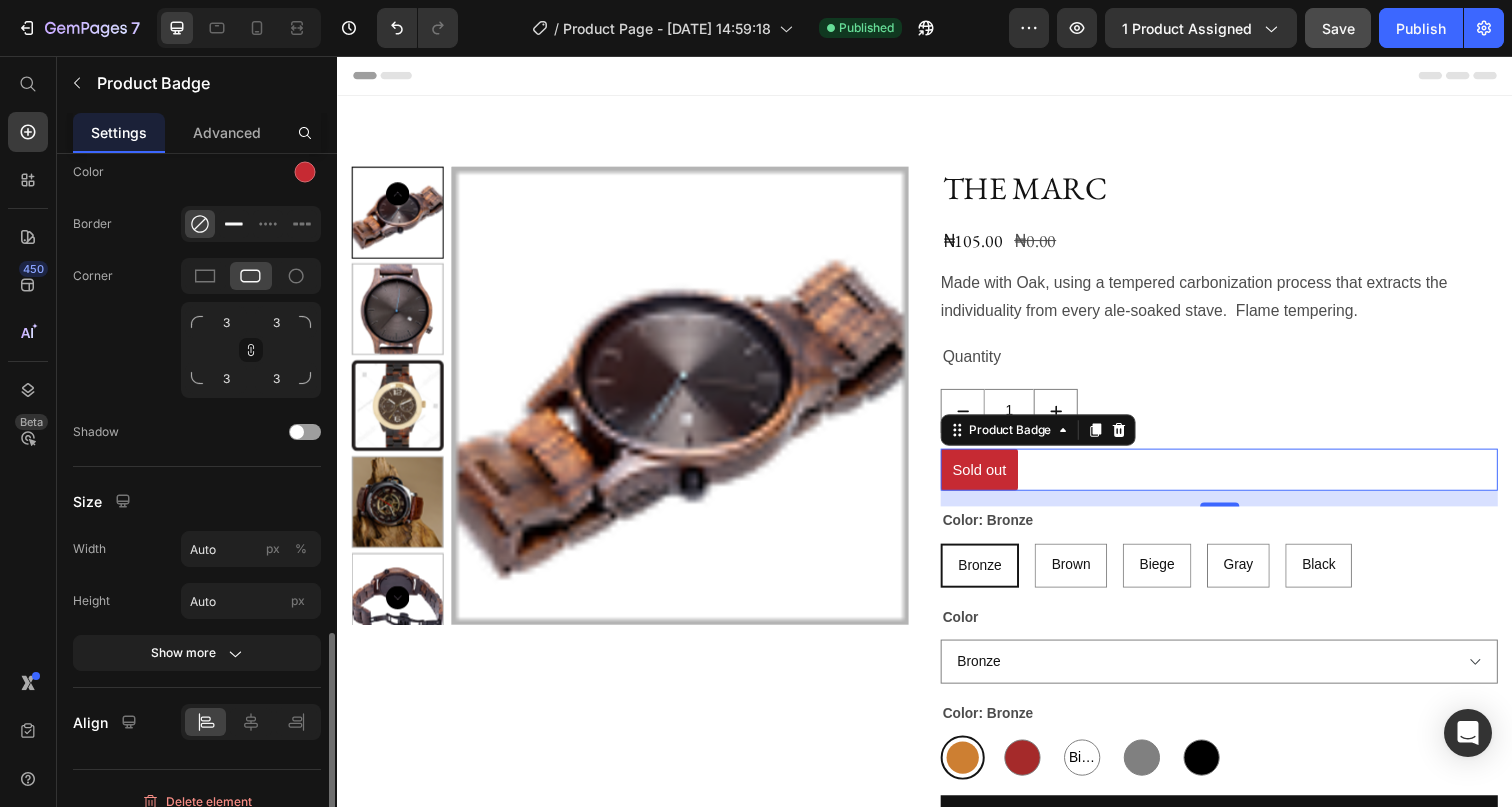 scroll, scrollTop: 1293, scrollLeft: 0, axis: vertical 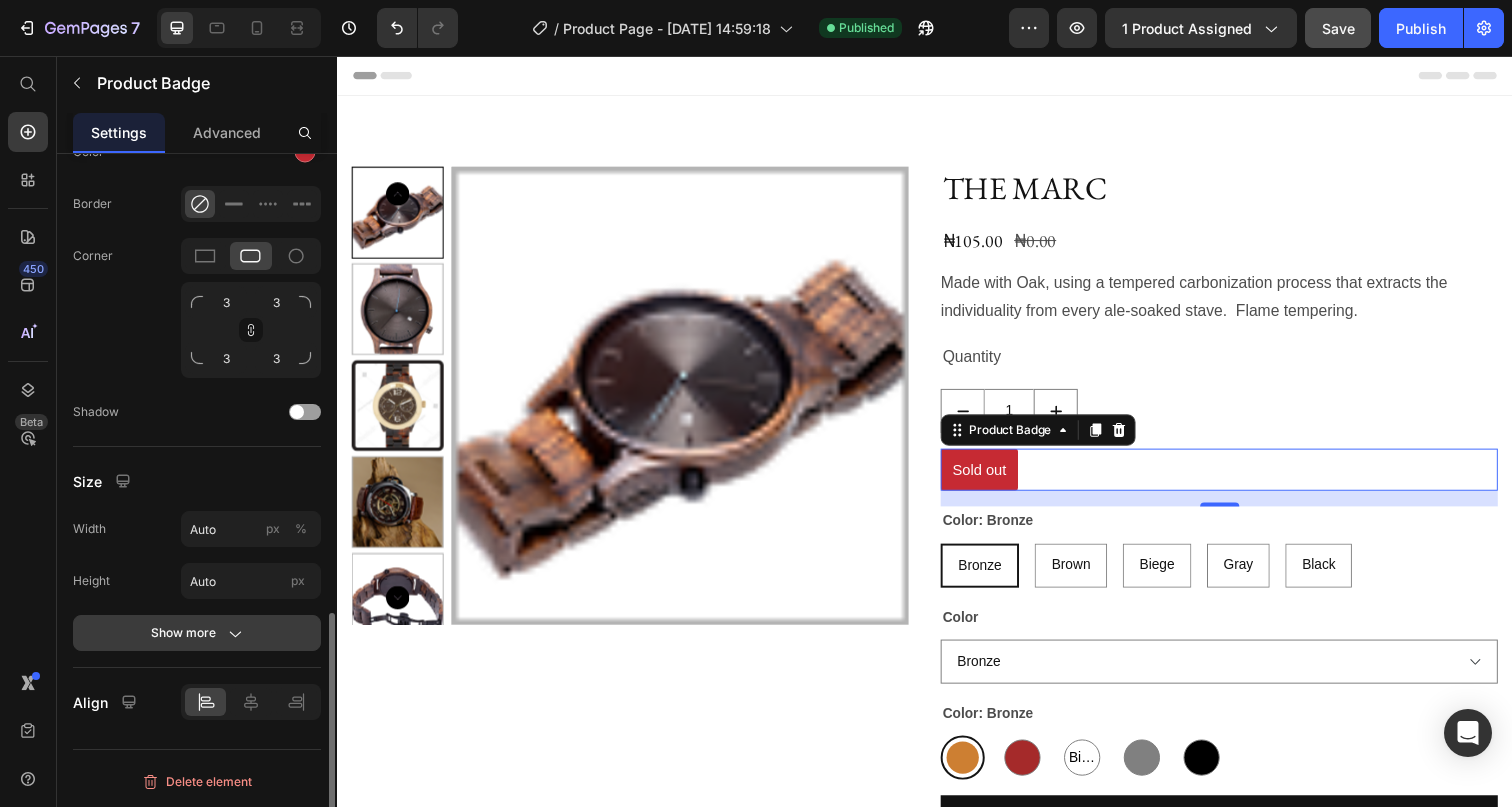 click 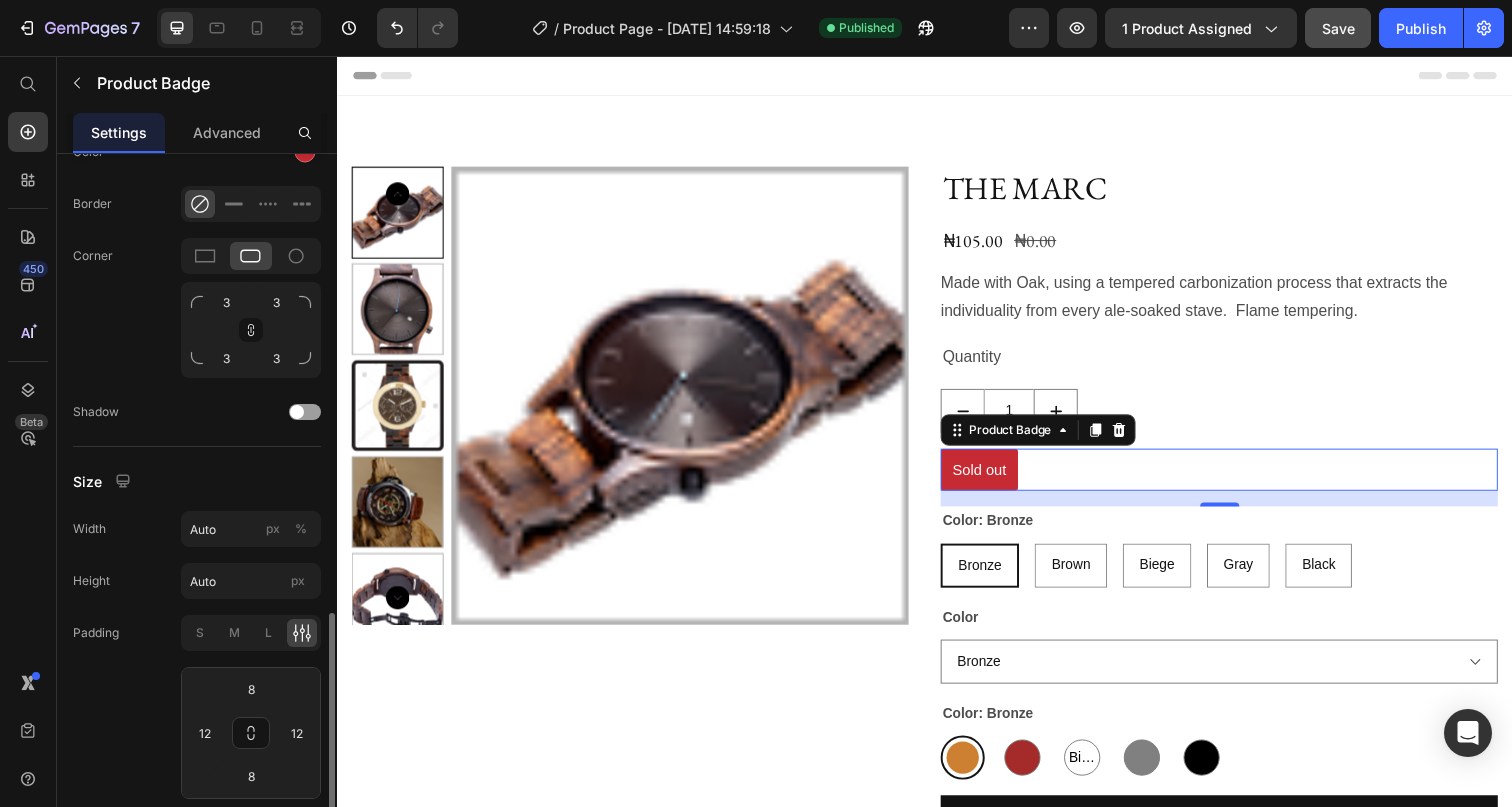 scroll, scrollTop: 1493, scrollLeft: 0, axis: vertical 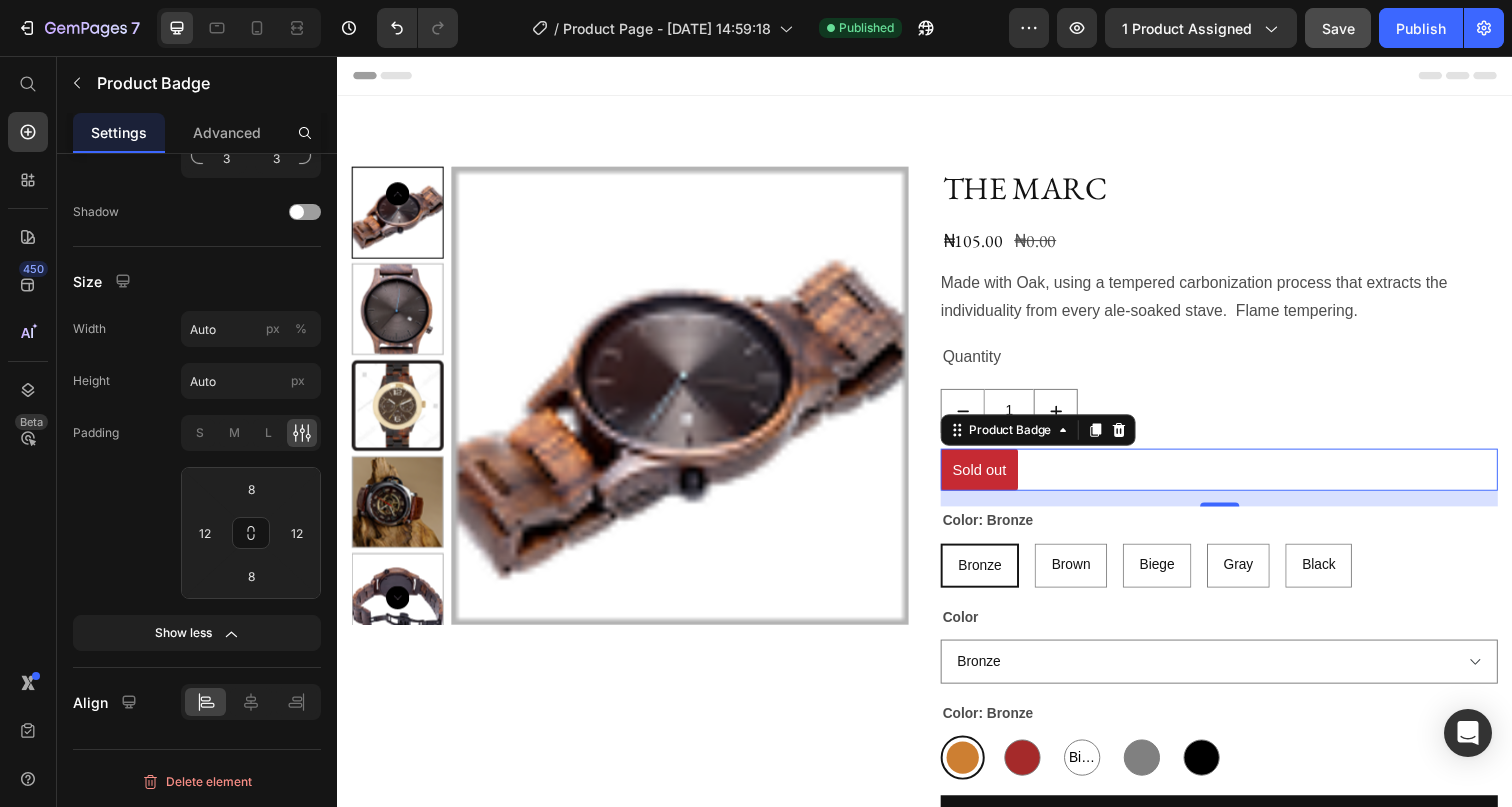 click on "Sold out" at bounding box center [992, 478] 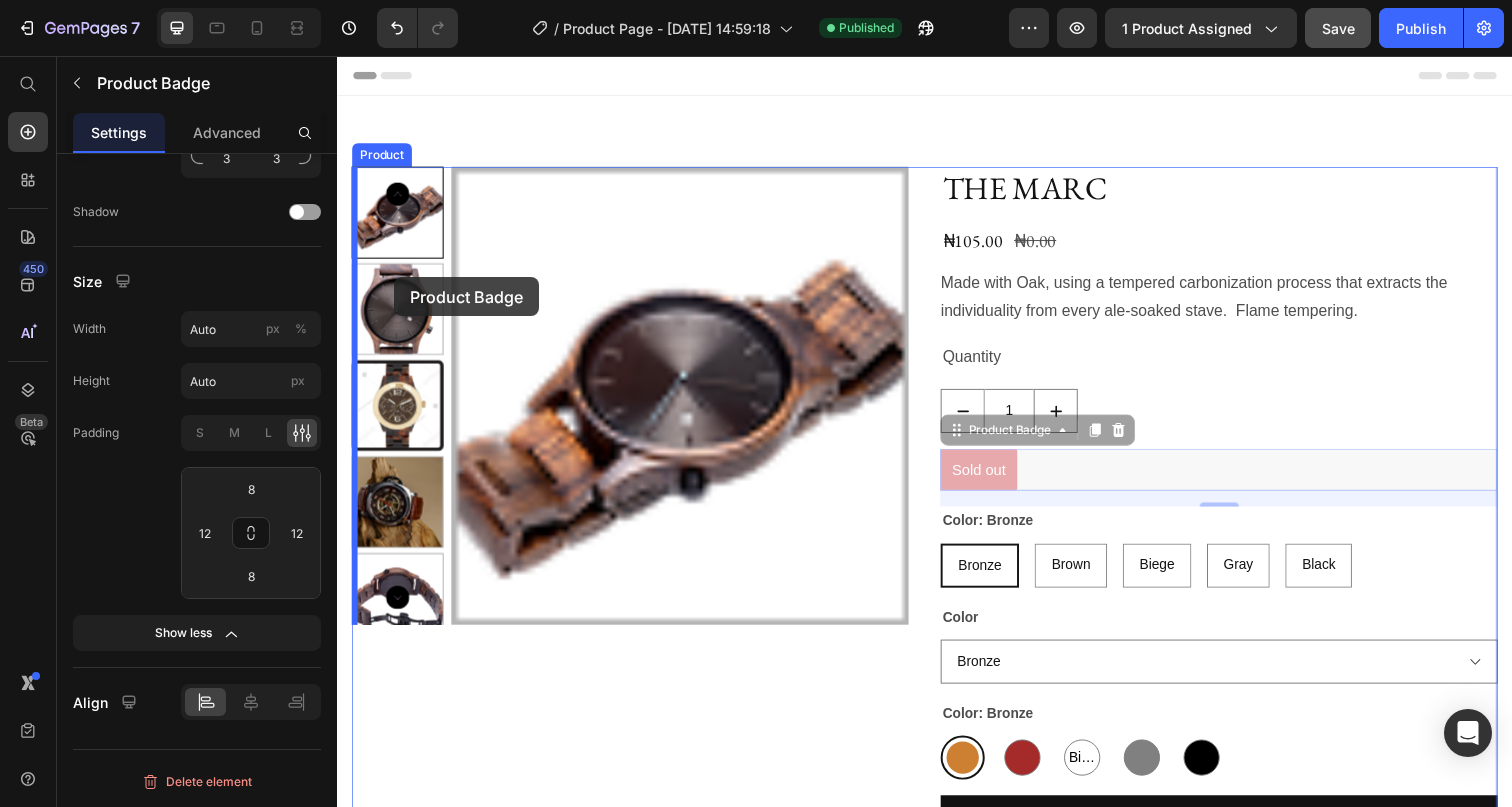 drag, startPoint x: 1000, startPoint y: 440, endPoint x: 395, endPoint y: 282, distance: 625.29114 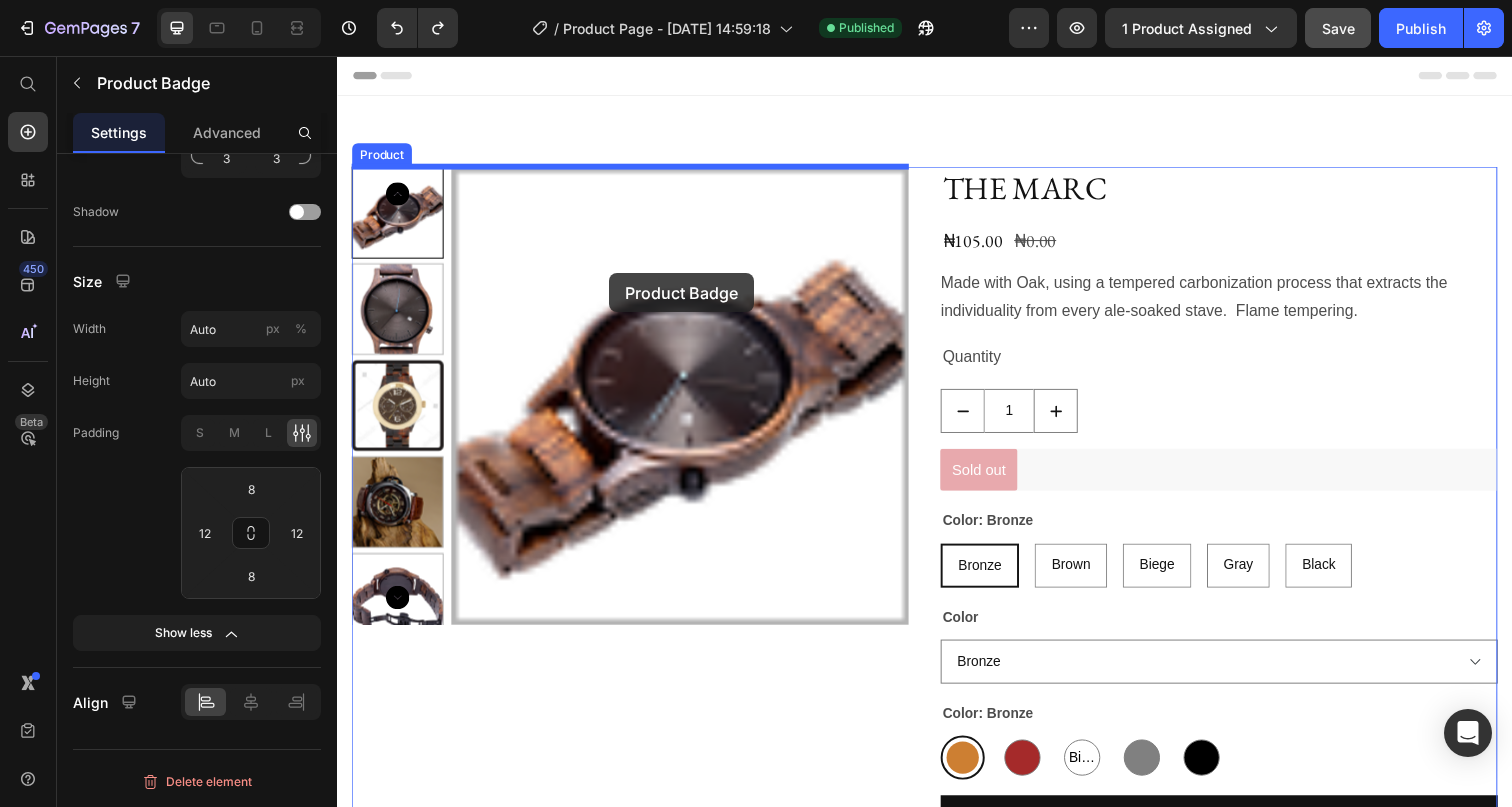 drag, startPoint x: 1005, startPoint y: 481, endPoint x: 615, endPoint y: 278, distance: 439.6692 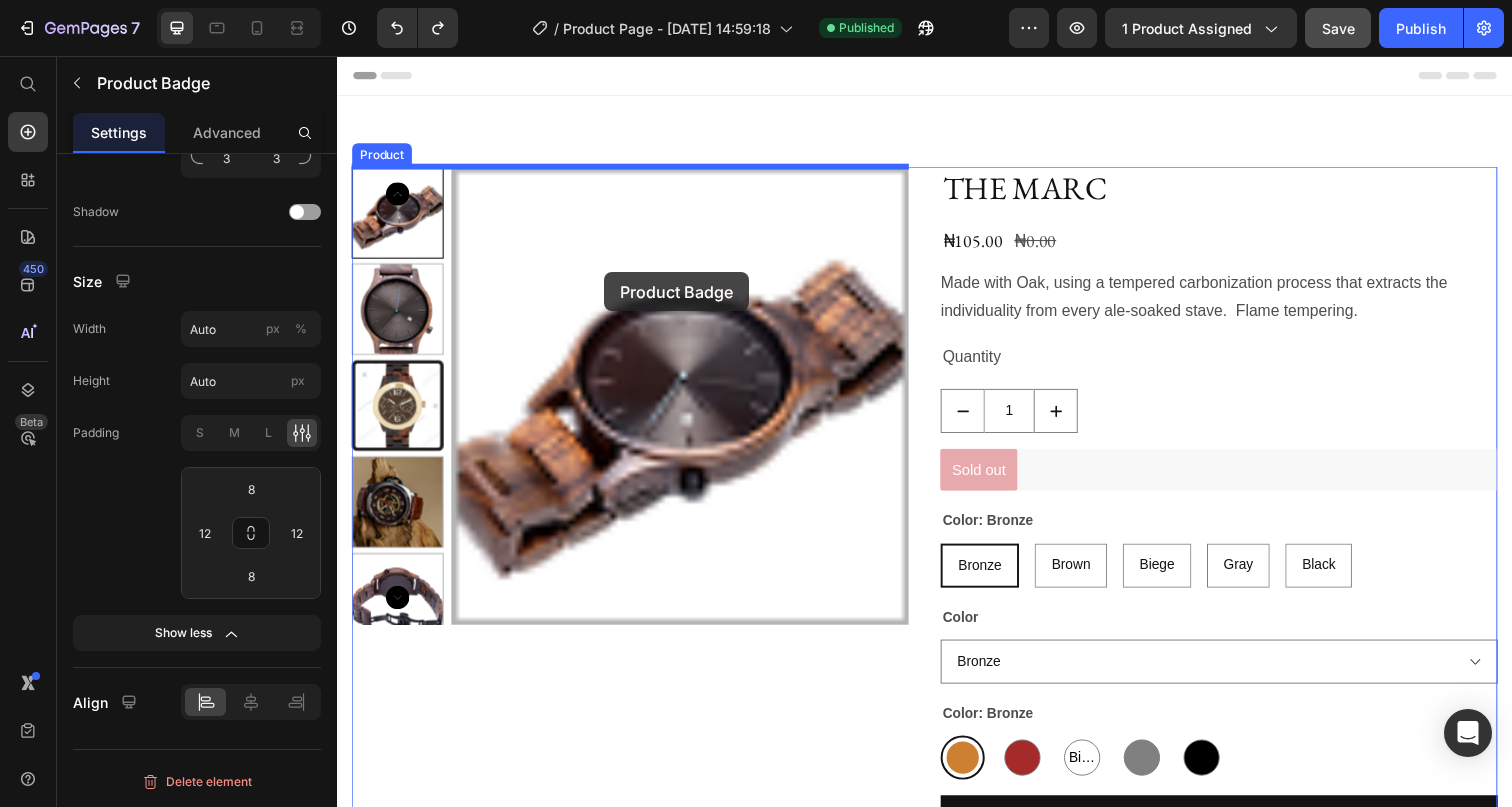 drag, startPoint x: 1024, startPoint y: 477, endPoint x: 610, endPoint y: 277, distance: 459.7782 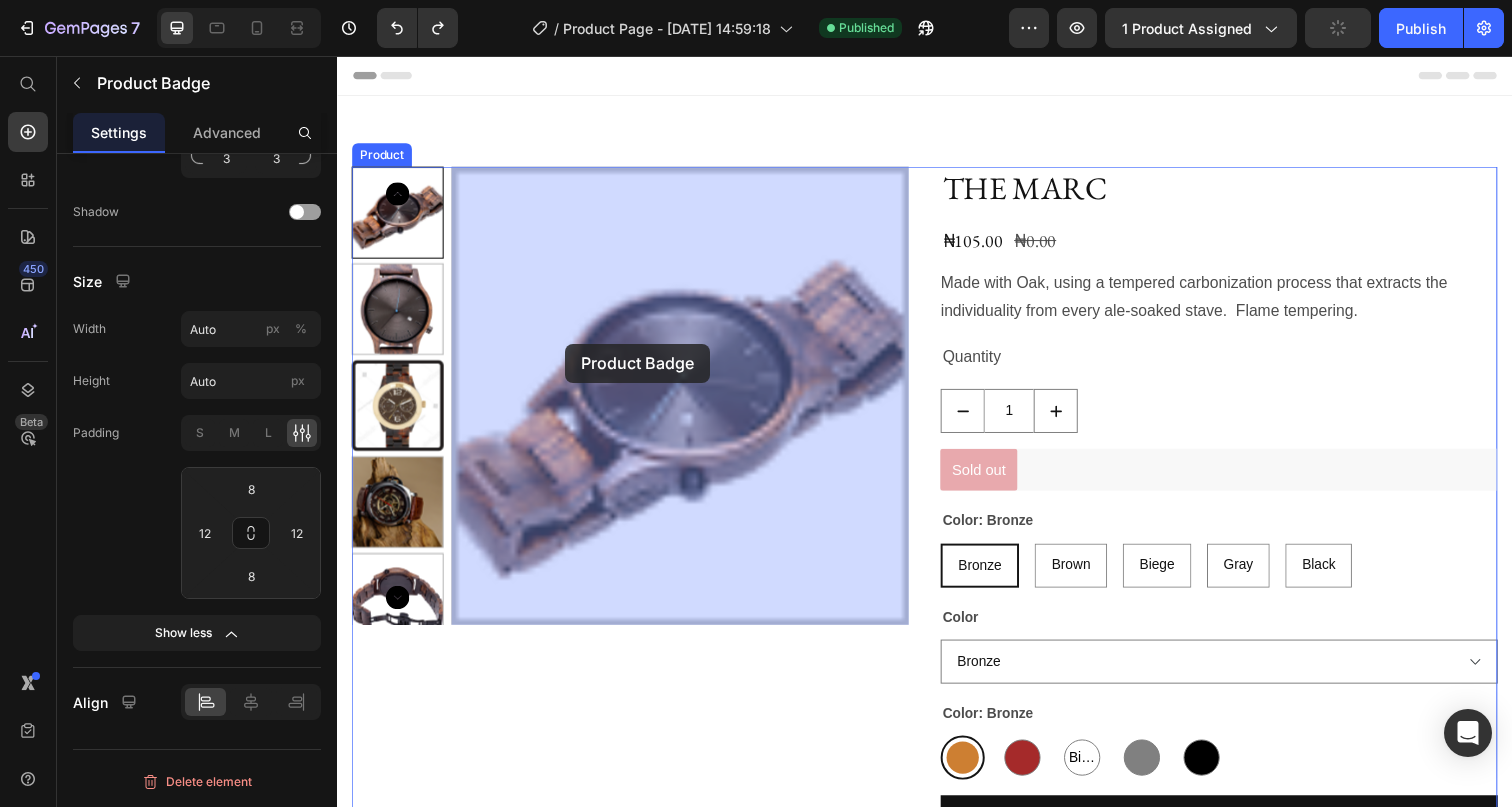 drag, startPoint x: 987, startPoint y: 477, endPoint x: 571, endPoint y: 348, distance: 435.5422 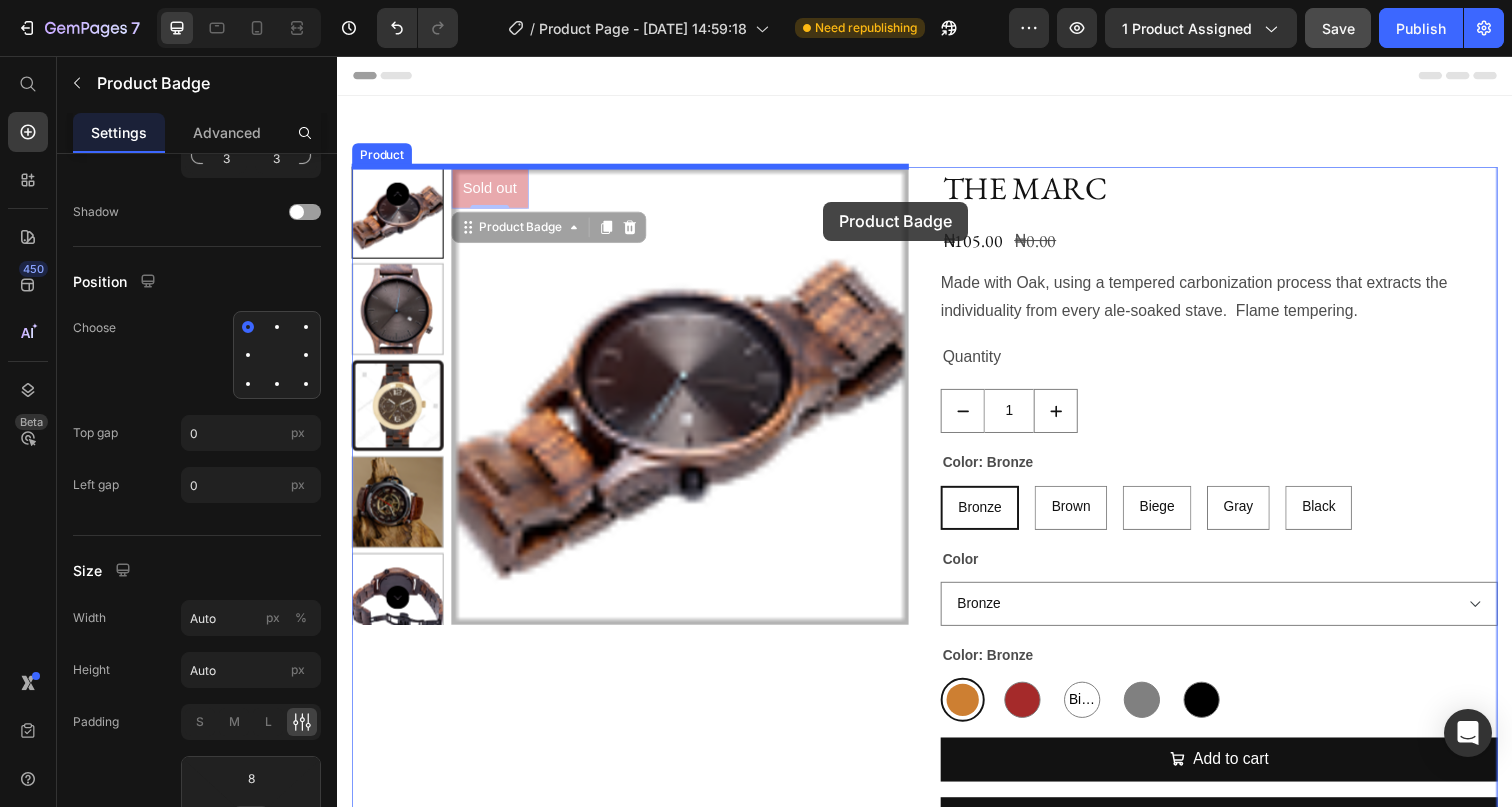 drag, startPoint x: 510, startPoint y: 193, endPoint x: 833, endPoint y: 205, distance: 323.22284 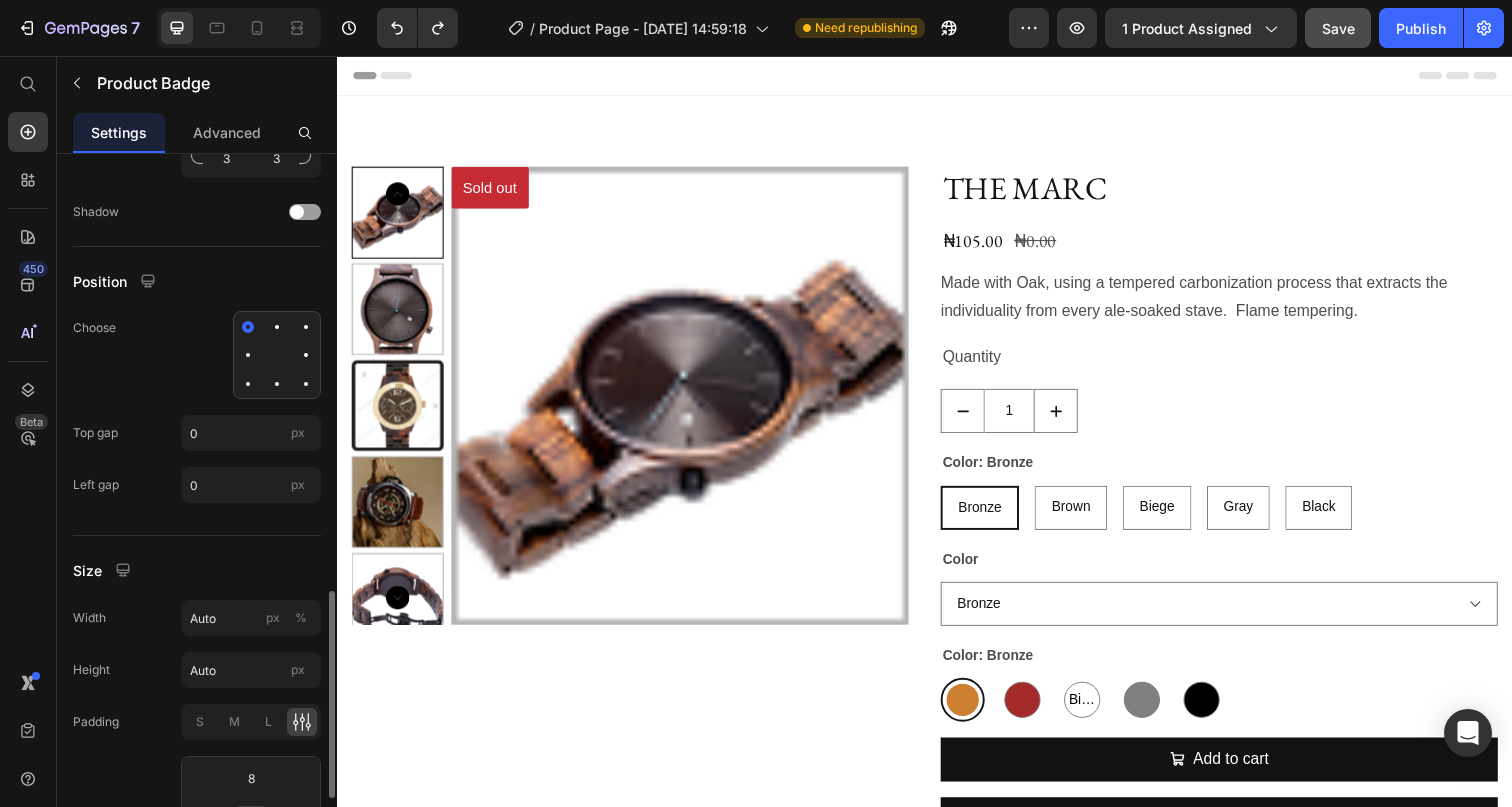 click 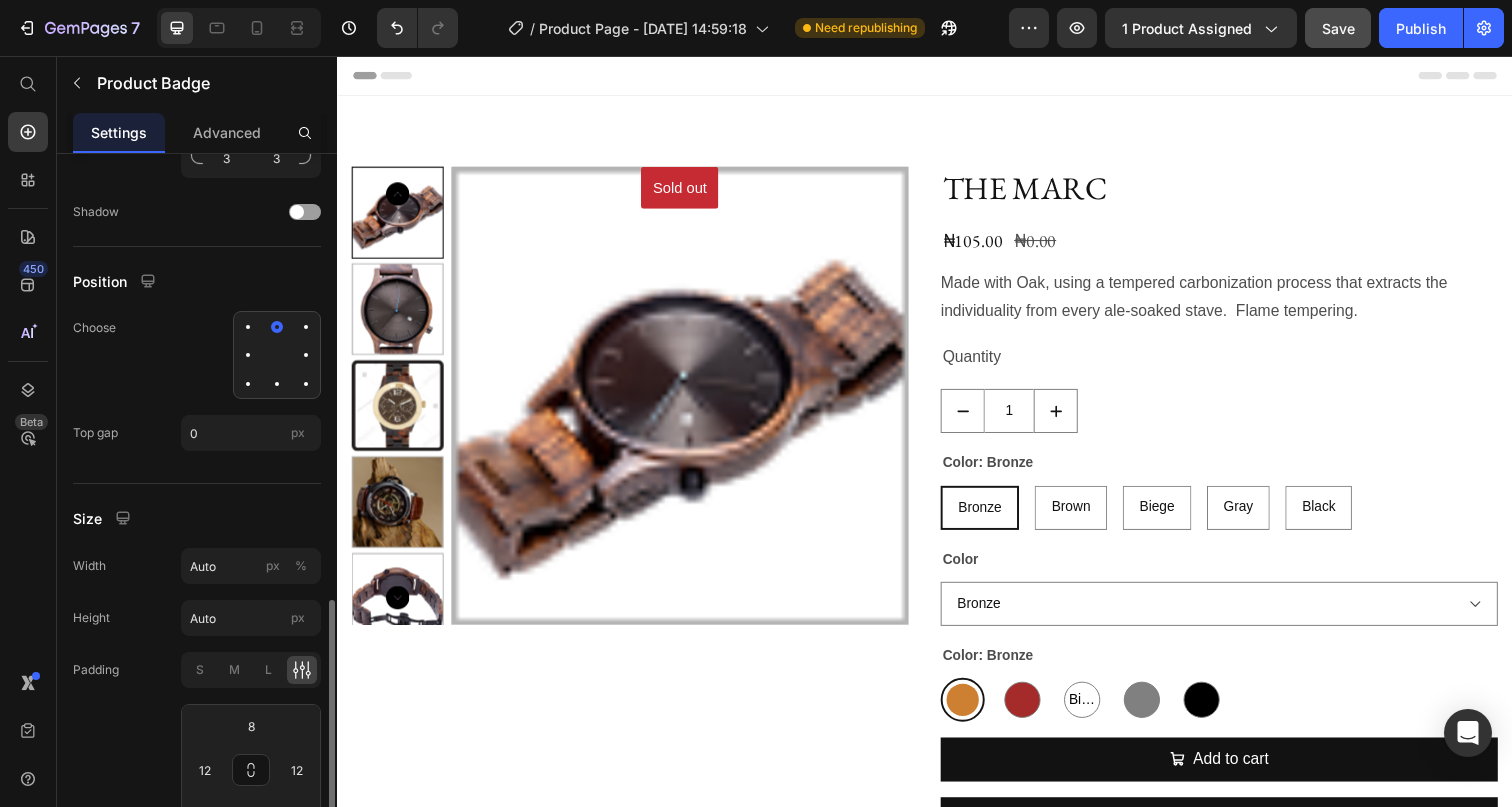 click 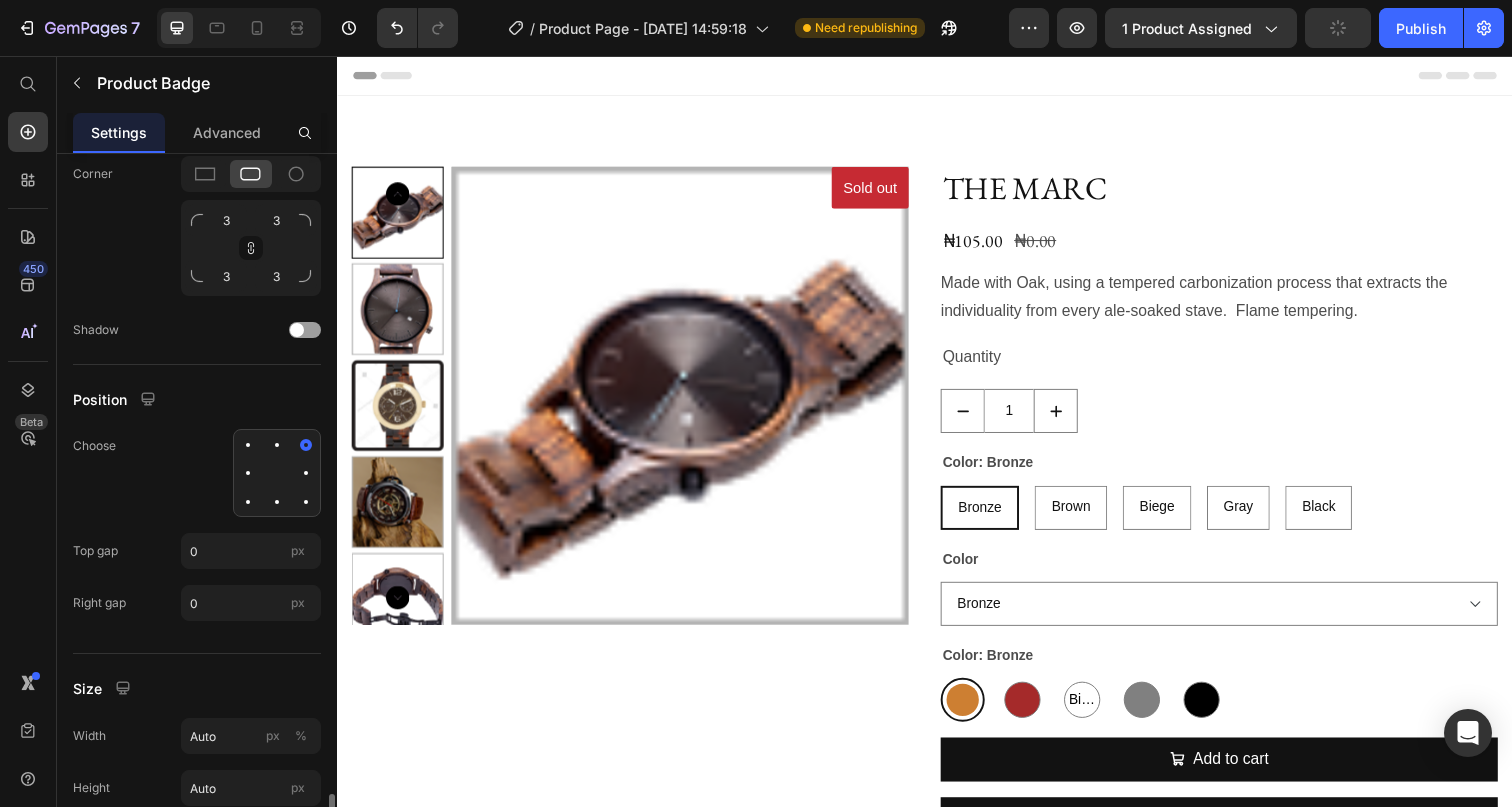scroll, scrollTop: 1102, scrollLeft: 0, axis: vertical 